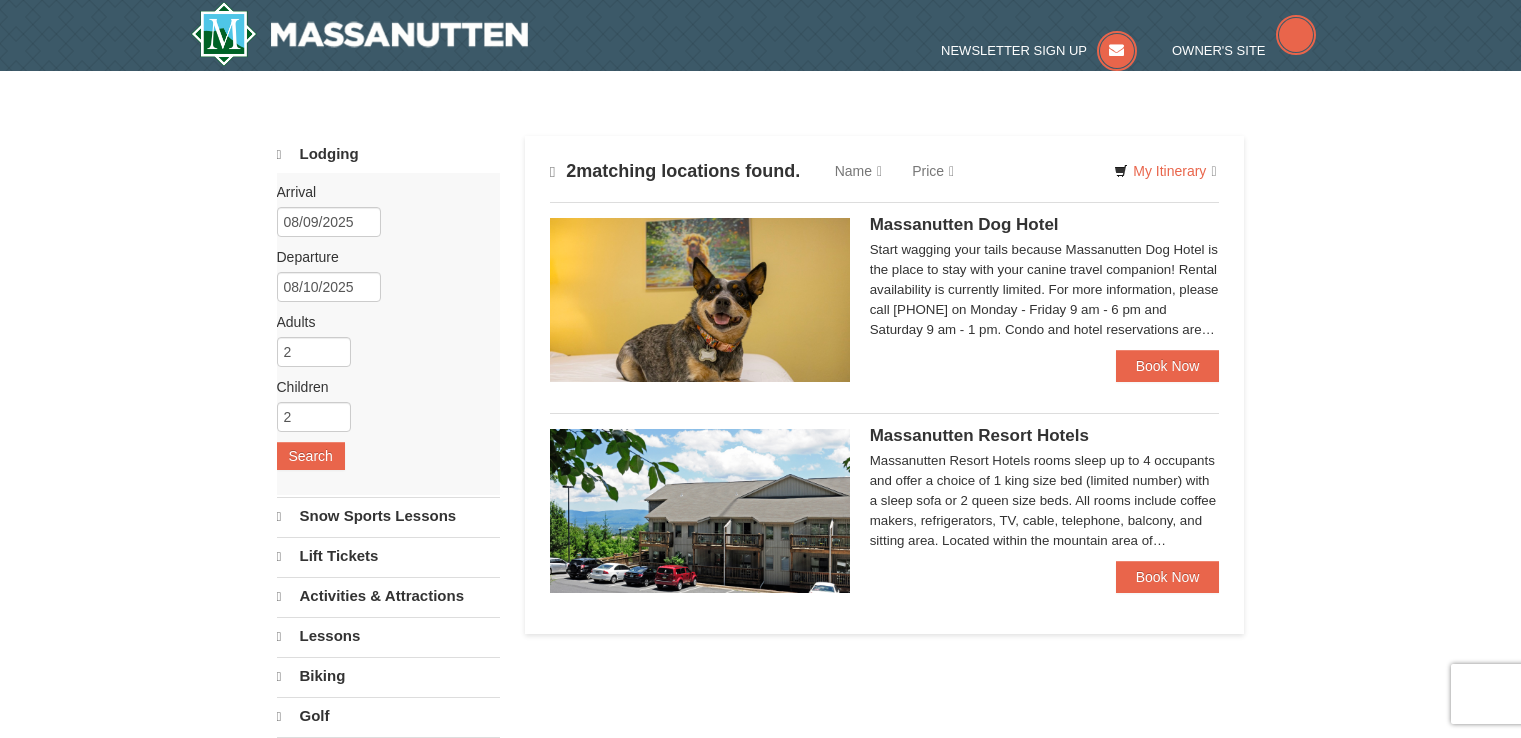 scroll, scrollTop: 0, scrollLeft: 0, axis: both 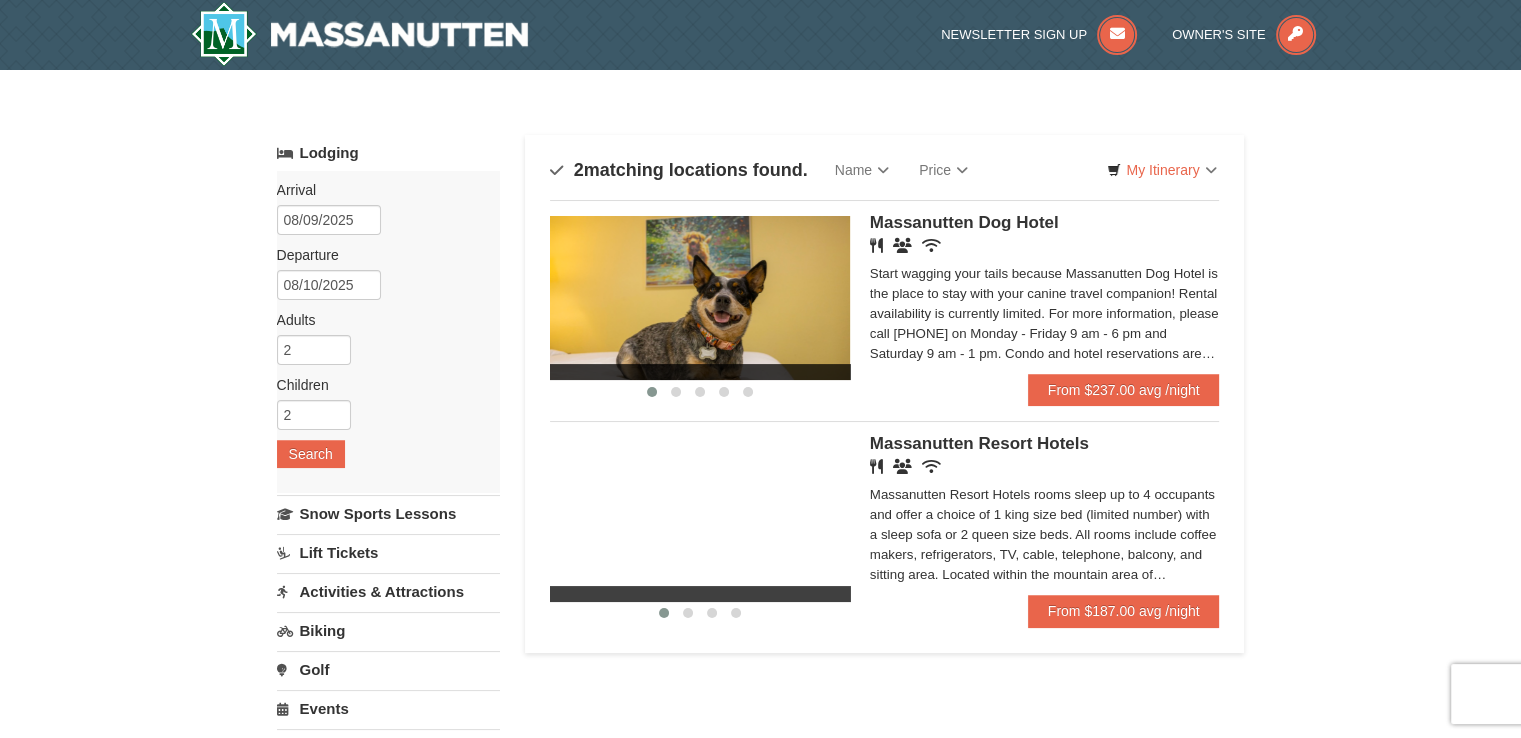 click on "×
Categories
Map
List
Filter
My Itinerary
Questions?  1-540-289-9441
Lodging
Arrival Please format dates MM/DD/YYYY Please format dates MM/DD/YYYY
08/09/2025
Departure Please format dates MM/DD/YYYY Please format dates MM/DD/YYYY
08/10/2025
Adults 2 2 May" at bounding box center (760, 639) 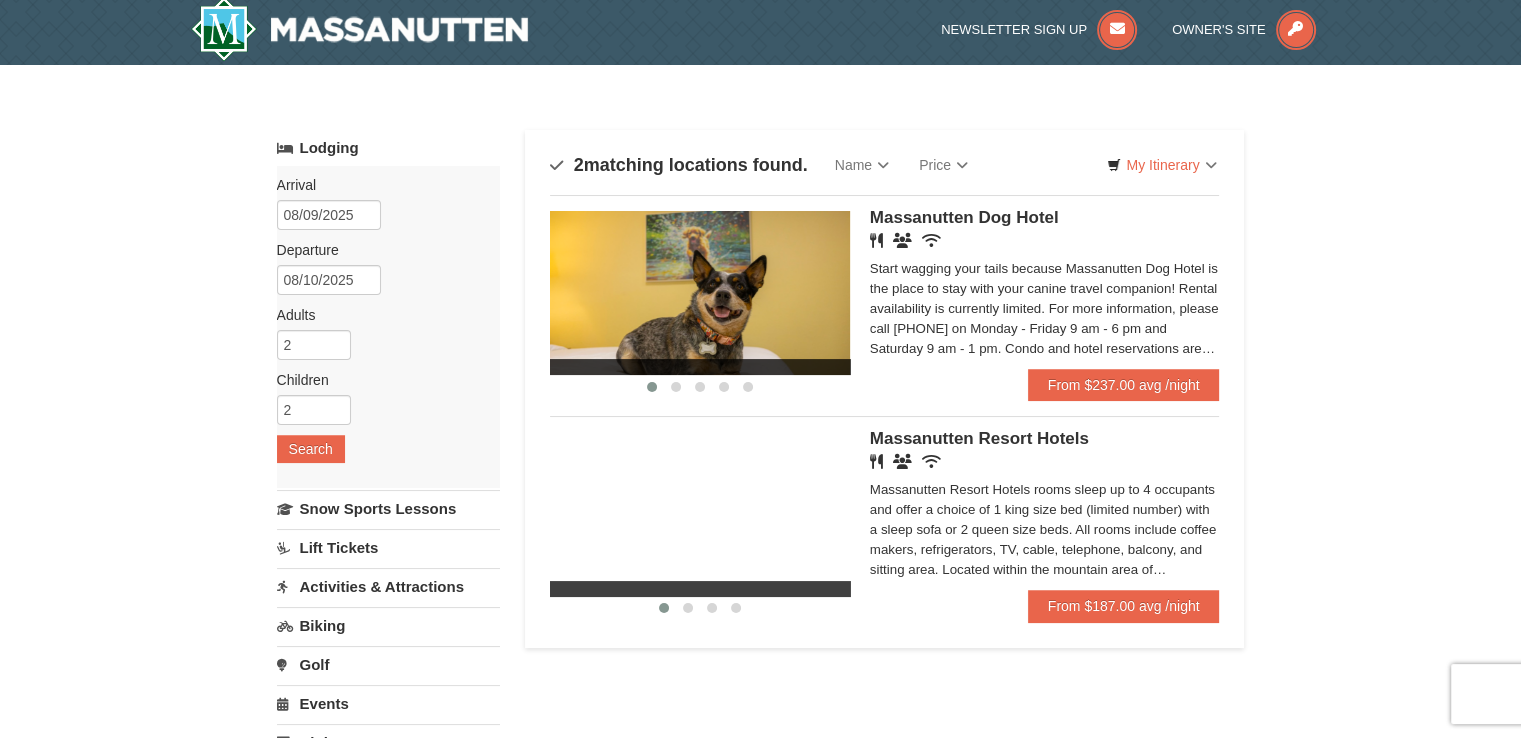 scroll, scrollTop: 9, scrollLeft: 0, axis: vertical 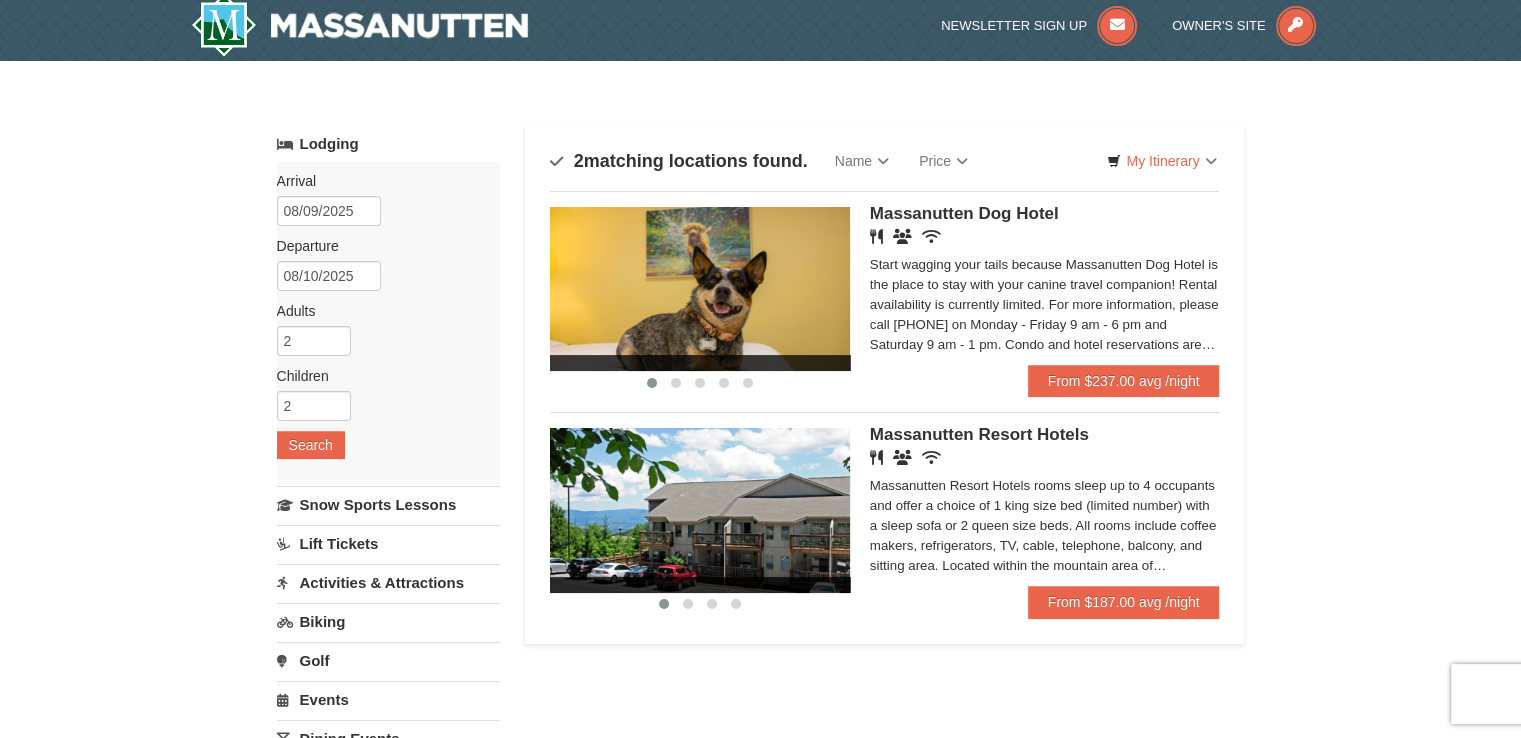 click on "Browser Not Supported
We notice you are using a browser which will not provide the best experience. We recommend using newer versions Chrome, Firefox, and Edge.
Chrome
Firefox
Edge
Safari
Select your preferred browser above to download.
Continue Anyway
Skip to Main Content
Skip to Main Content
Newsletter Sign Up
Owner's Site
×" at bounding box center (760, 845) 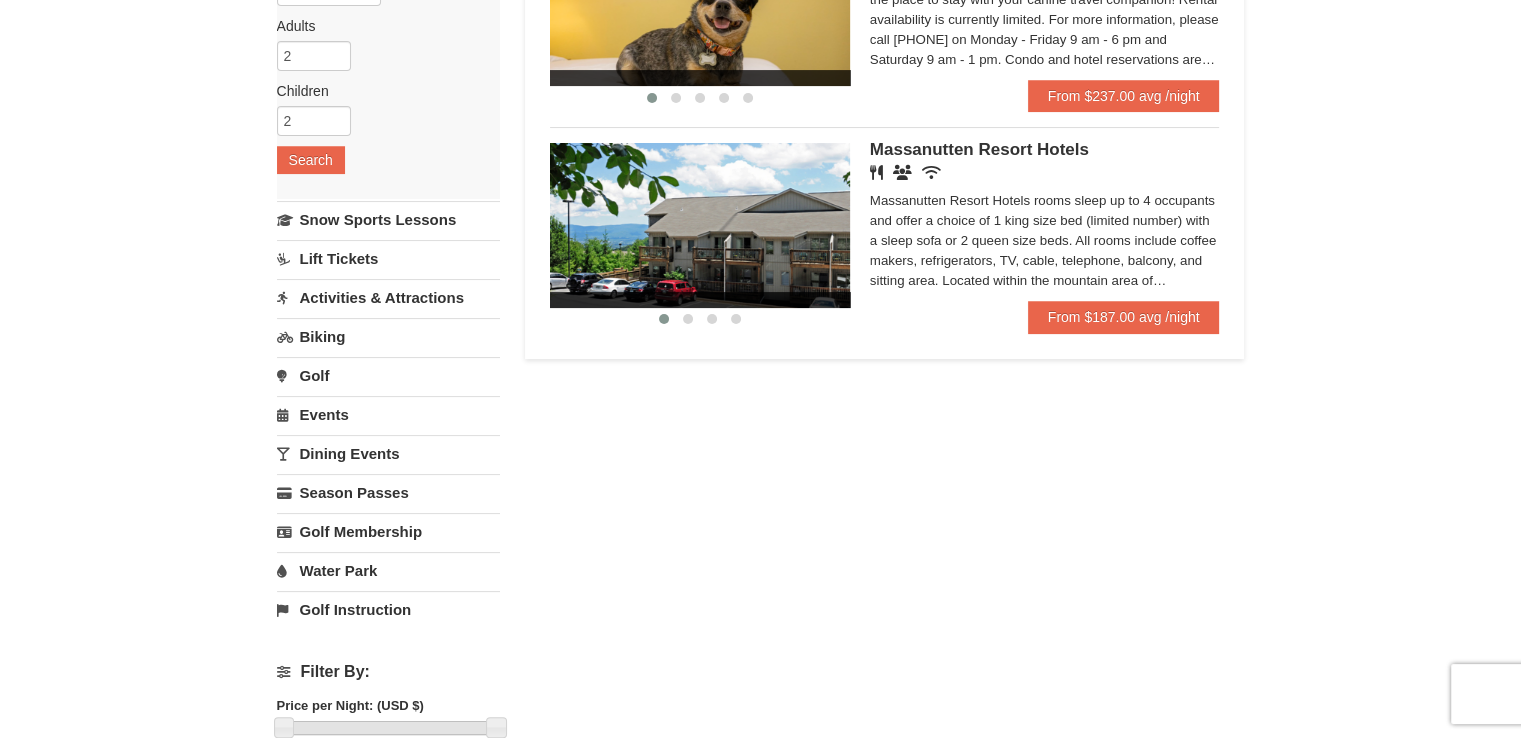 scroll, scrollTop: 308, scrollLeft: 0, axis: vertical 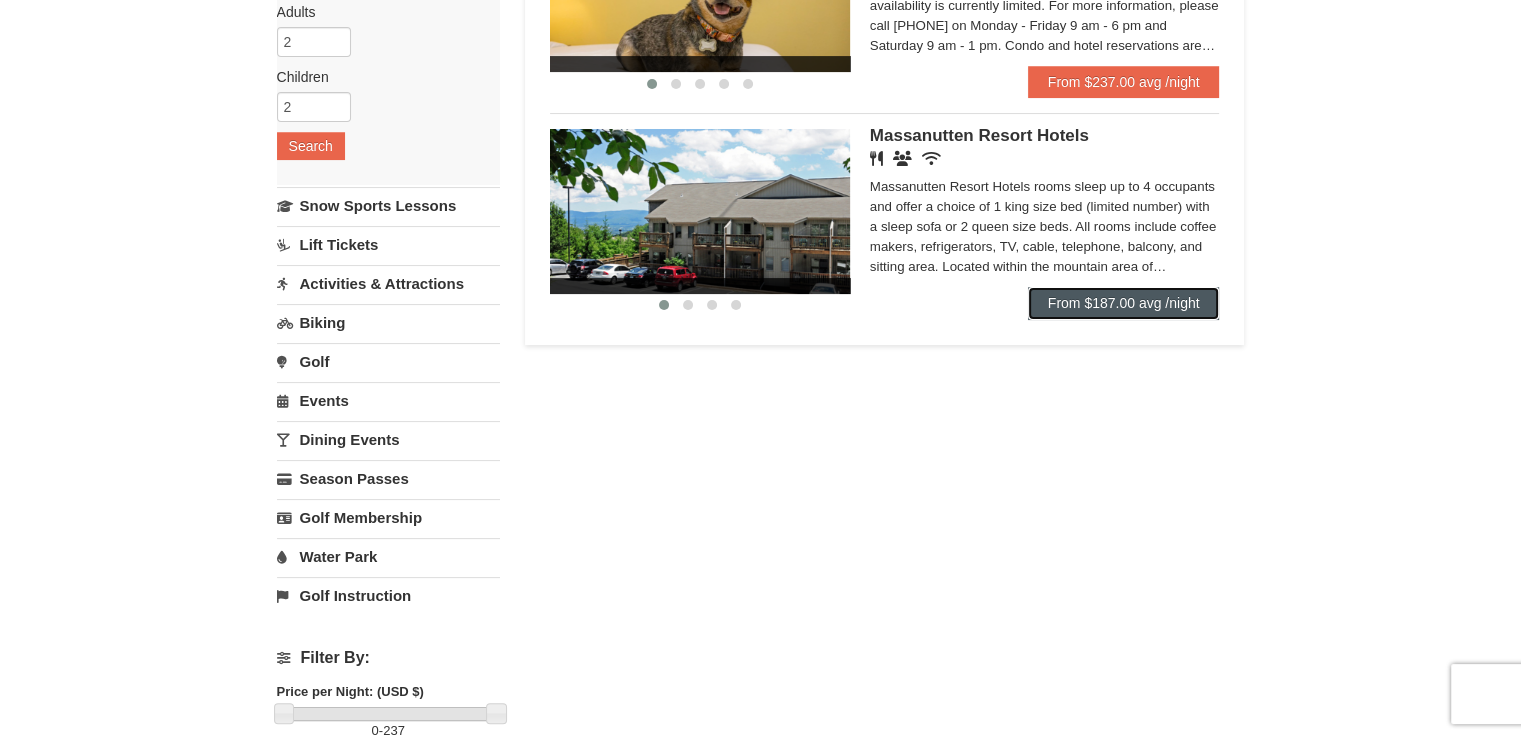 click on "From $187.00 avg /night" at bounding box center (1124, 303) 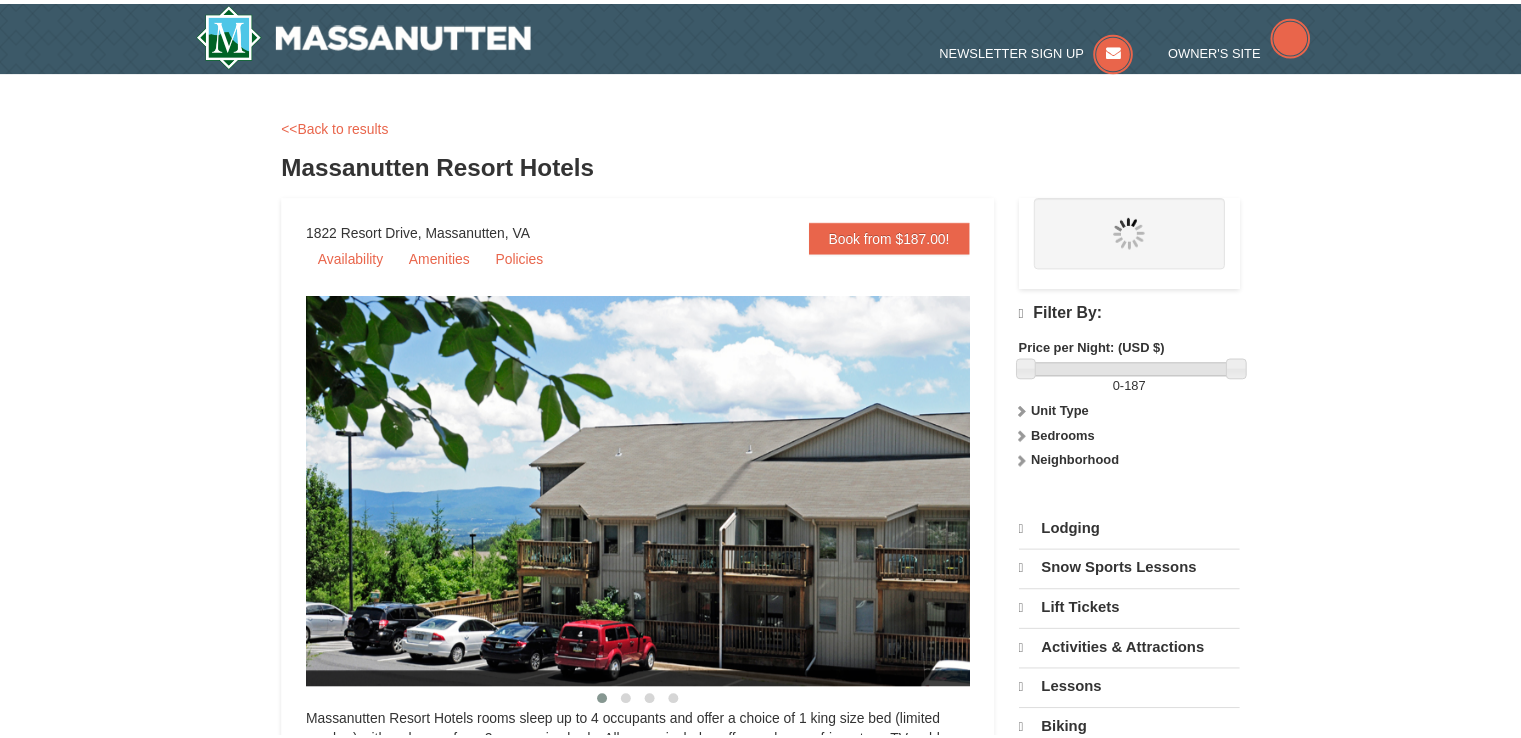 scroll, scrollTop: 0, scrollLeft: 0, axis: both 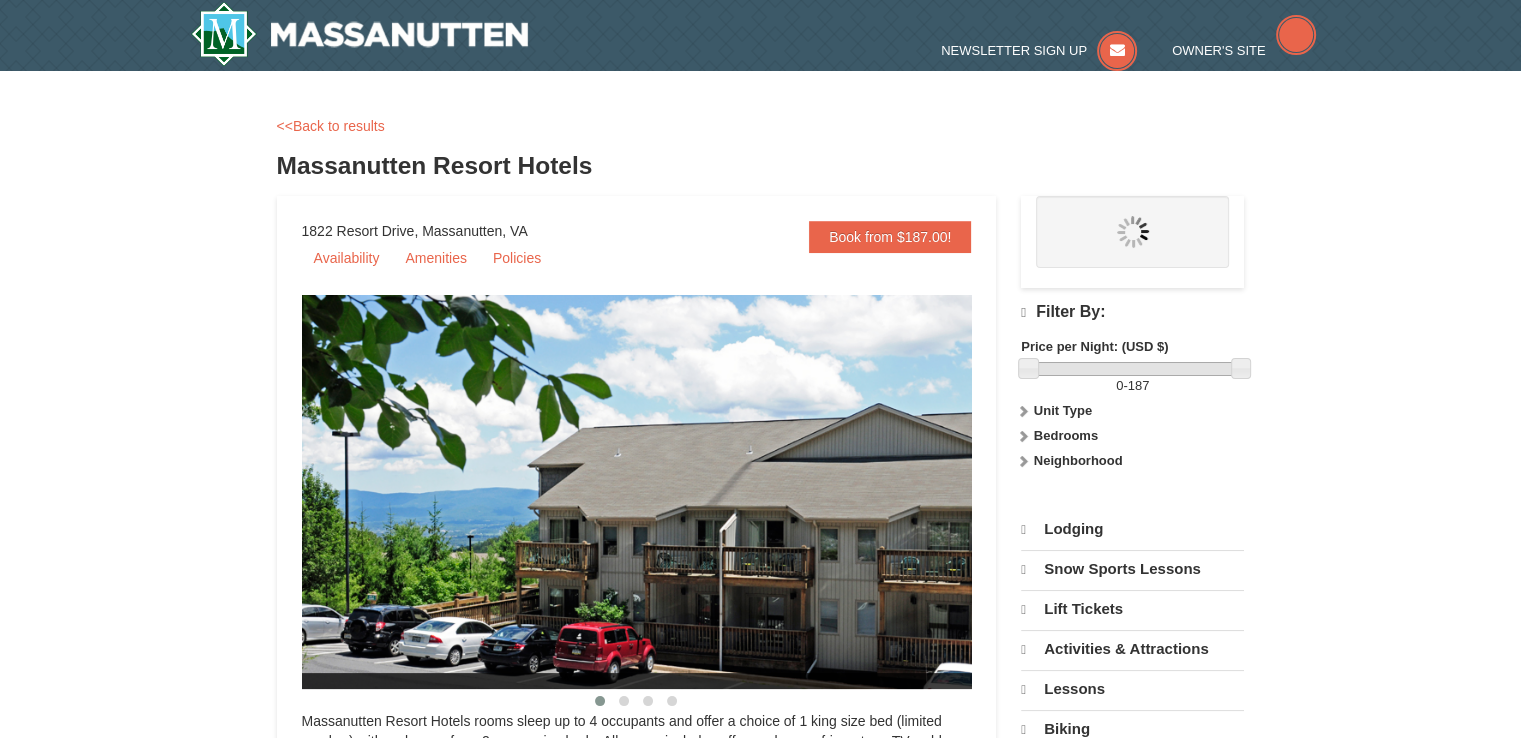 select on "8" 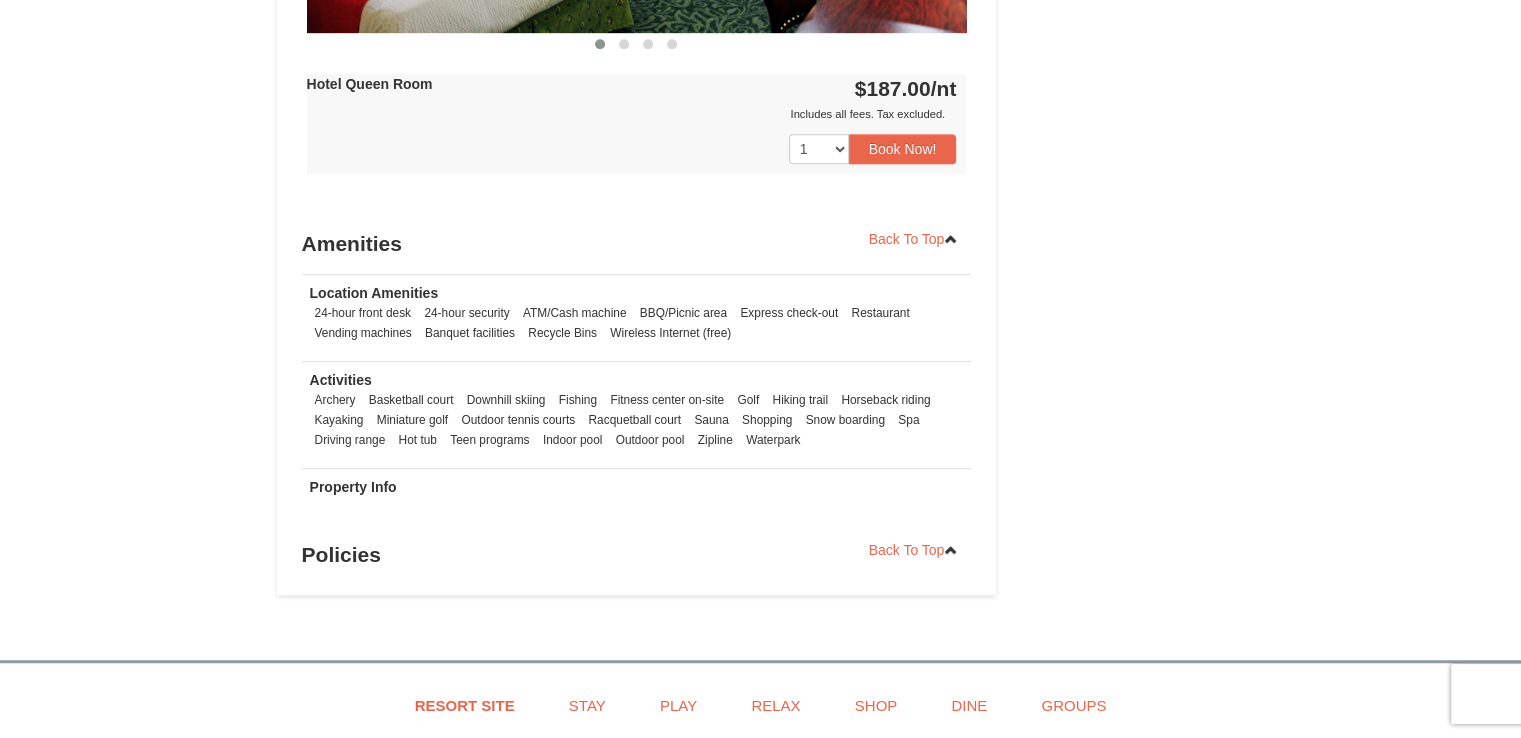 scroll, scrollTop: 1191, scrollLeft: 0, axis: vertical 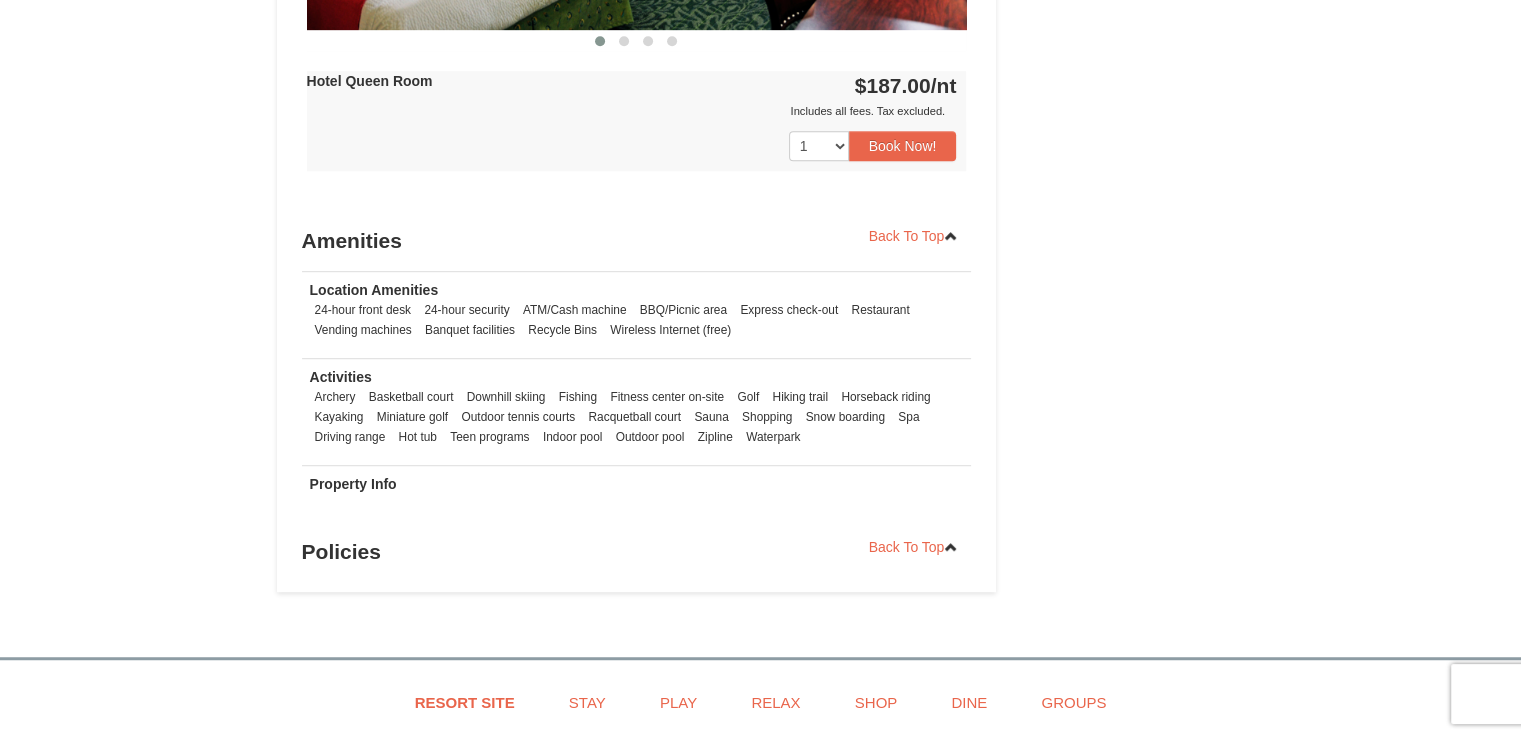 drag, startPoint x: 1532, startPoint y: 63, endPoint x: 1499, endPoint y: 422, distance: 360.51352 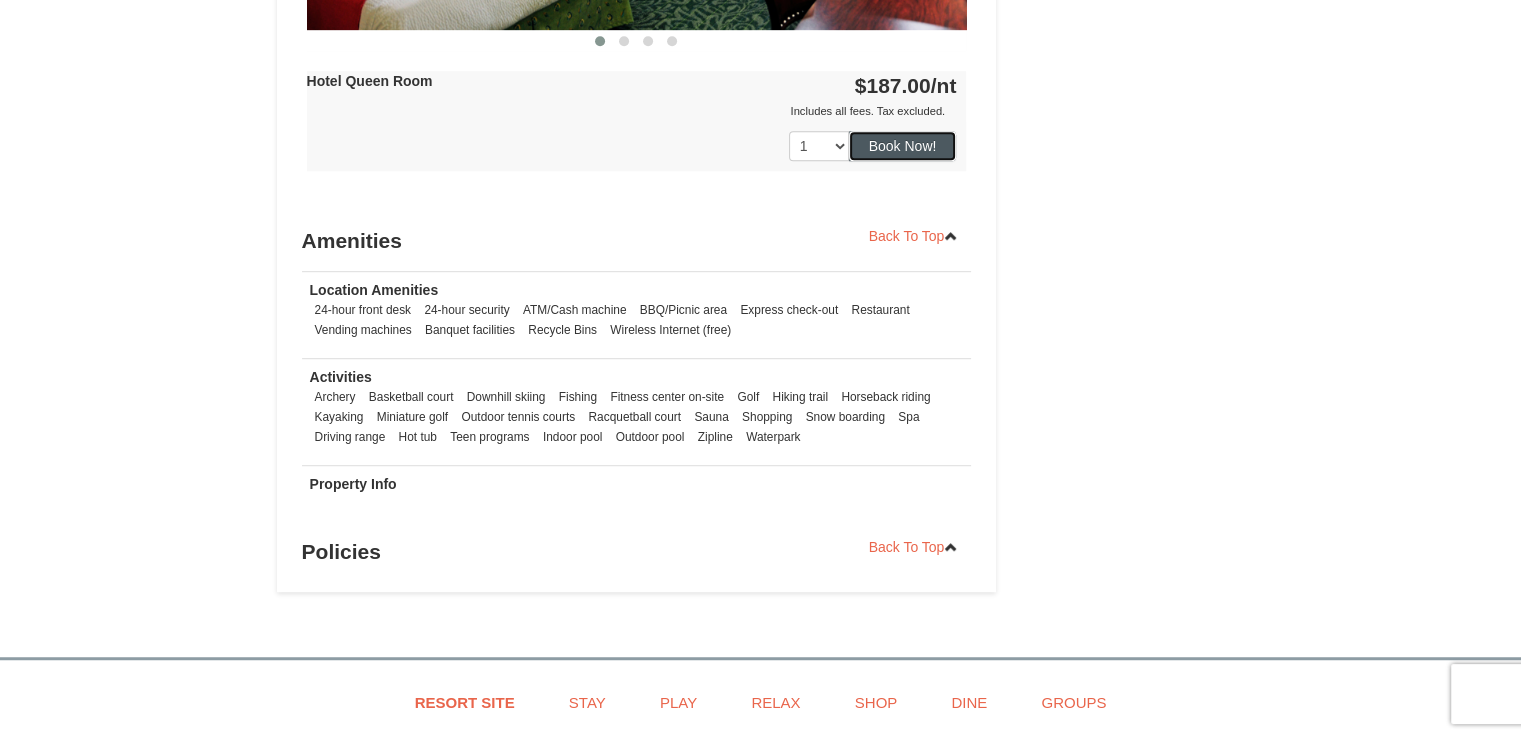 click on "Book Now!" at bounding box center [903, 146] 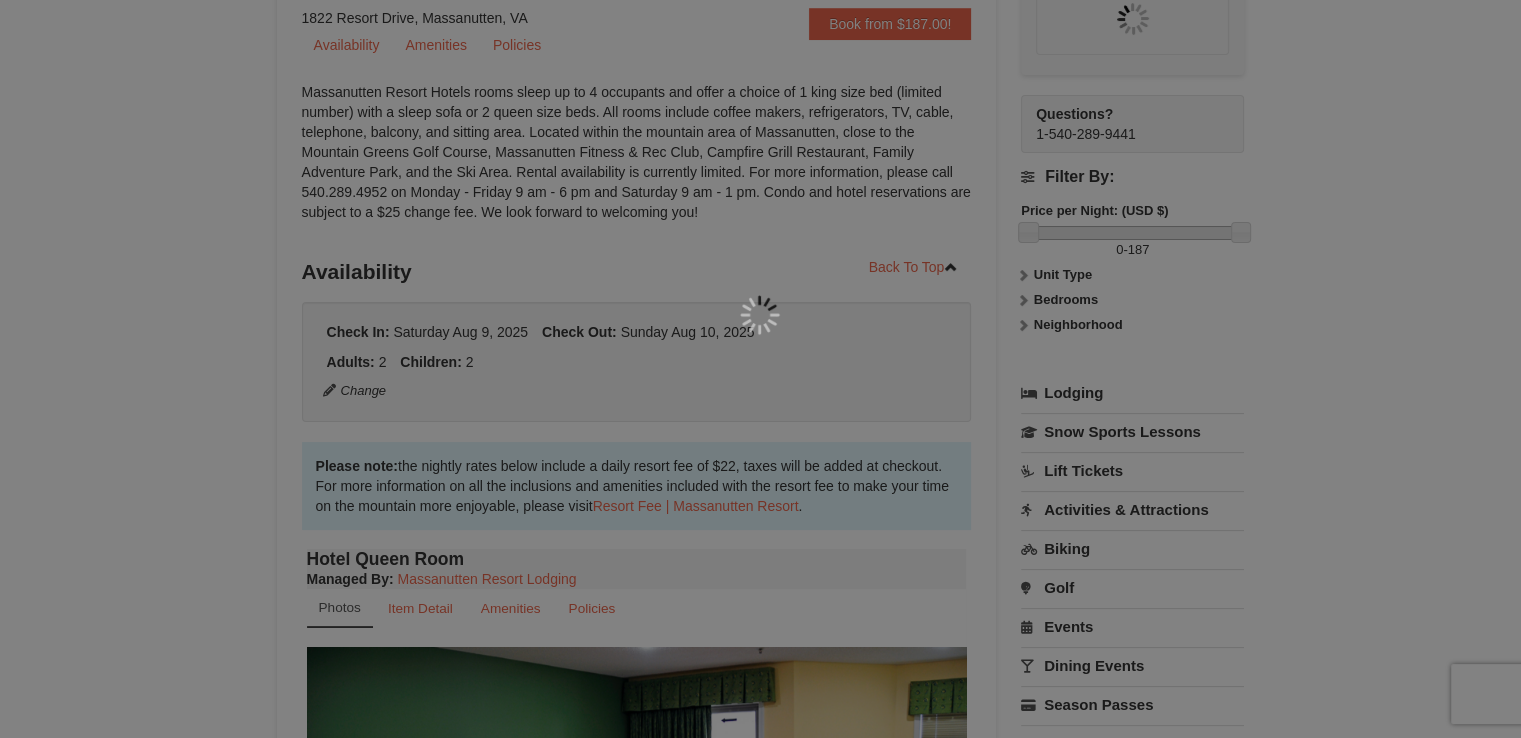 scroll, scrollTop: 195, scrollLeft: 0, axis: vertical 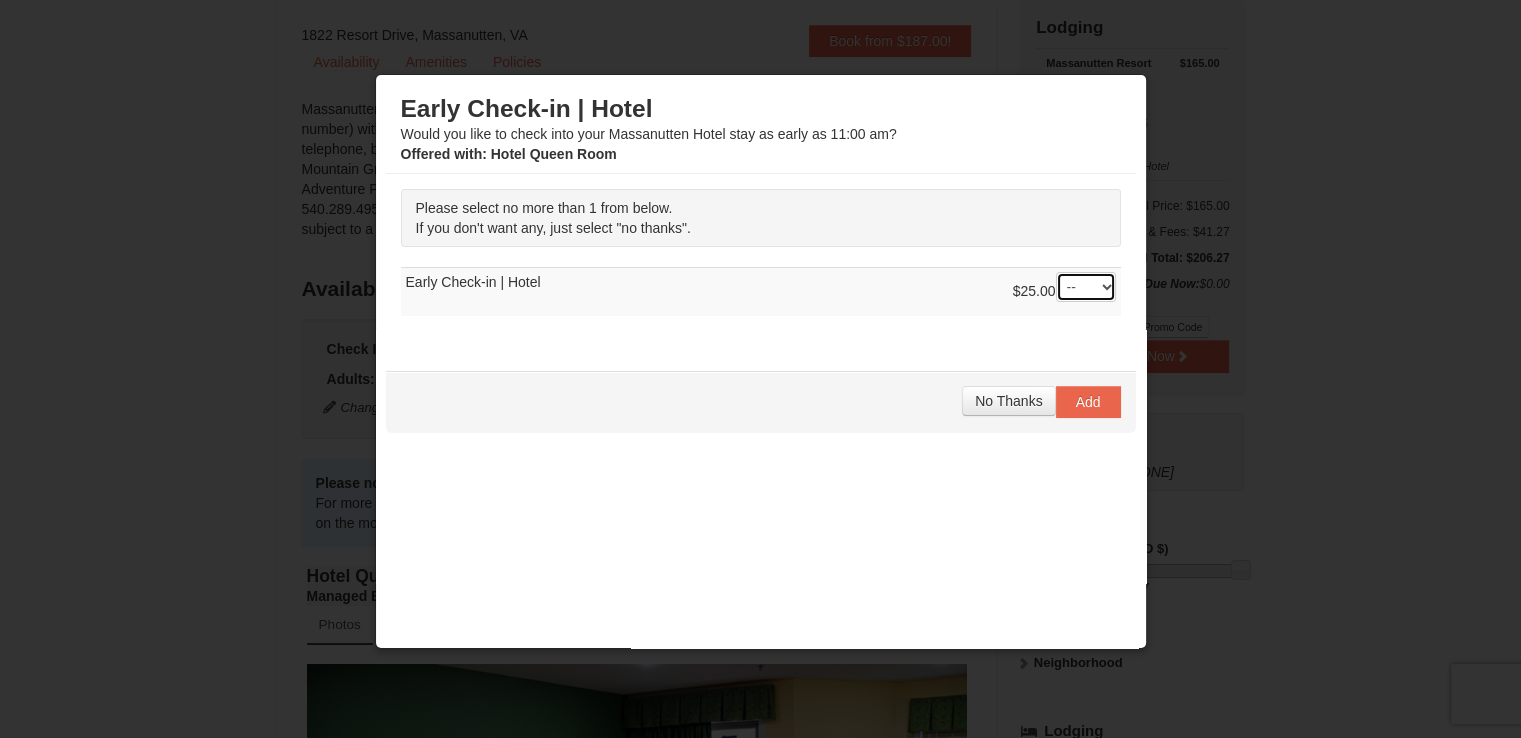 click on "--
01" at bounding box center (1086, 287) 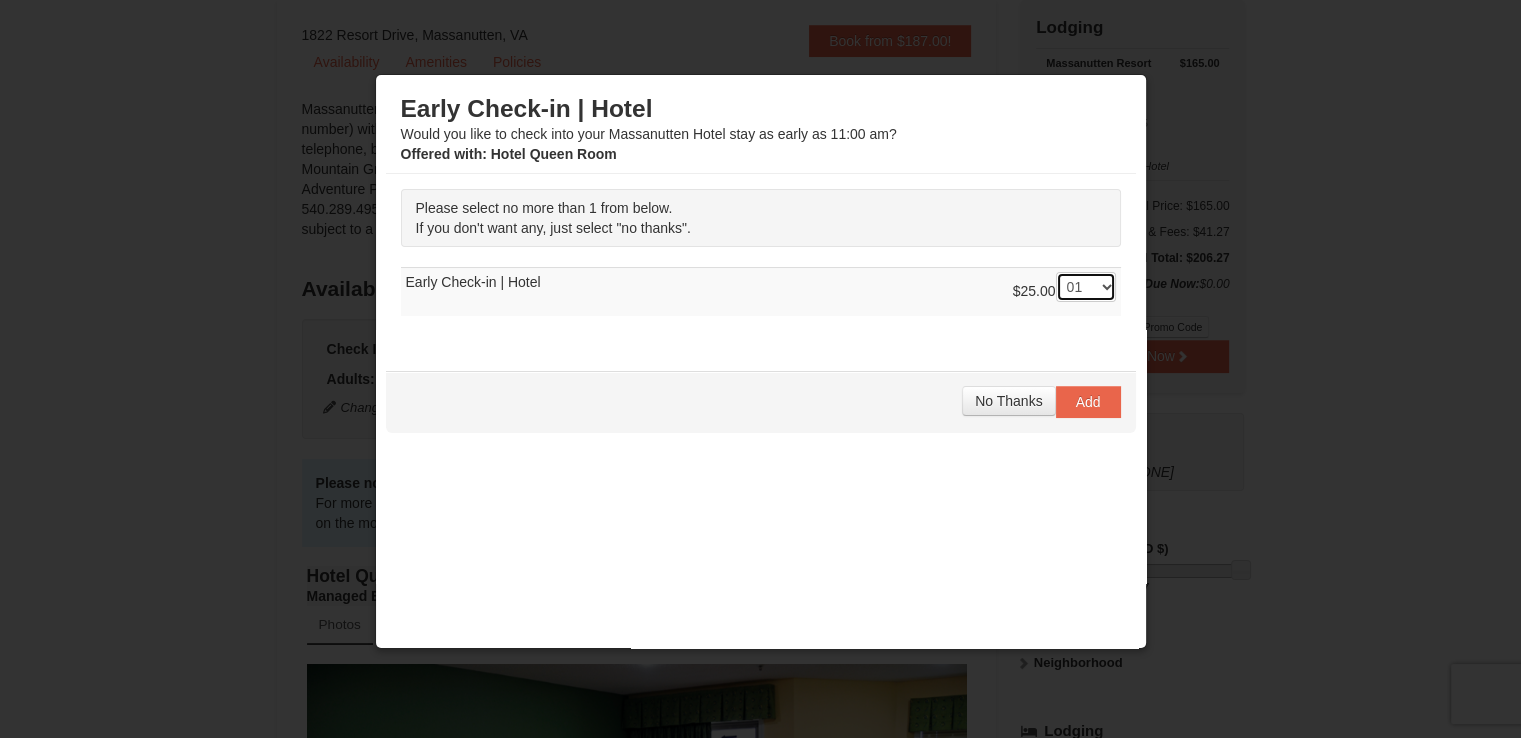 click on "--
01" at bounding box center [1086, 287] 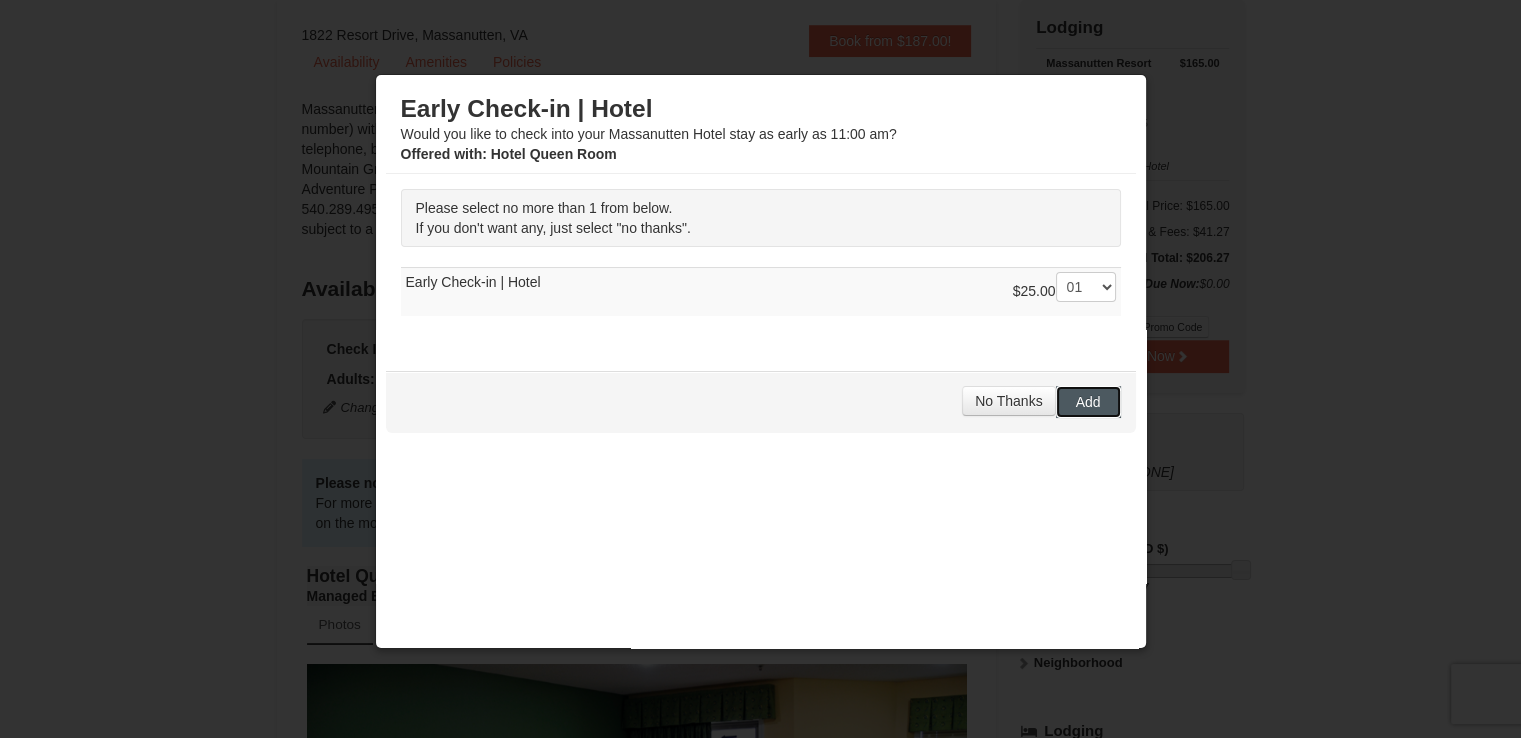 click on "Add" at bounding box center [1088, 402] 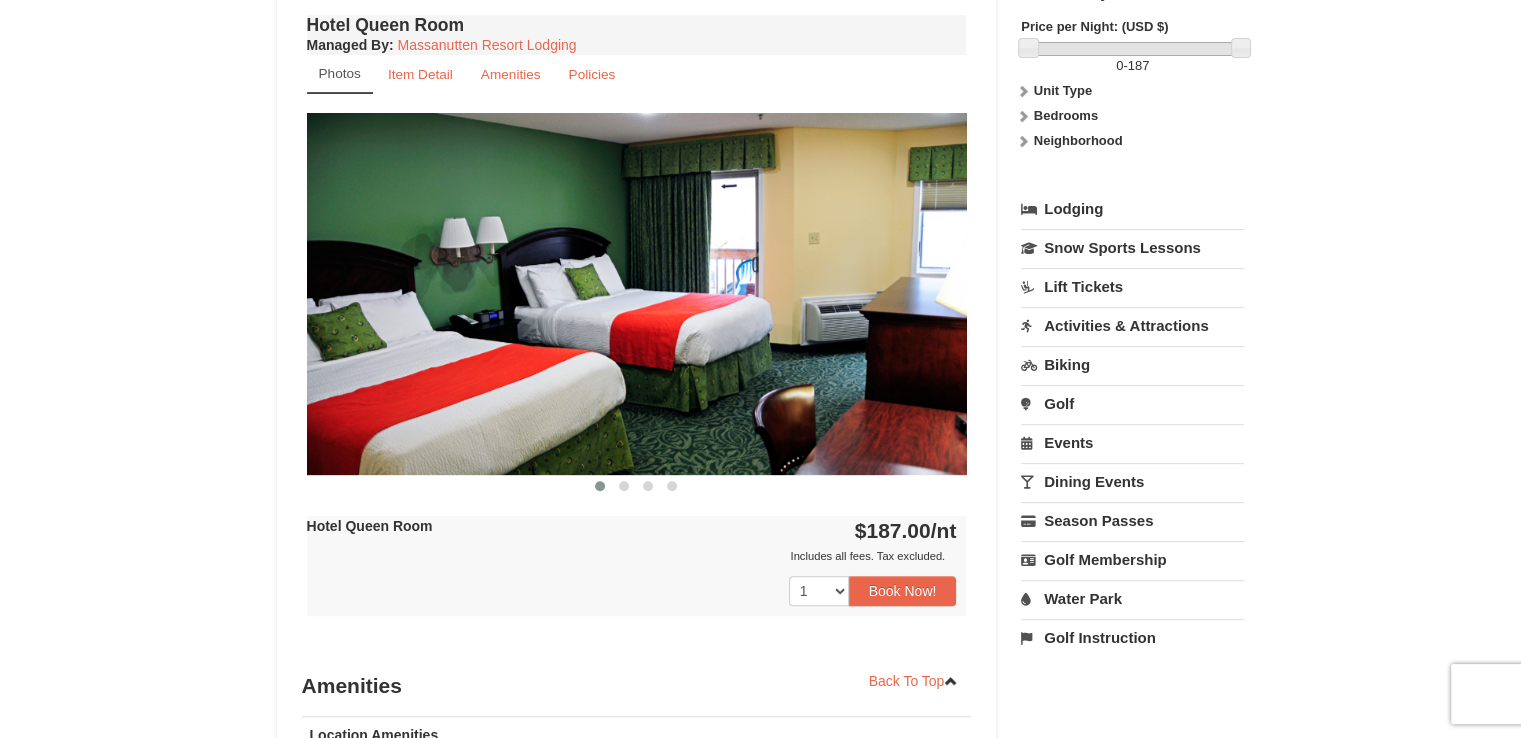 scroll, scrollTop: 748, scrollLeft: 0, axis: vertical 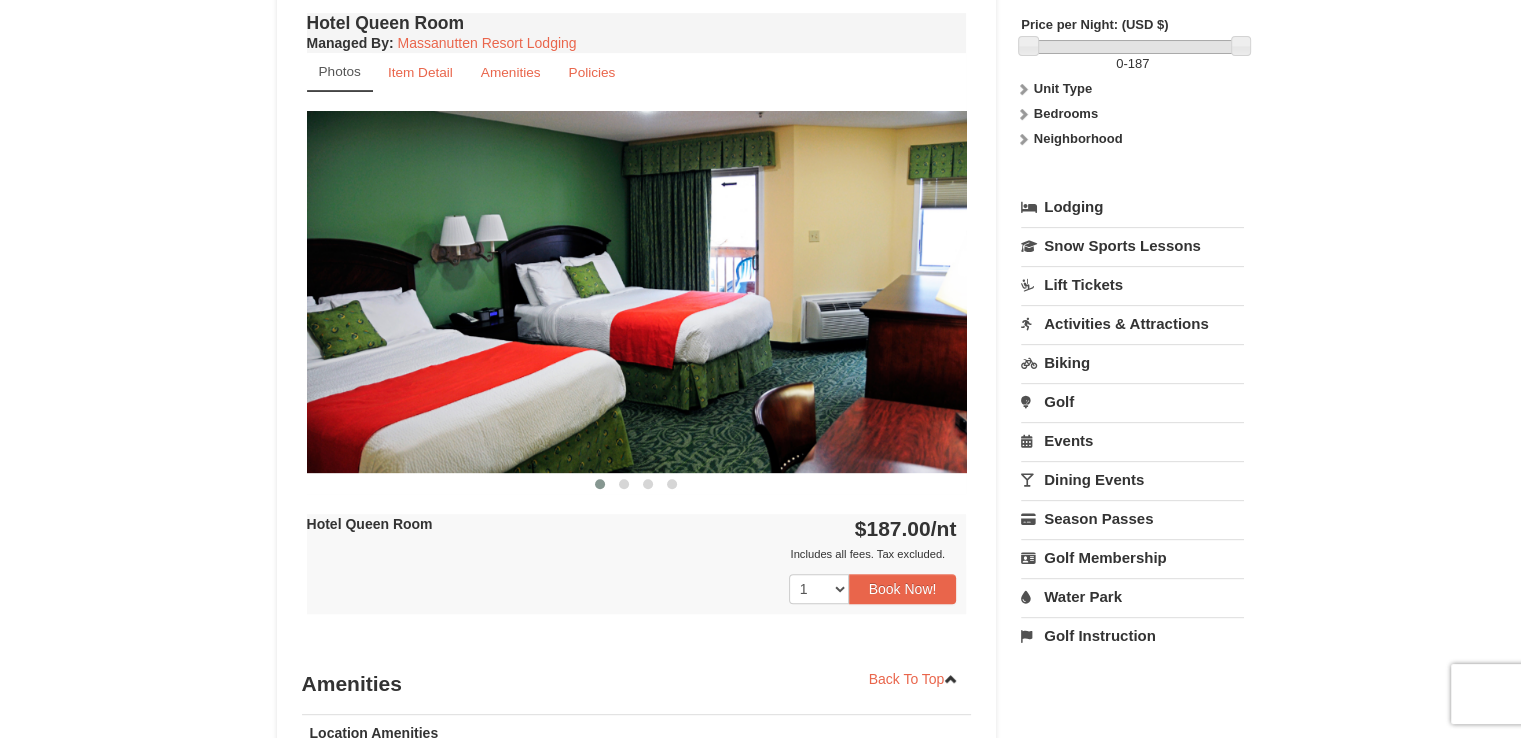 click on "Water Park" at bounding box center (1132, 596) 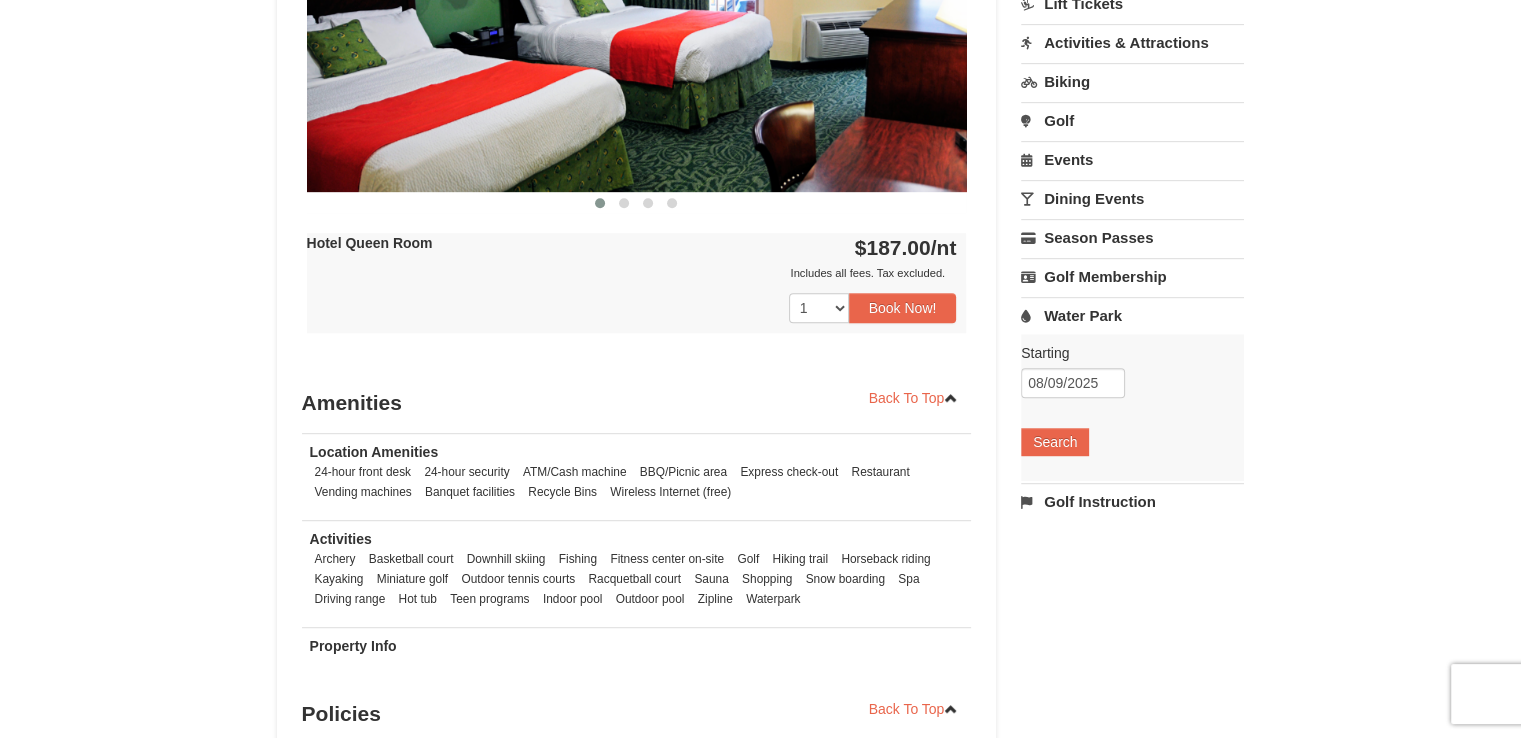 scroll, scrollTop: 1037, scrollLeft: 0, axis: vertical 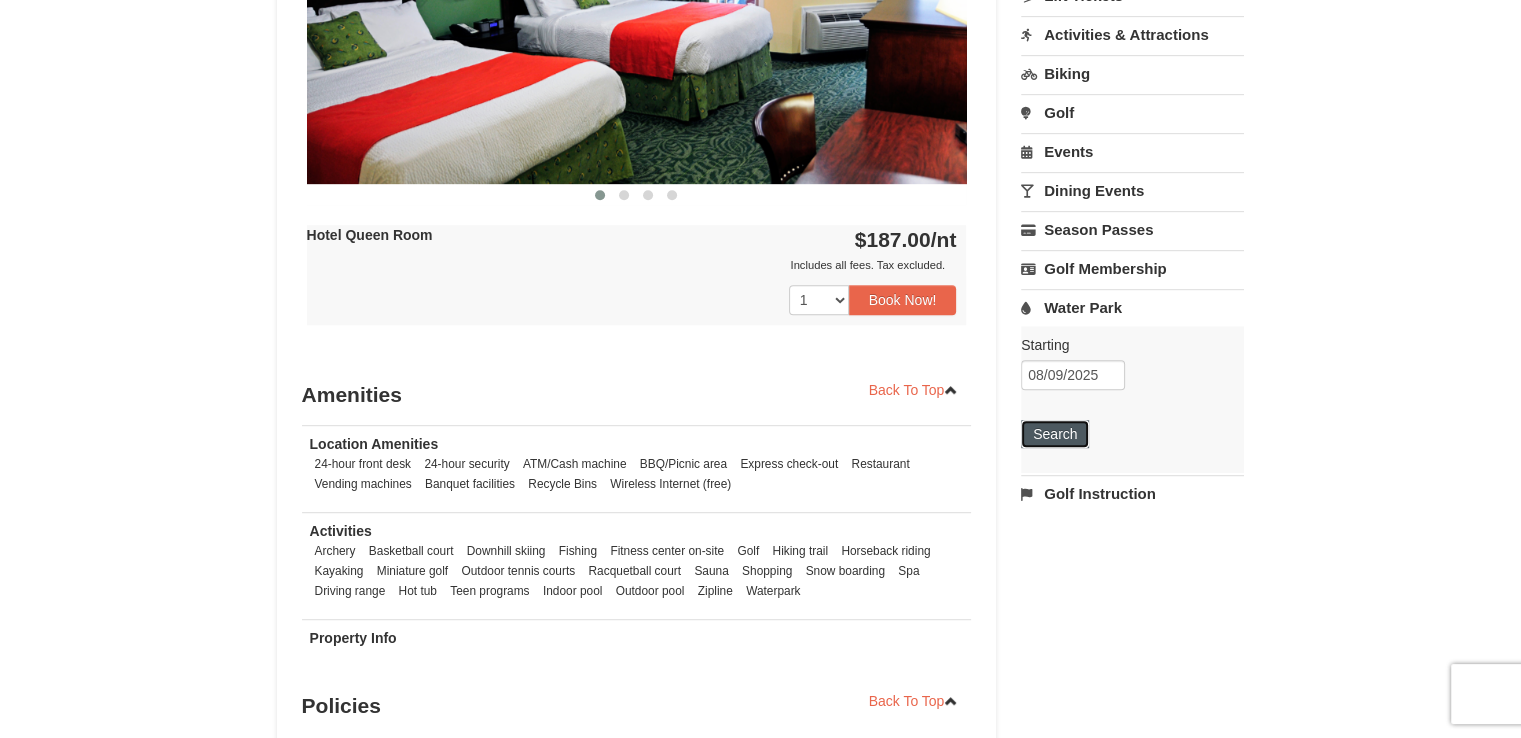 click on "Search" at bounding box center (1055, 434) 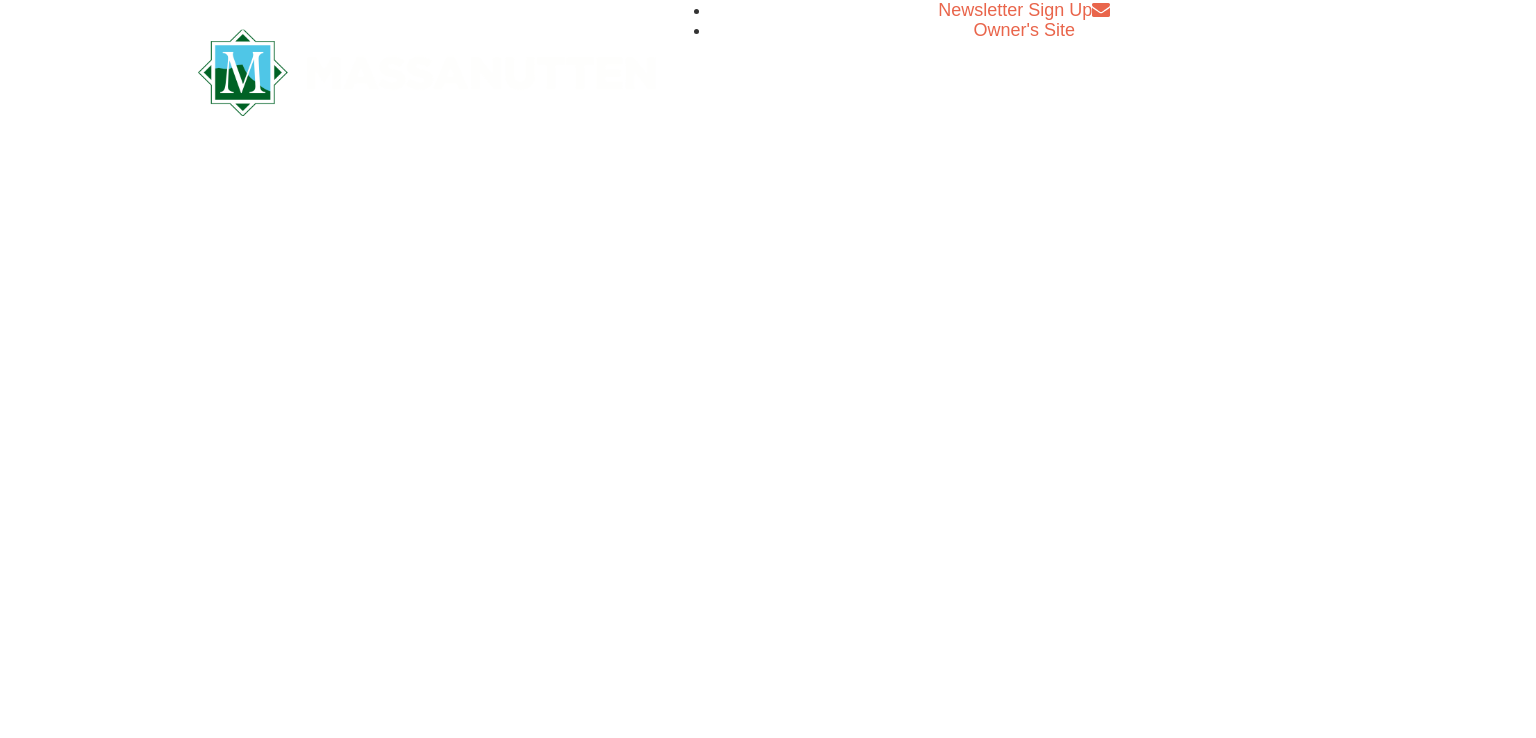 scroll, scrollTop: 0, scrollLeft: 0, axis: both 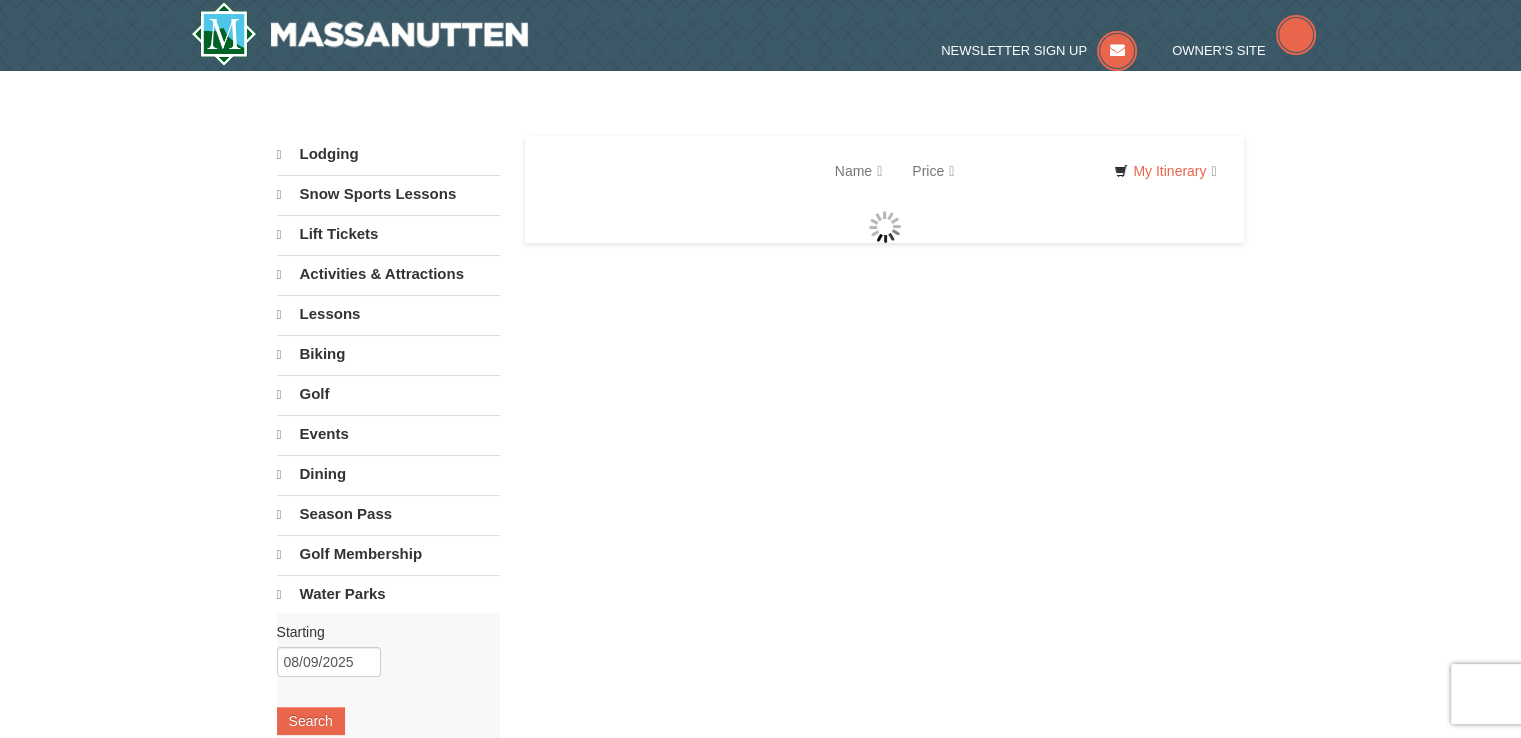 select on "8" 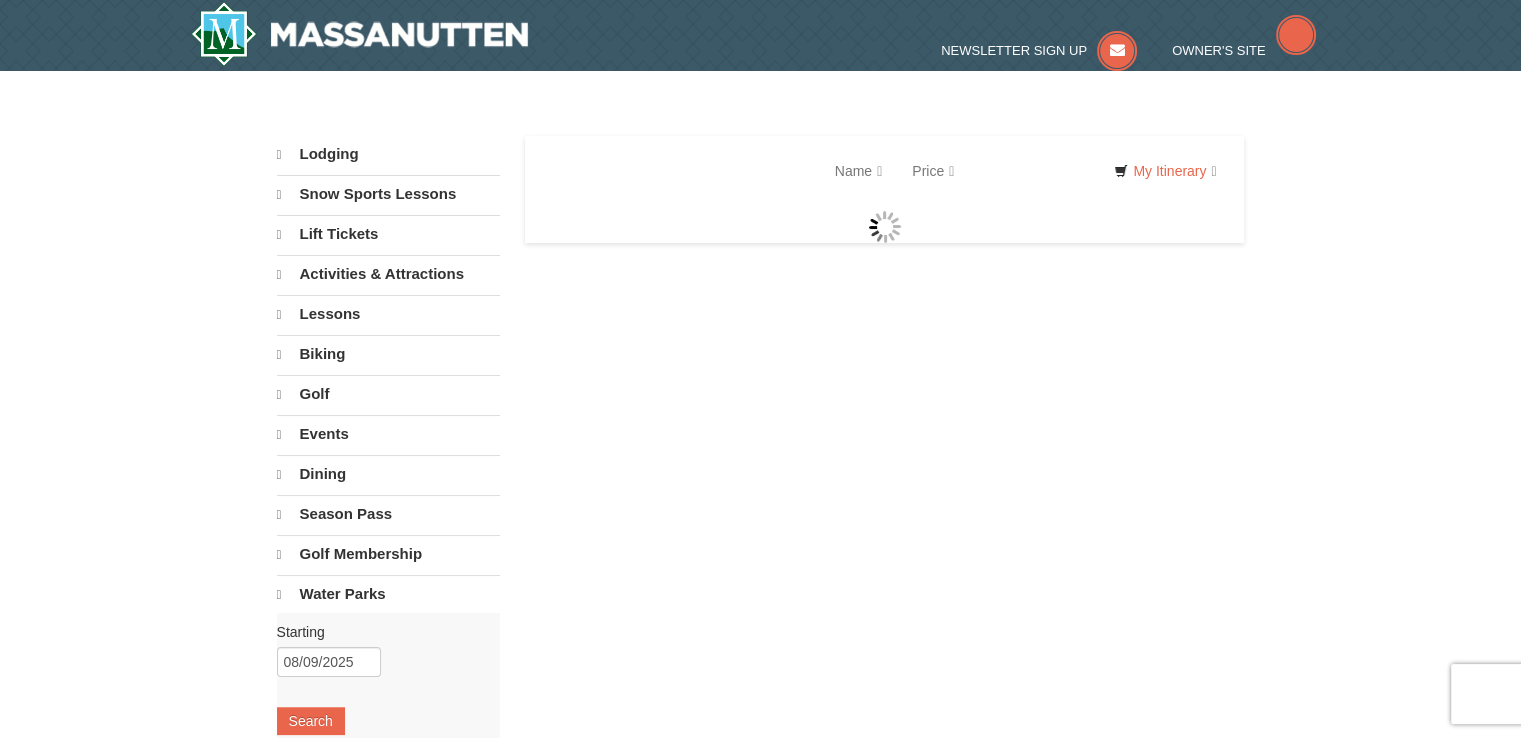 select on "8" 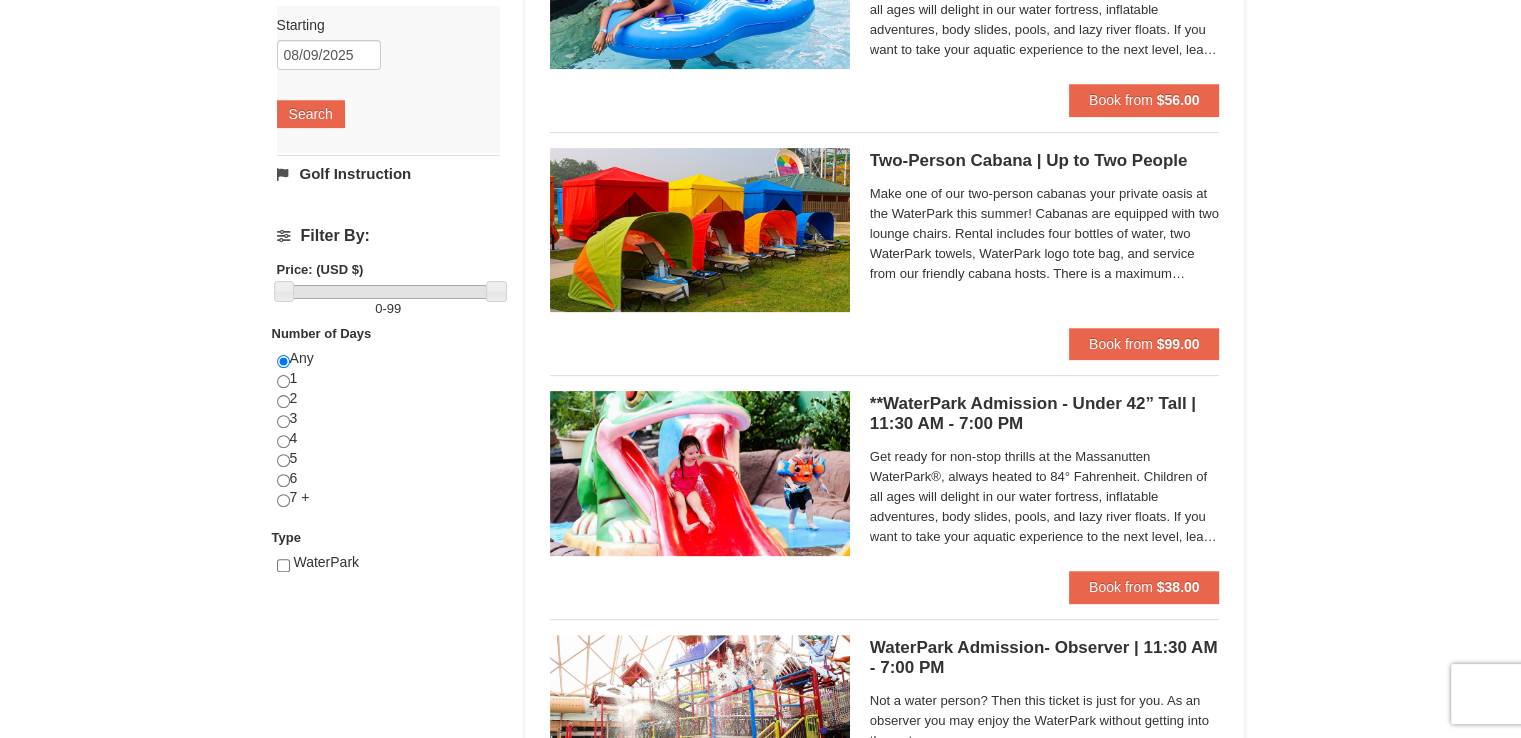 scroll, scrollTop: 544, scrollLeft: 0, axis: vertical 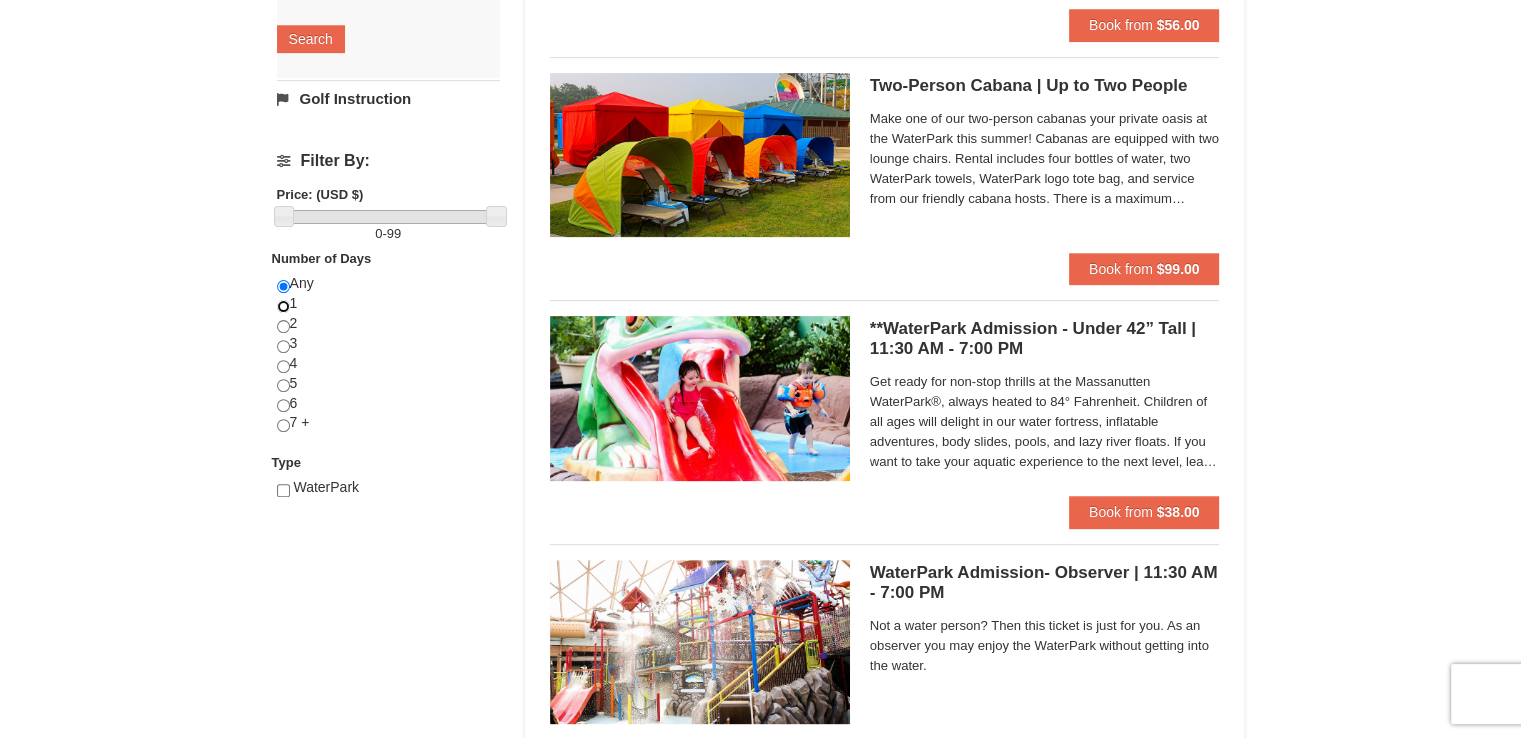 click at bounding box center [283, 306] 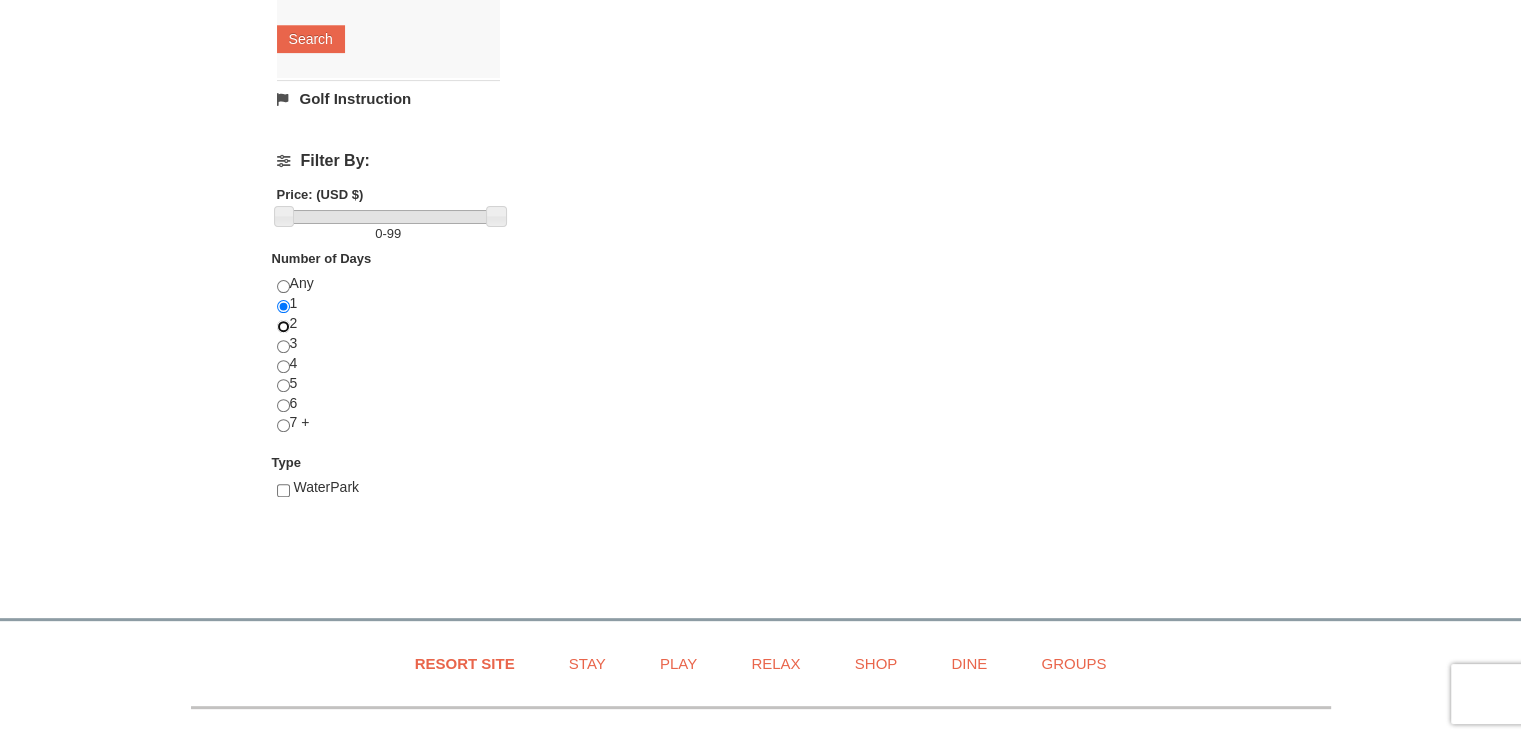 click at bounding box center (283, 326) 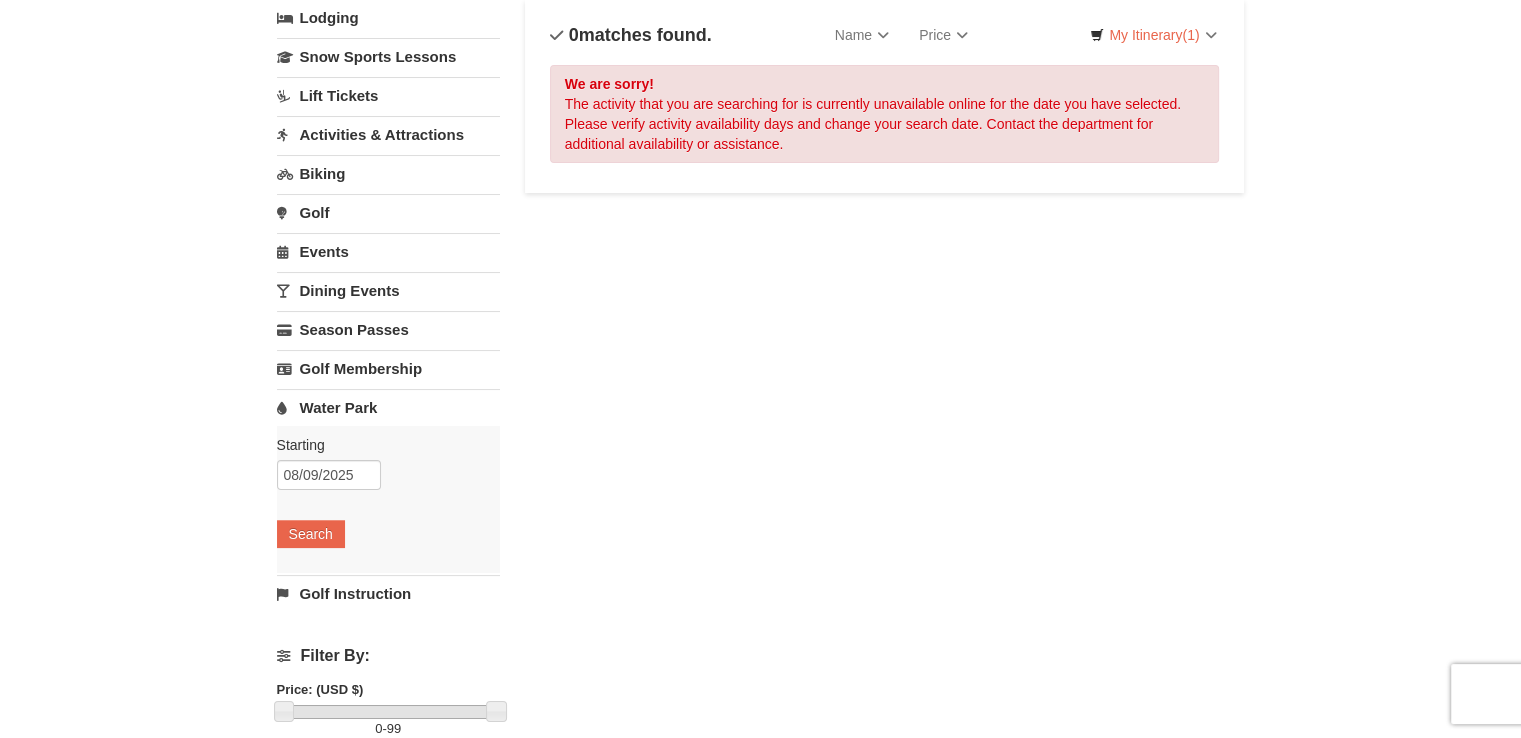 scroll, scrollTop: 0, scrollLeft: 0, axis: both 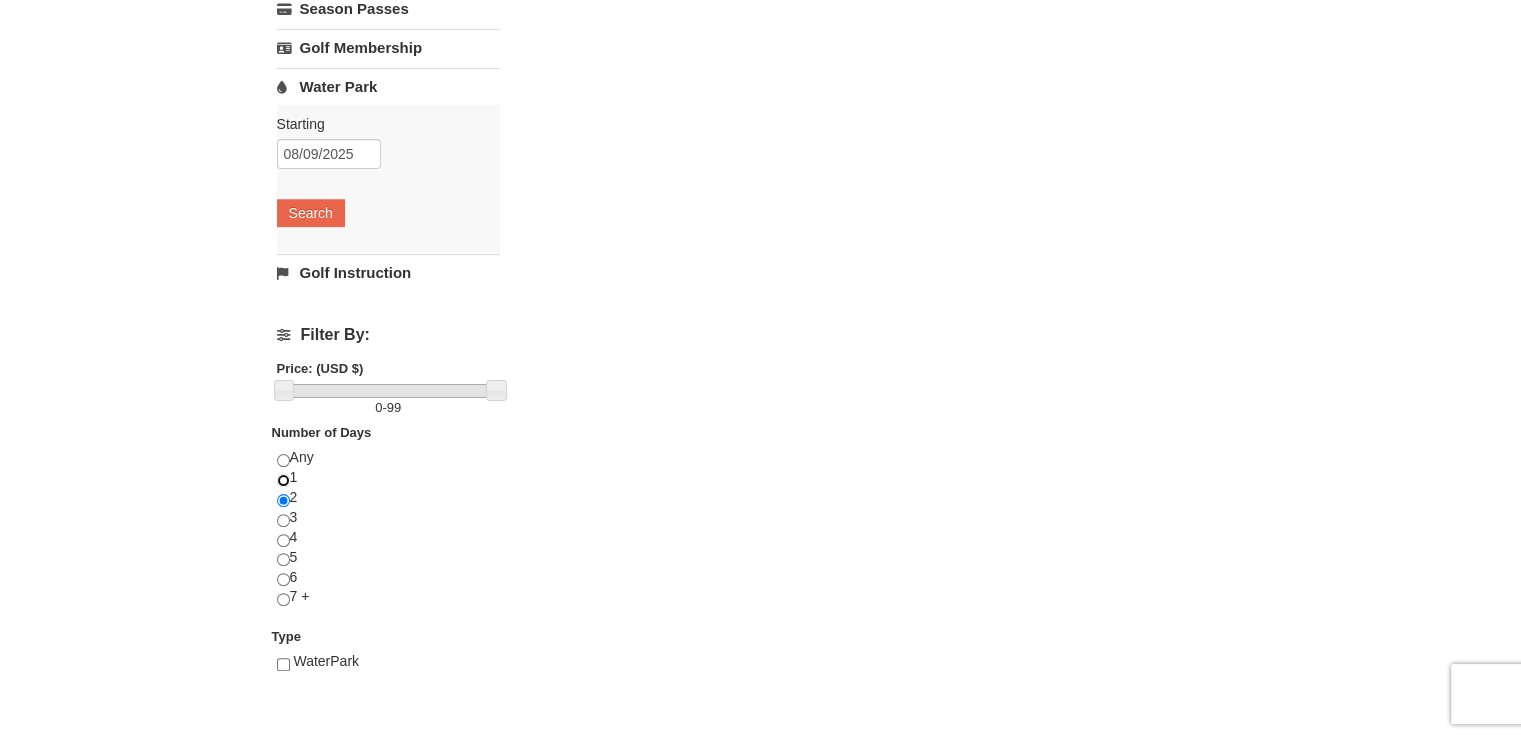 click at bounding box center [283, 480] 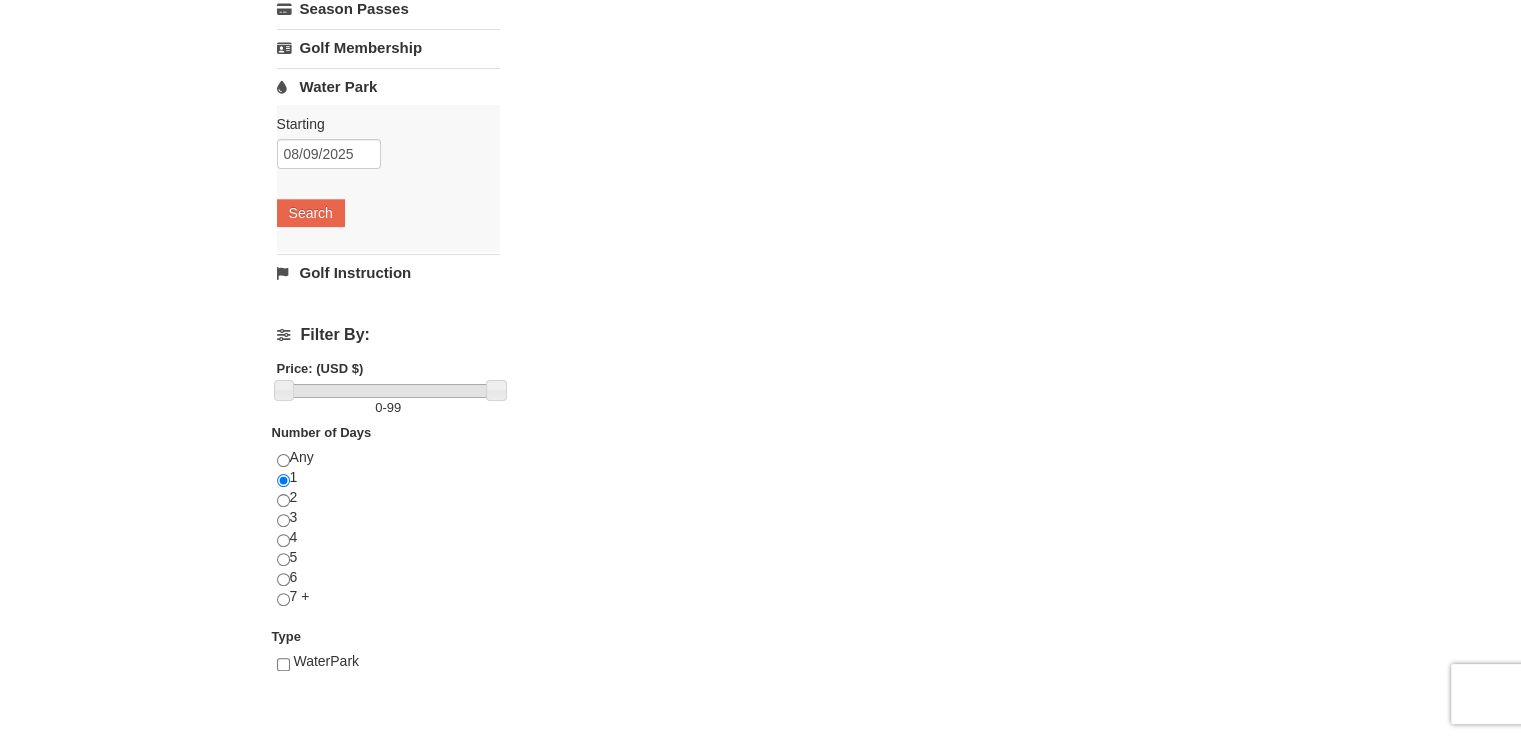 click on "Lodging
Arrival Please format dates MM/DD/YYYY Please format dates MM/DD/YYYY
08/09/2025
Departure Please format dates MM/DD/YYYY Please format dates MM/DD/YYYY
08/11/2025
Adults Please format dates MM/DD/YYYY
2
Children Please format dates MM/DD/YYYY
0
Search" at bounding box center (761, 203) 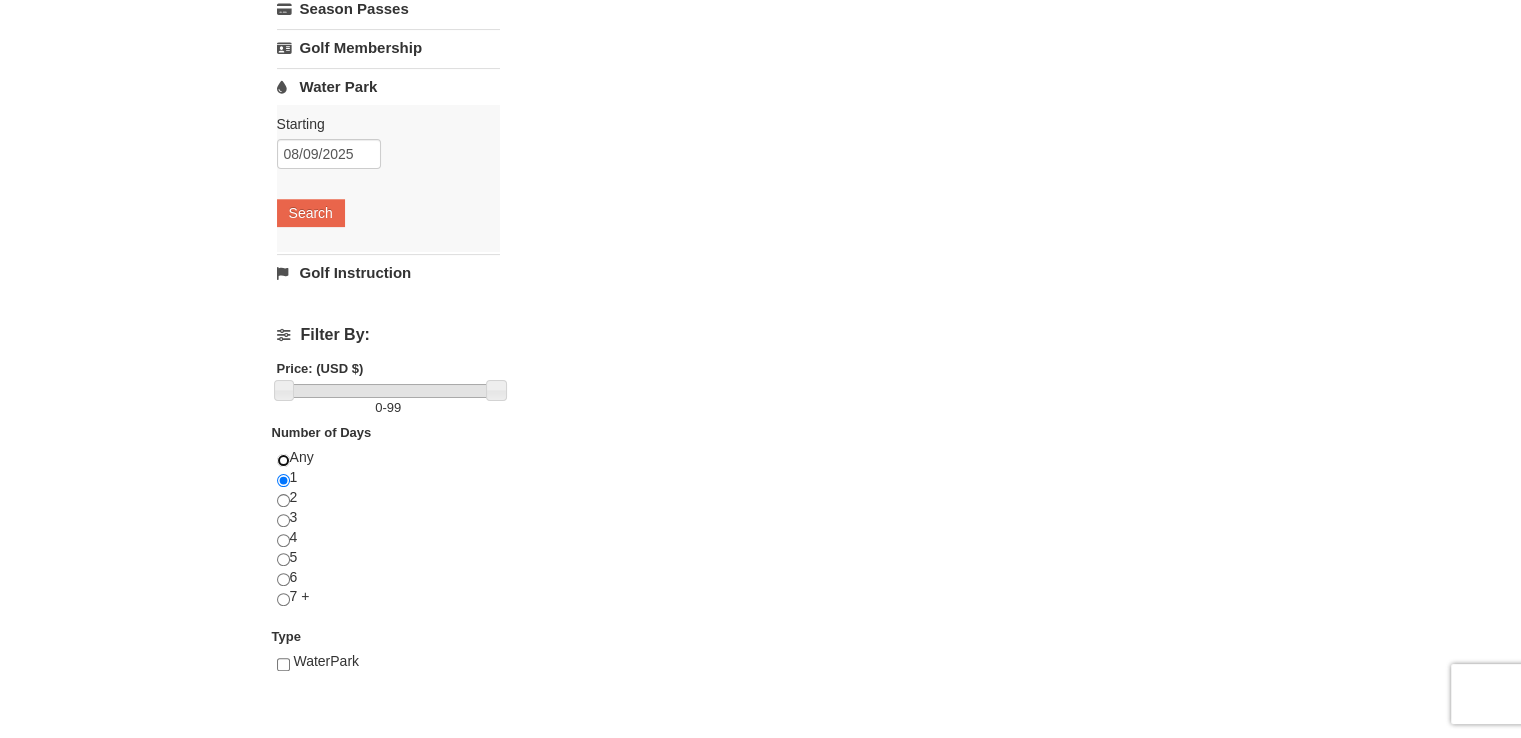 click at bounding box center (283, 460) 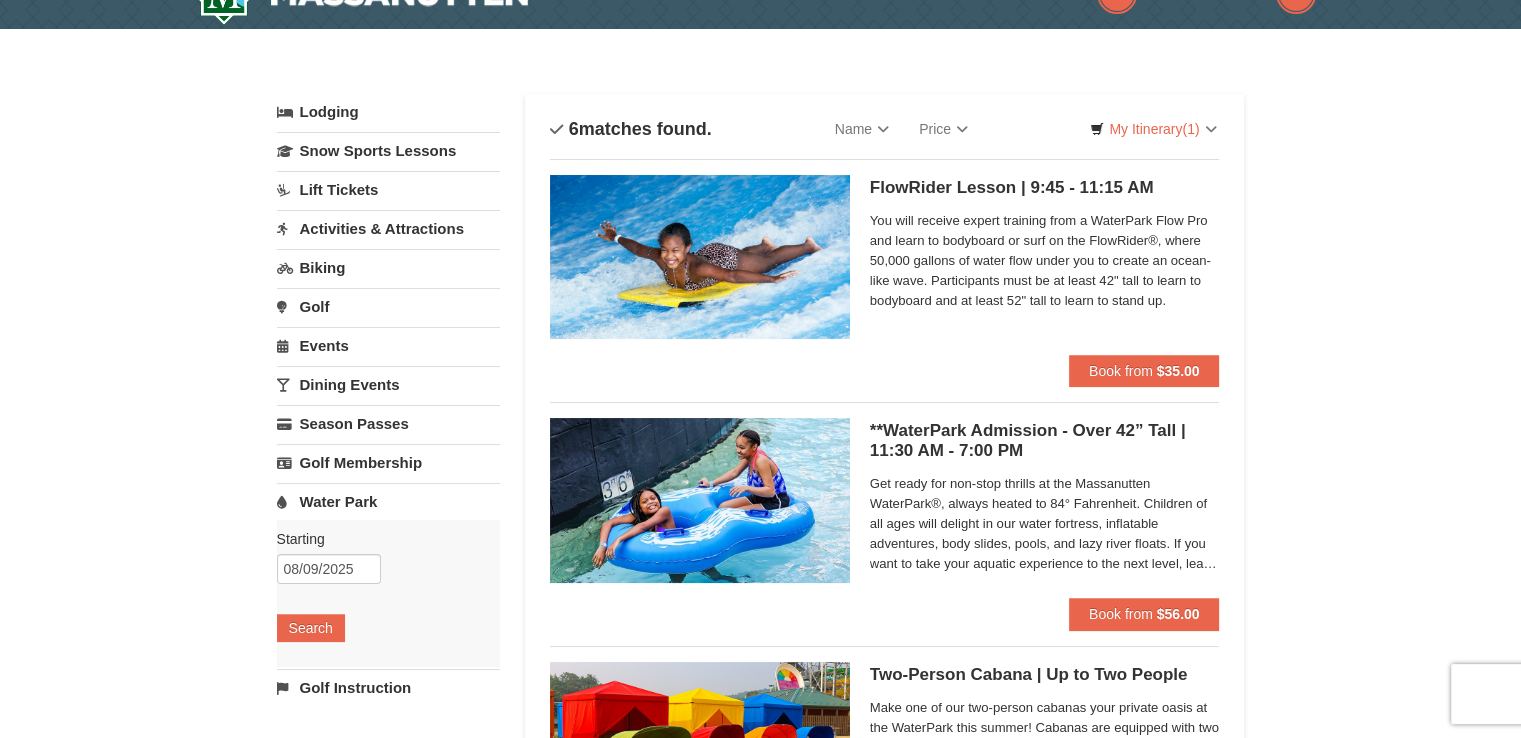 scroll, scrollTop: 26, scrollLeft: 0, axis: vertical 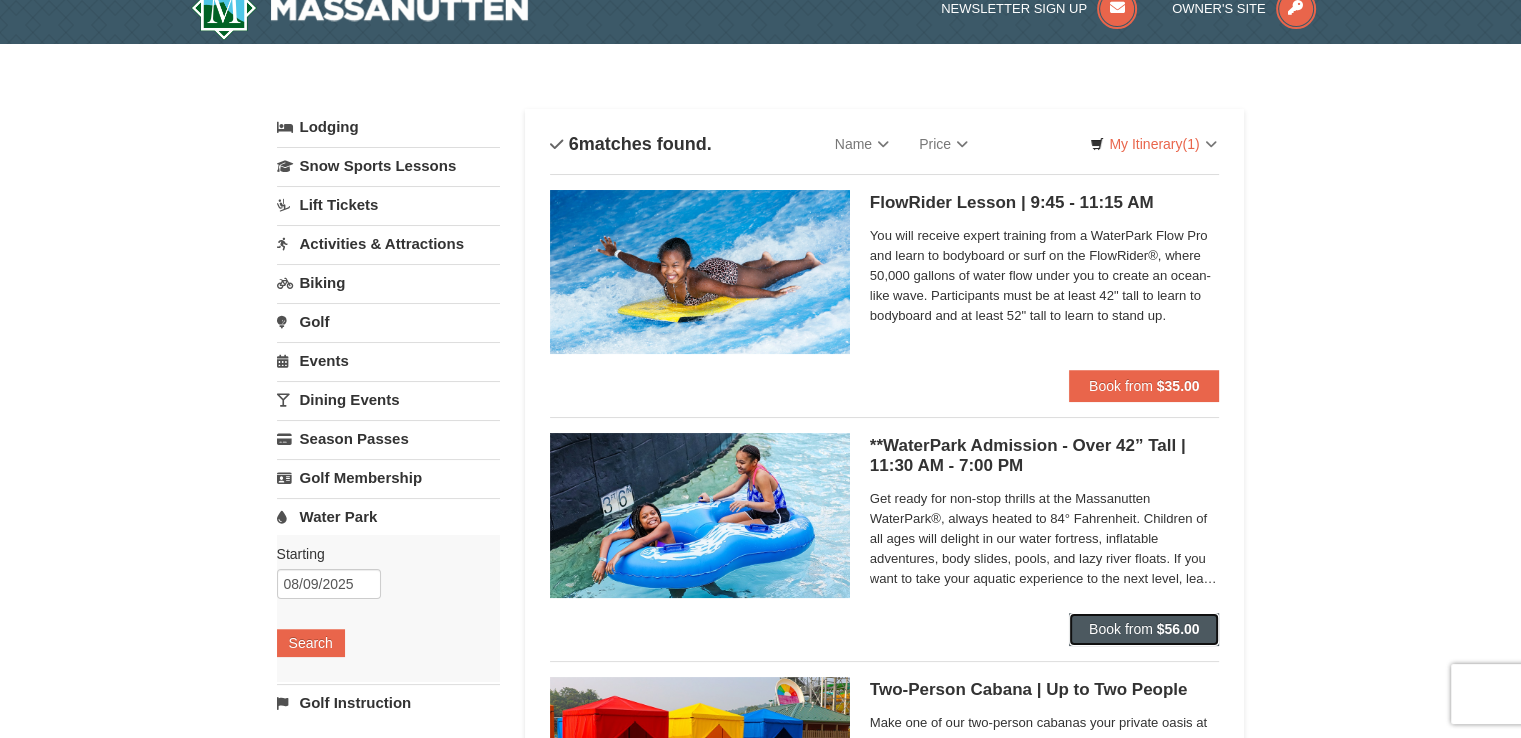 click on "Book from" at bounding box center [1121, 629] 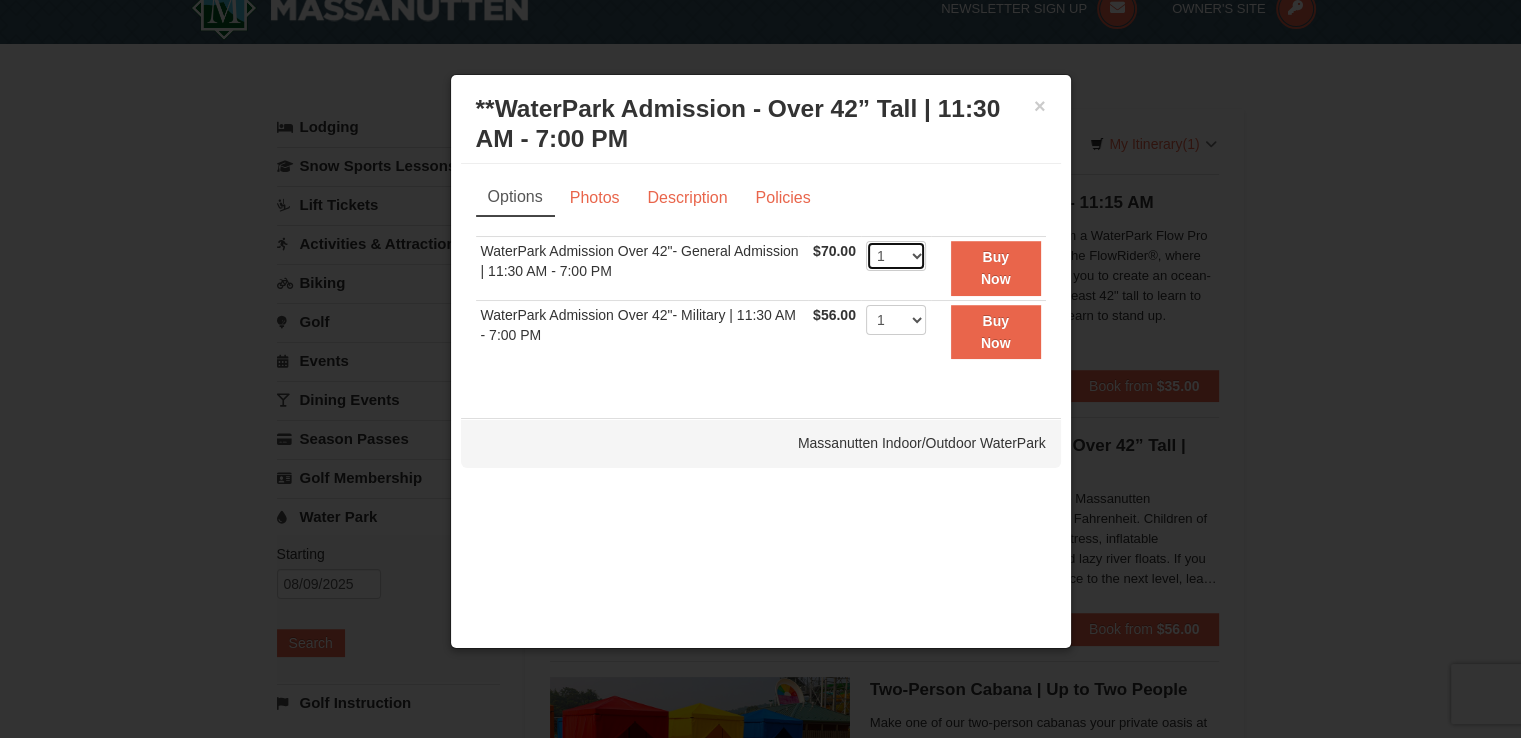 click on "1
2
3
4
5
6
7
8
9
10
11
12
13
14
15
16
17
18
19
20
21 22" at bounding box center (896, 256) 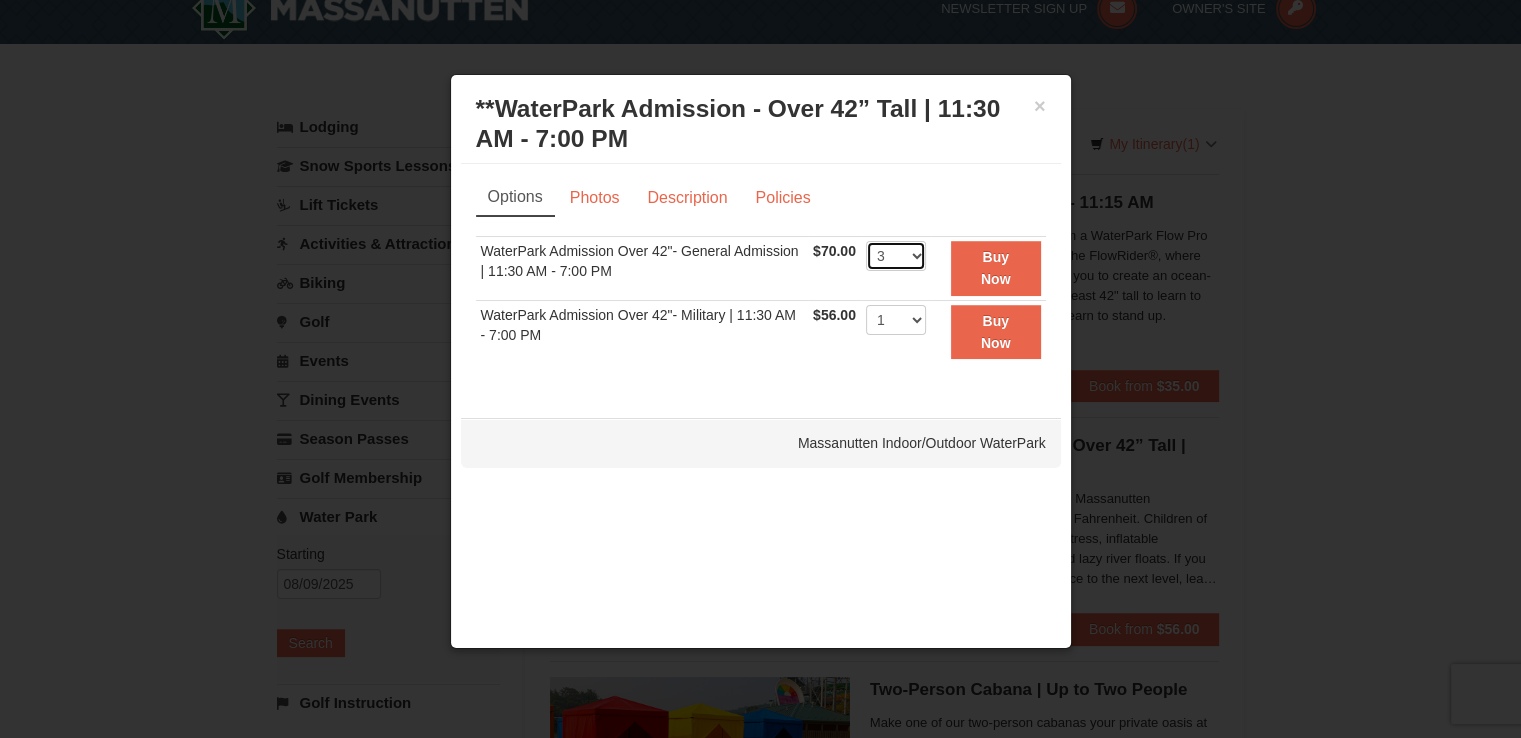 click on "1
2
3
4
5
6
7
8
9
10
11
12
13
14
15
16
17
18
19
20
21 22" at bounding box center (896, 256) 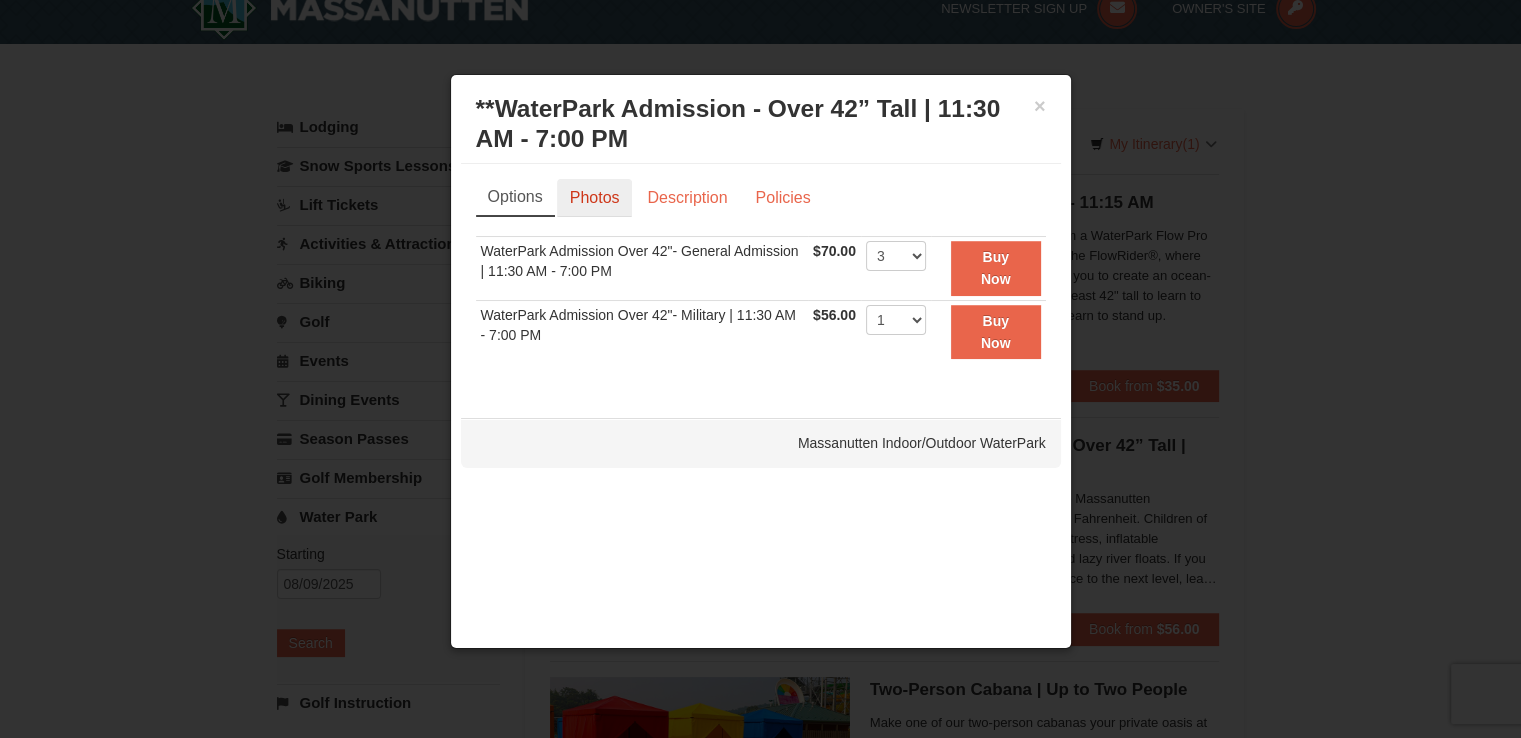 click on "Photos" at bounding box center [595, 198] 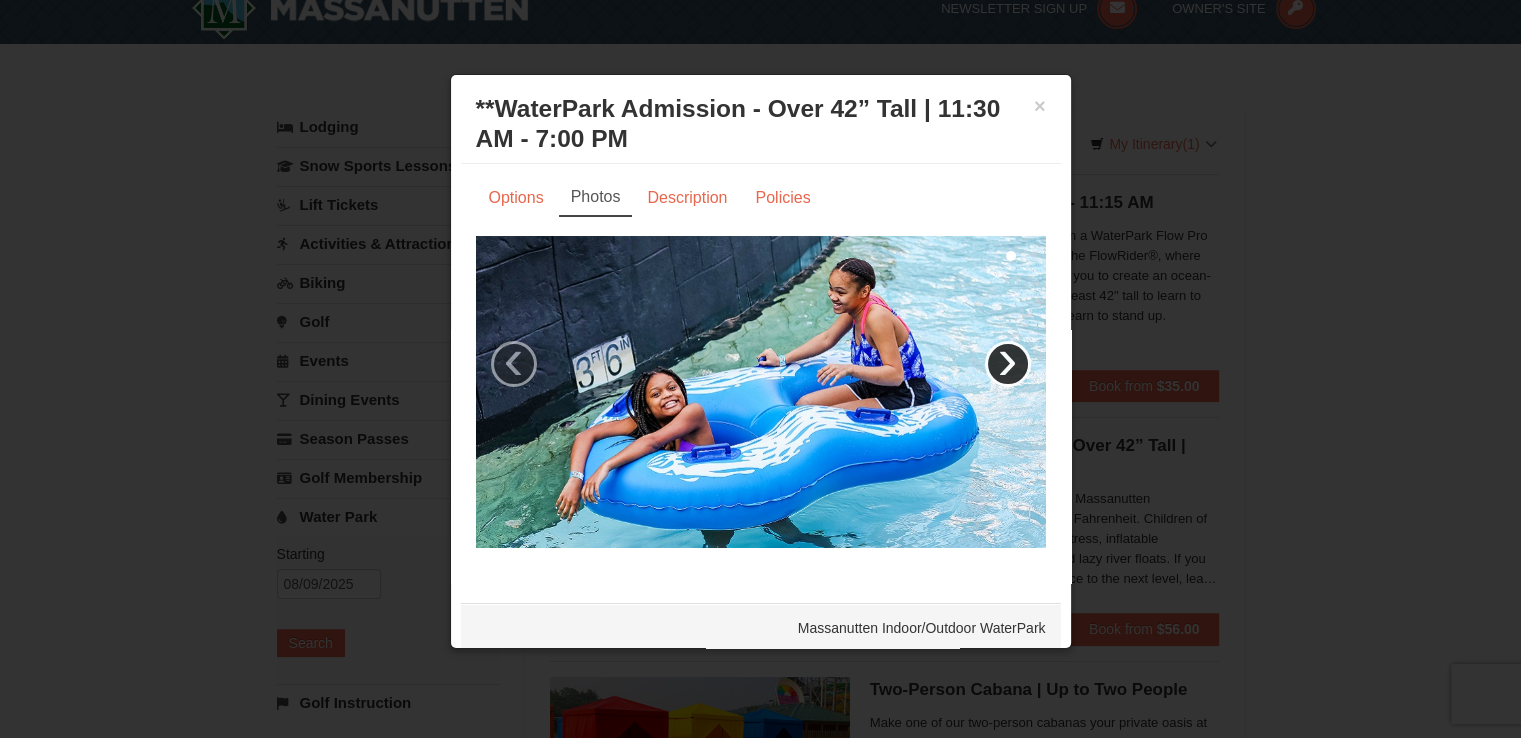 click on "›" at bounding box center [1008, 364] 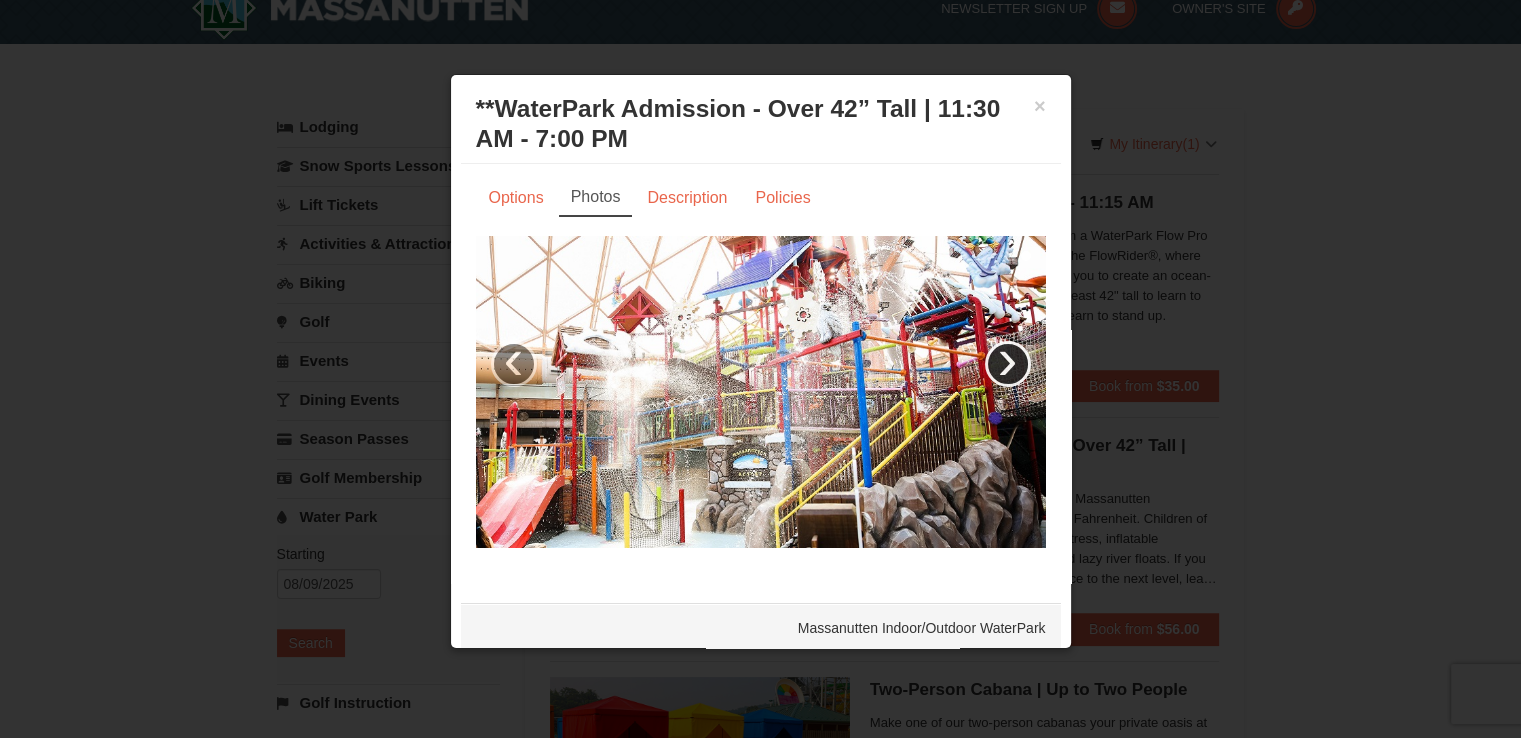 click on "›" at bounding box center [1008, 364] 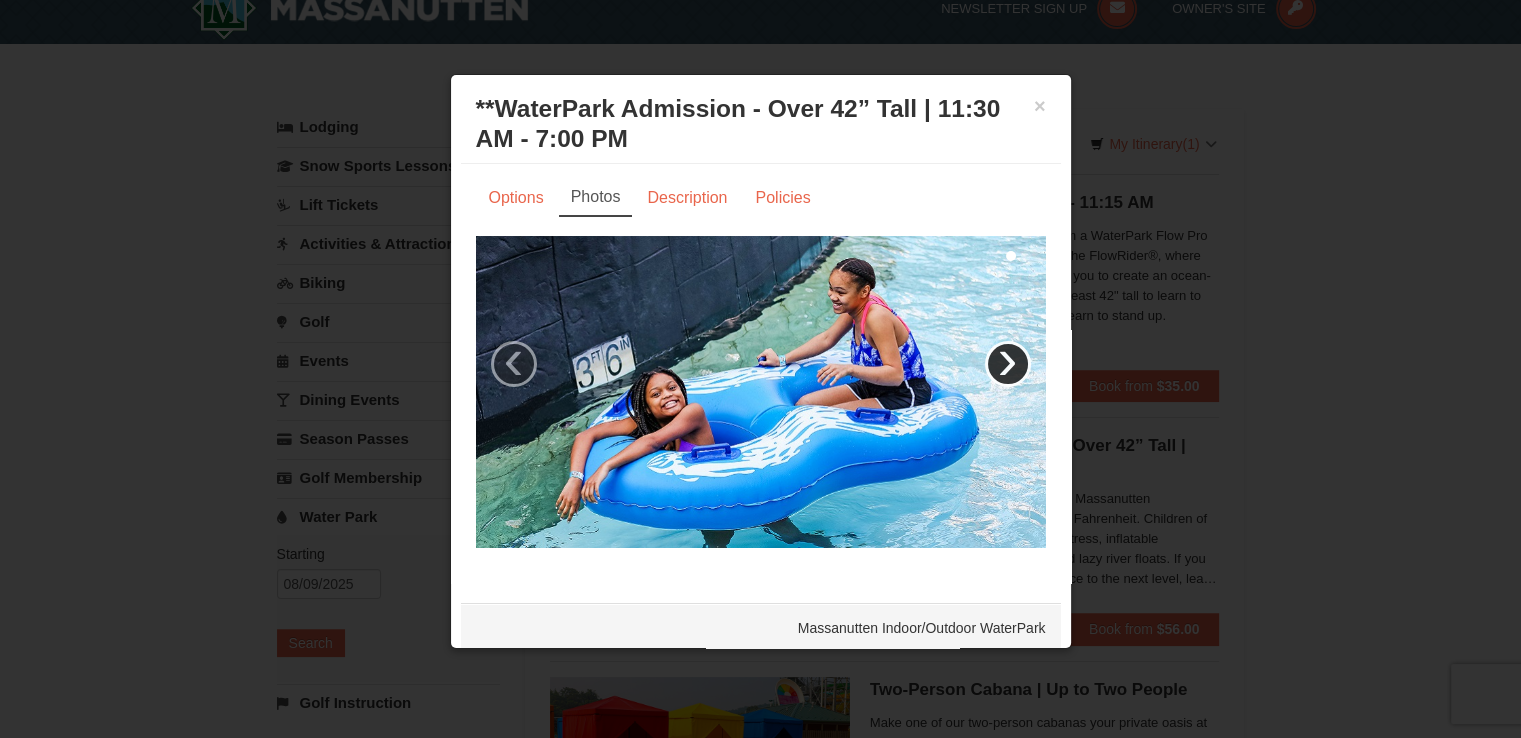 click on "›" at bounding box center [1008, 364] 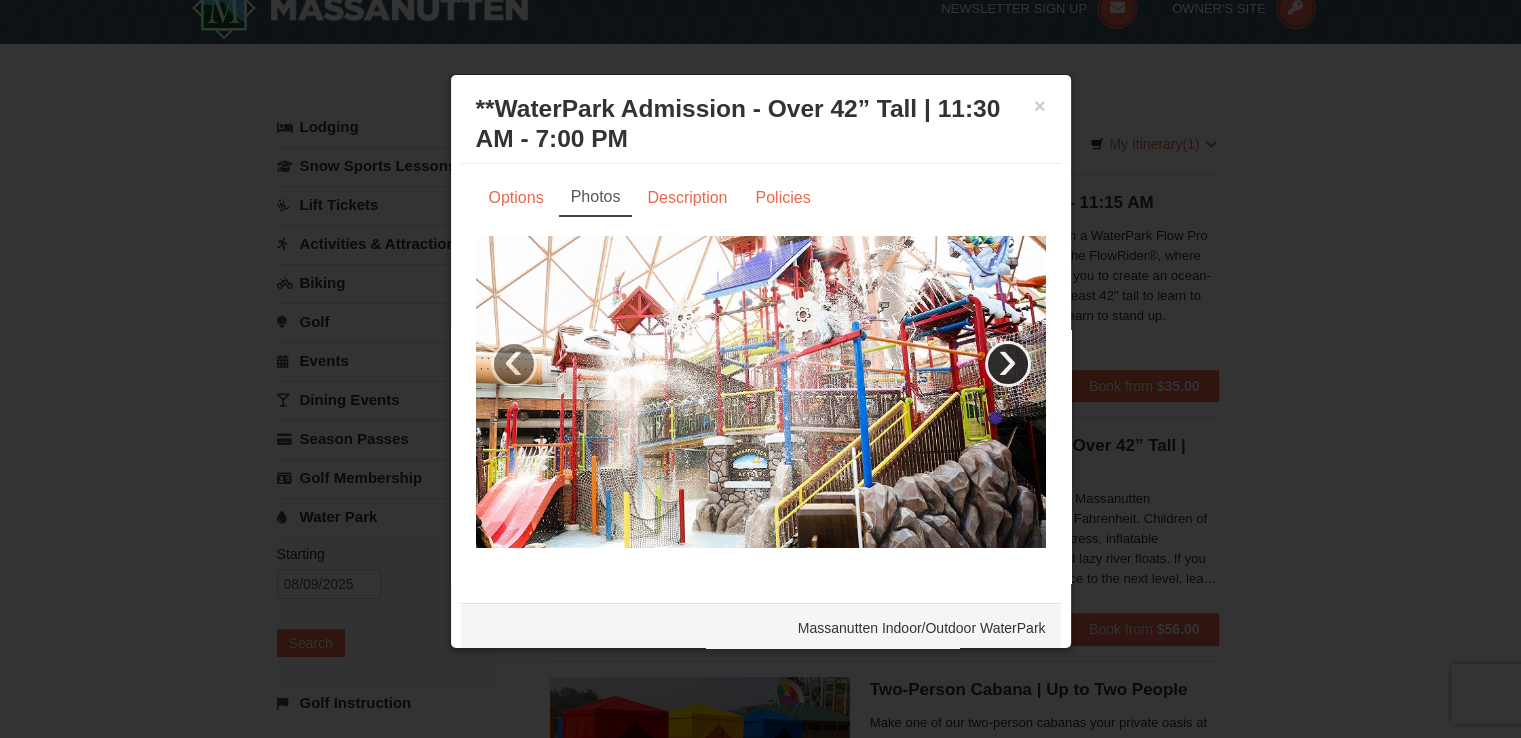 click on "›" at bounding box center [1008, 364] 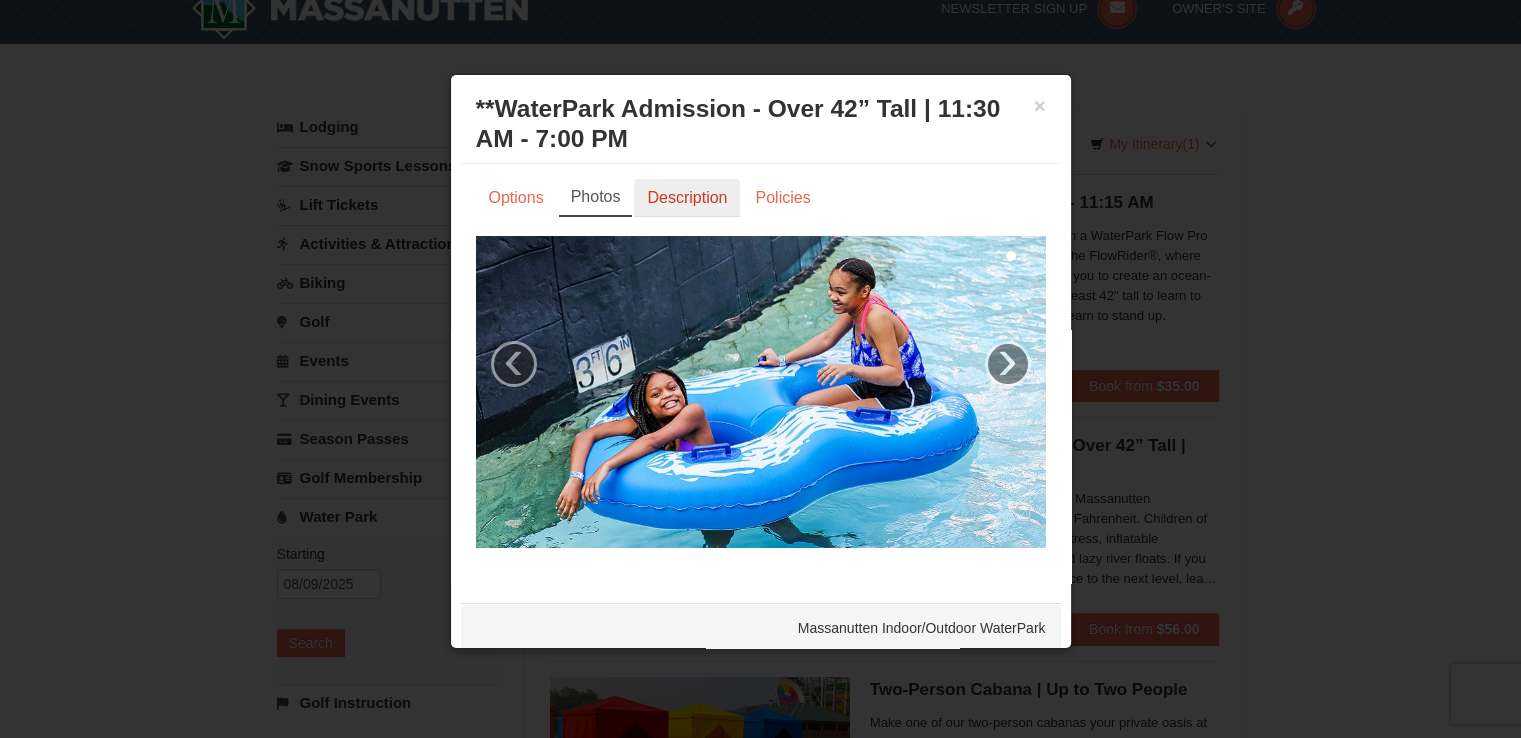 click on "Description" at bounding box center [687, 198] 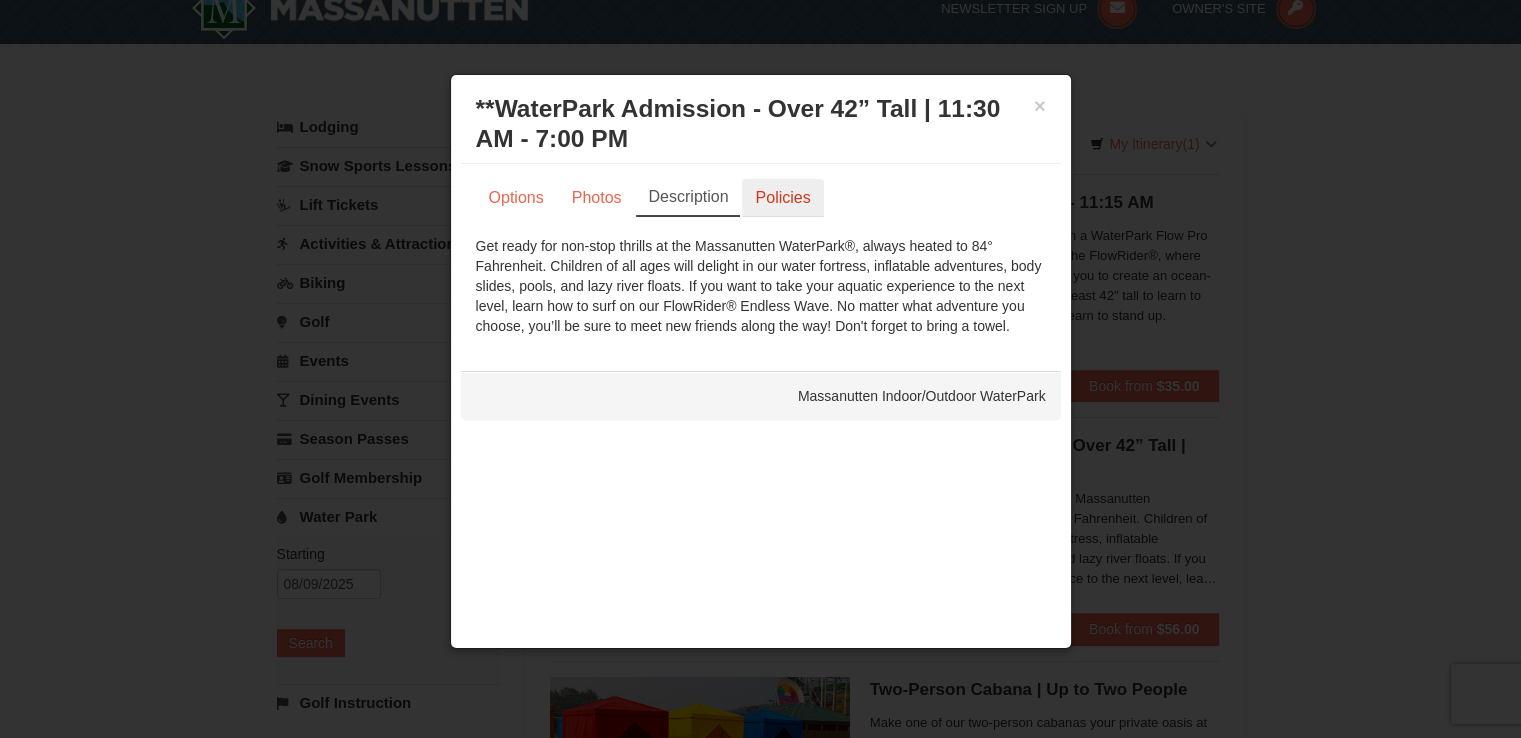 click on "Policies" at bounding box center [782, 198] 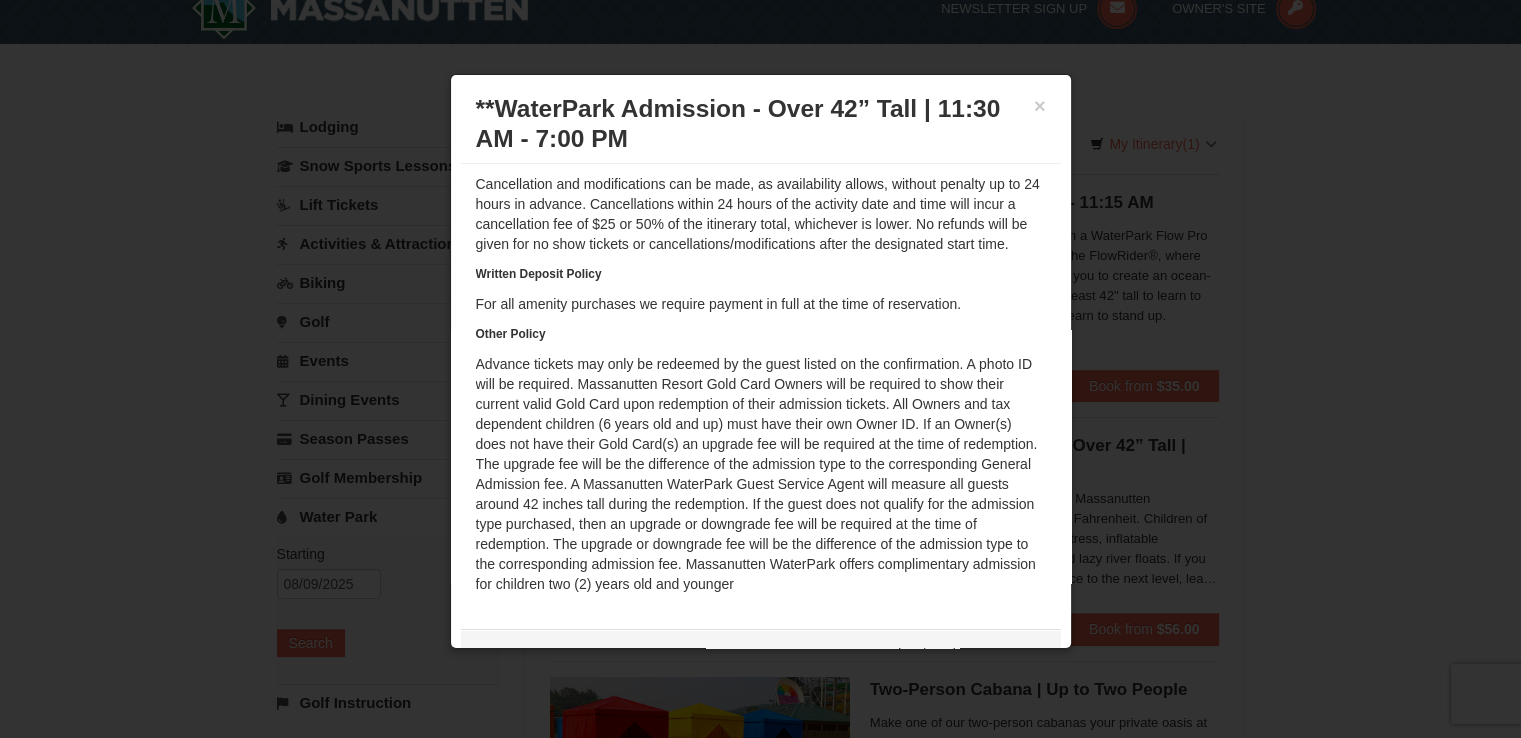 scroll, scrollTop: 0, scrollLeft: 0, axis: both 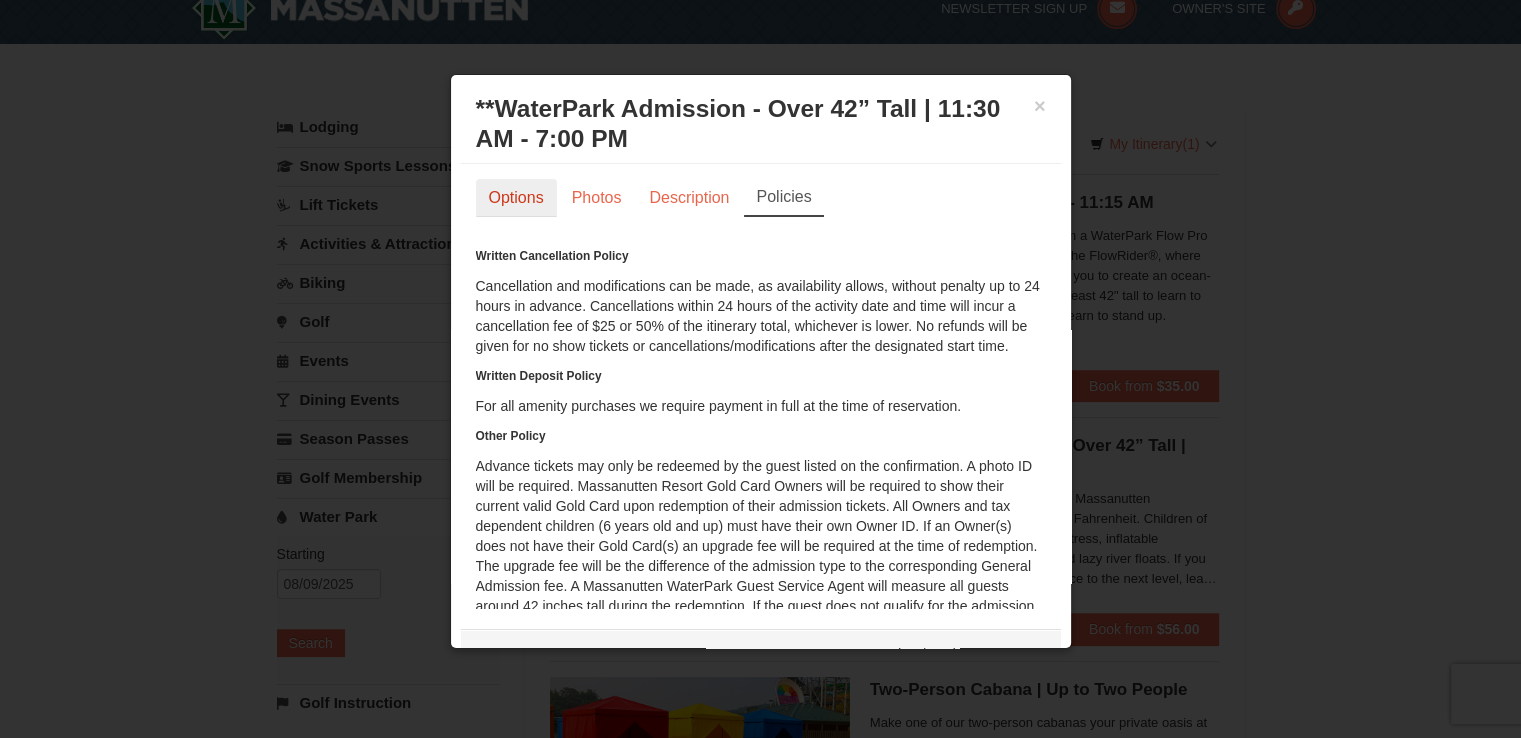 click on "Options" at bounding box center [516, 198] 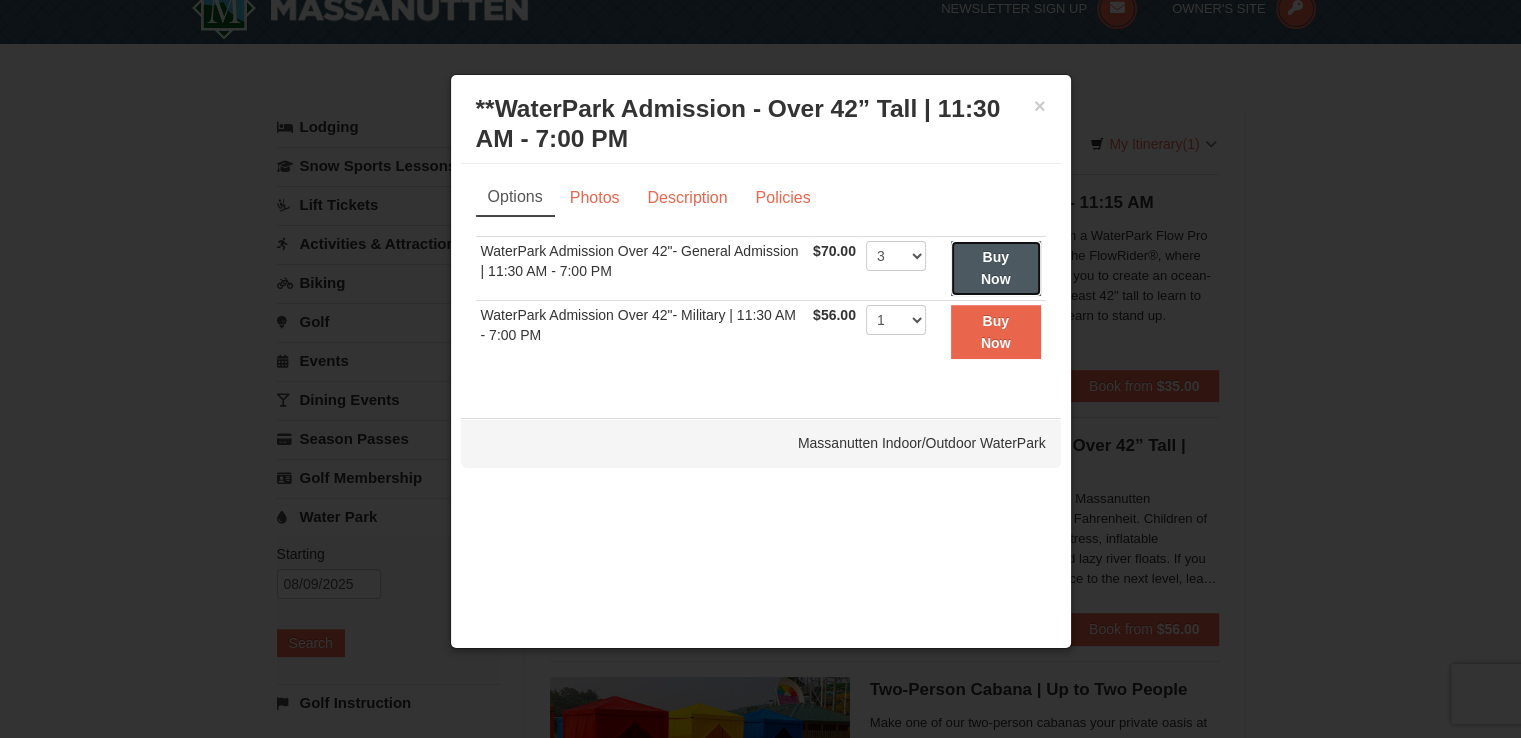 click on "Buy Now" at bounding box center [996, 268] 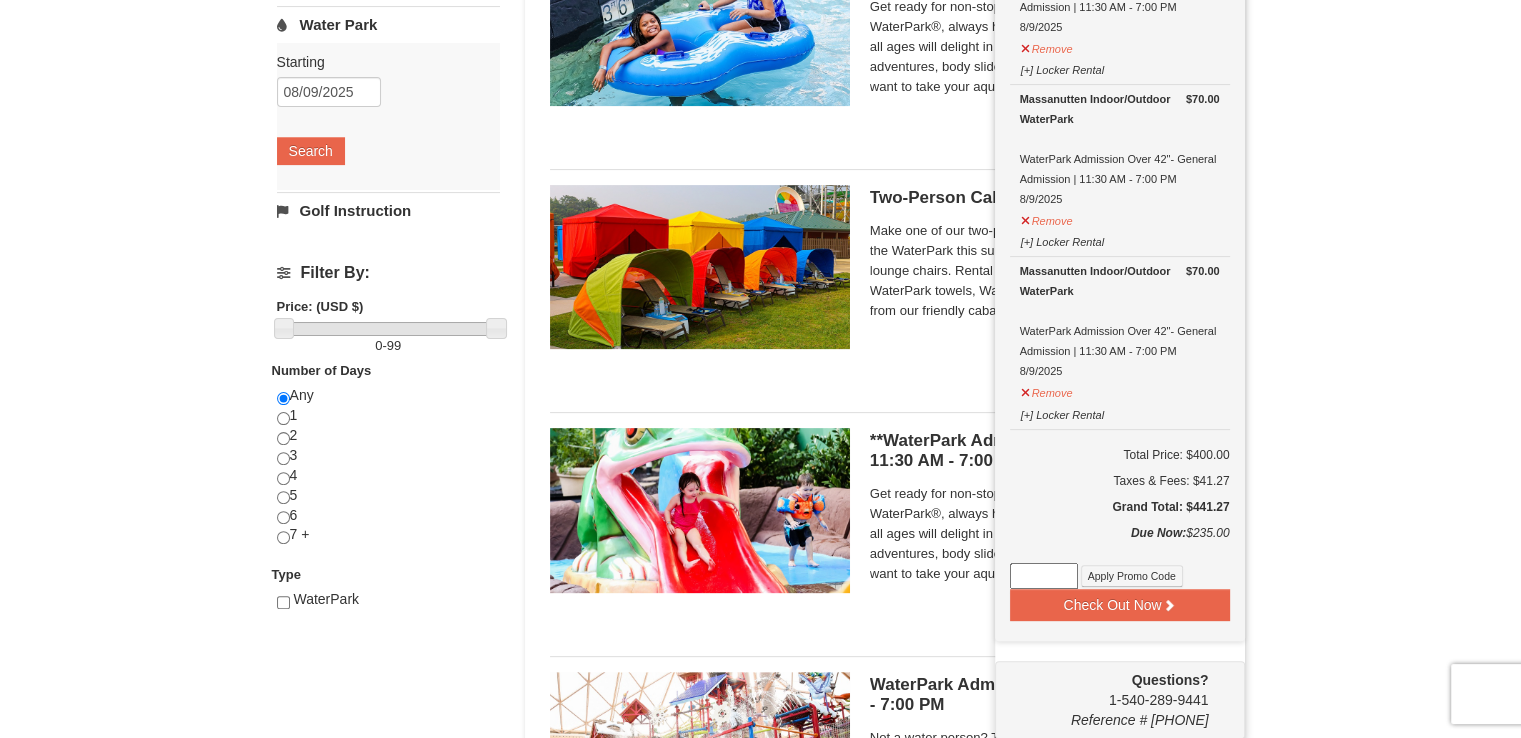 scroll, scrollTop: 536, scrollLeft: 0, axis: vertical 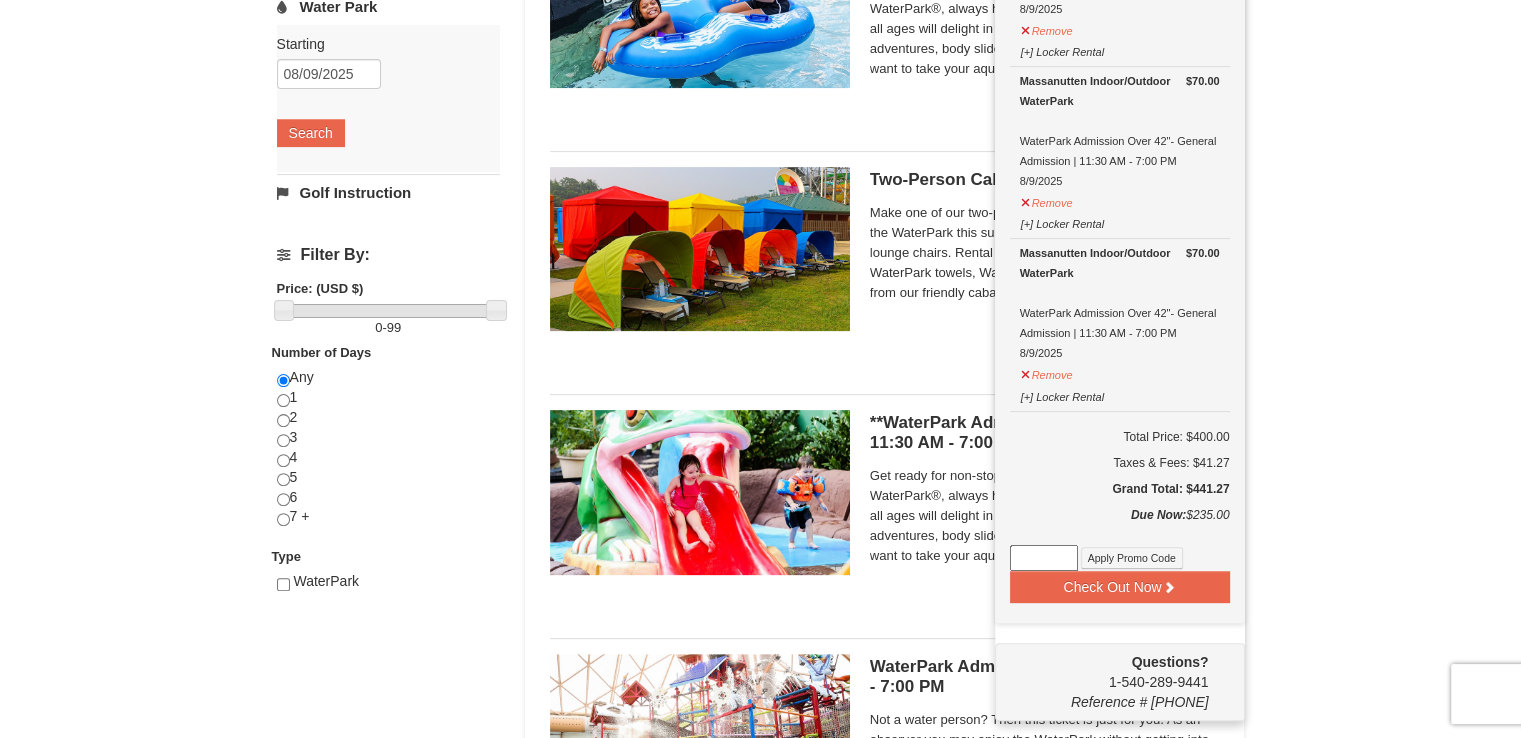 click on "×
Categories
List
Filter
My Itinerary (4)
Check Out Now
Lodging
$165.00
Massanutten Resort Hotels
Hotel Queen Room
8/9/2025 - 8/10/2025" at bounding box center (760, 356) 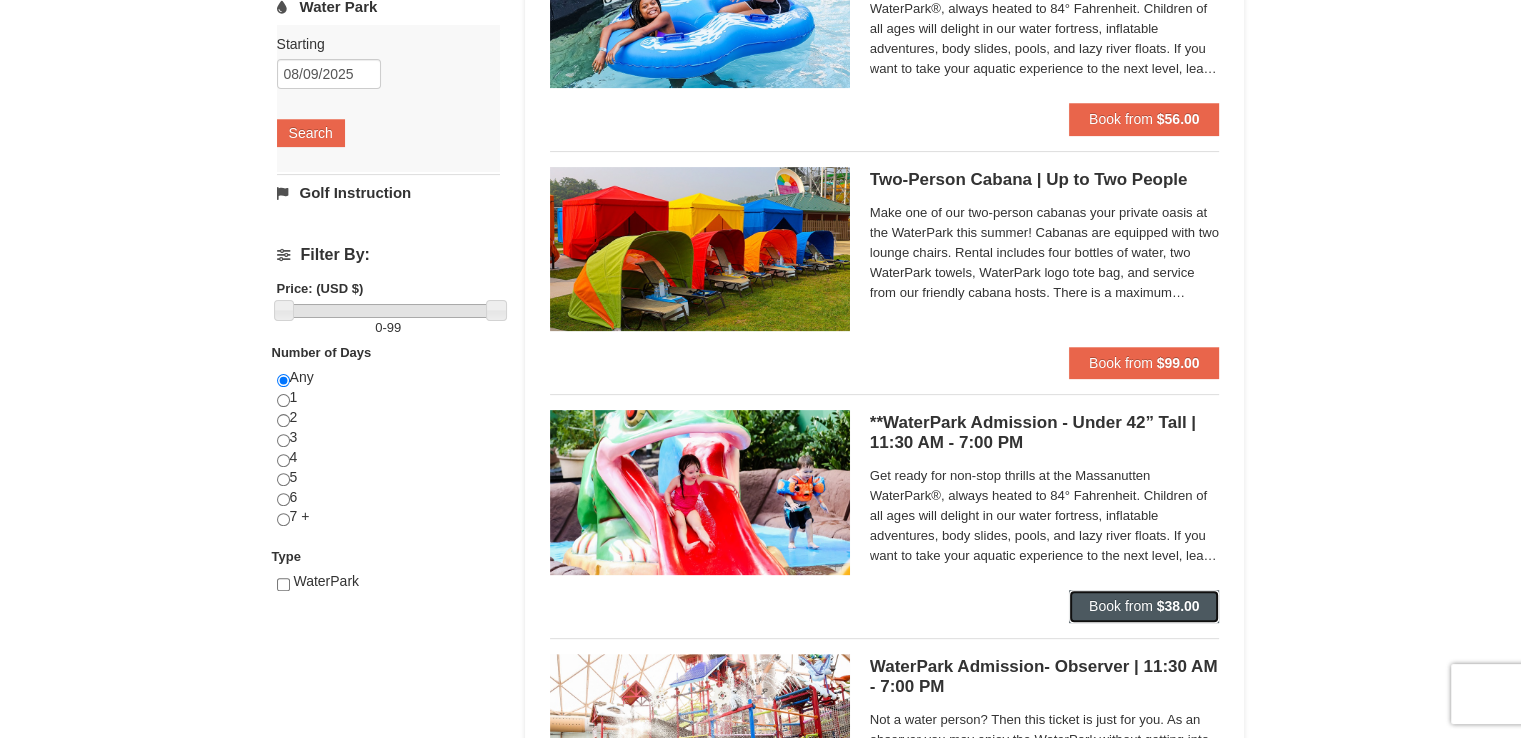 click on "Book from" at bounding box center [1121, 606] 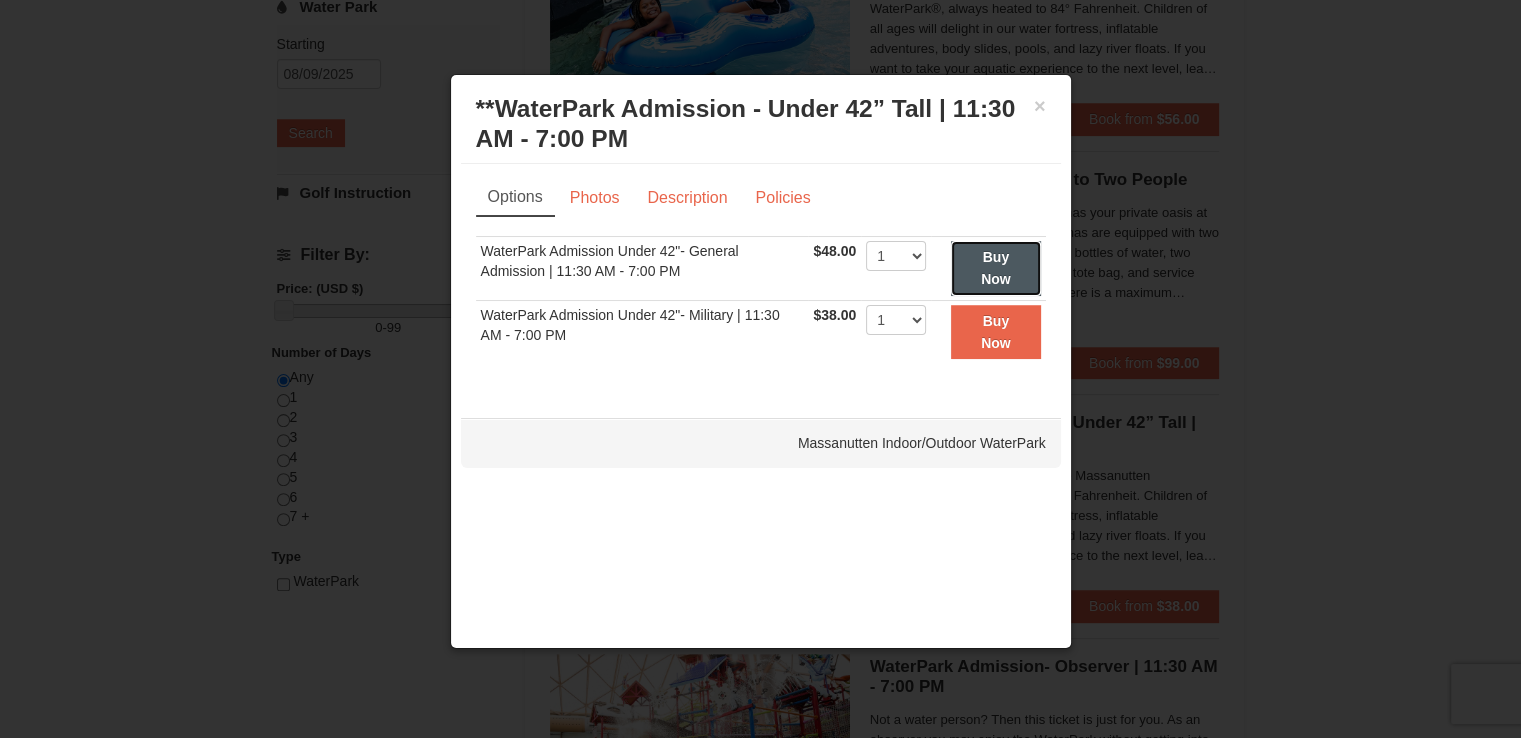 click on "Buy Now" at bounding box center [996, 268] 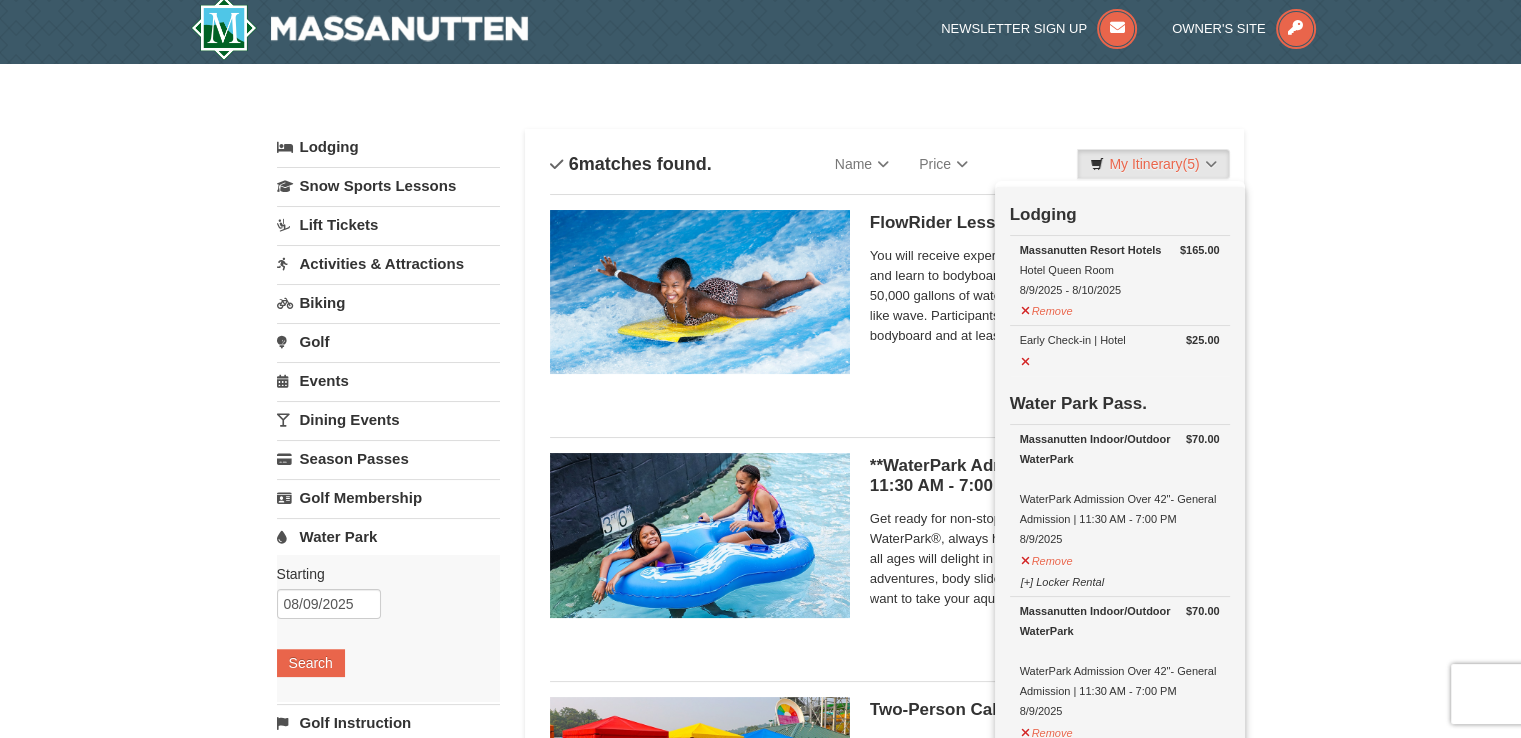 scroll, scrollTop: 13, scrollLeft: 0, axis: vertical 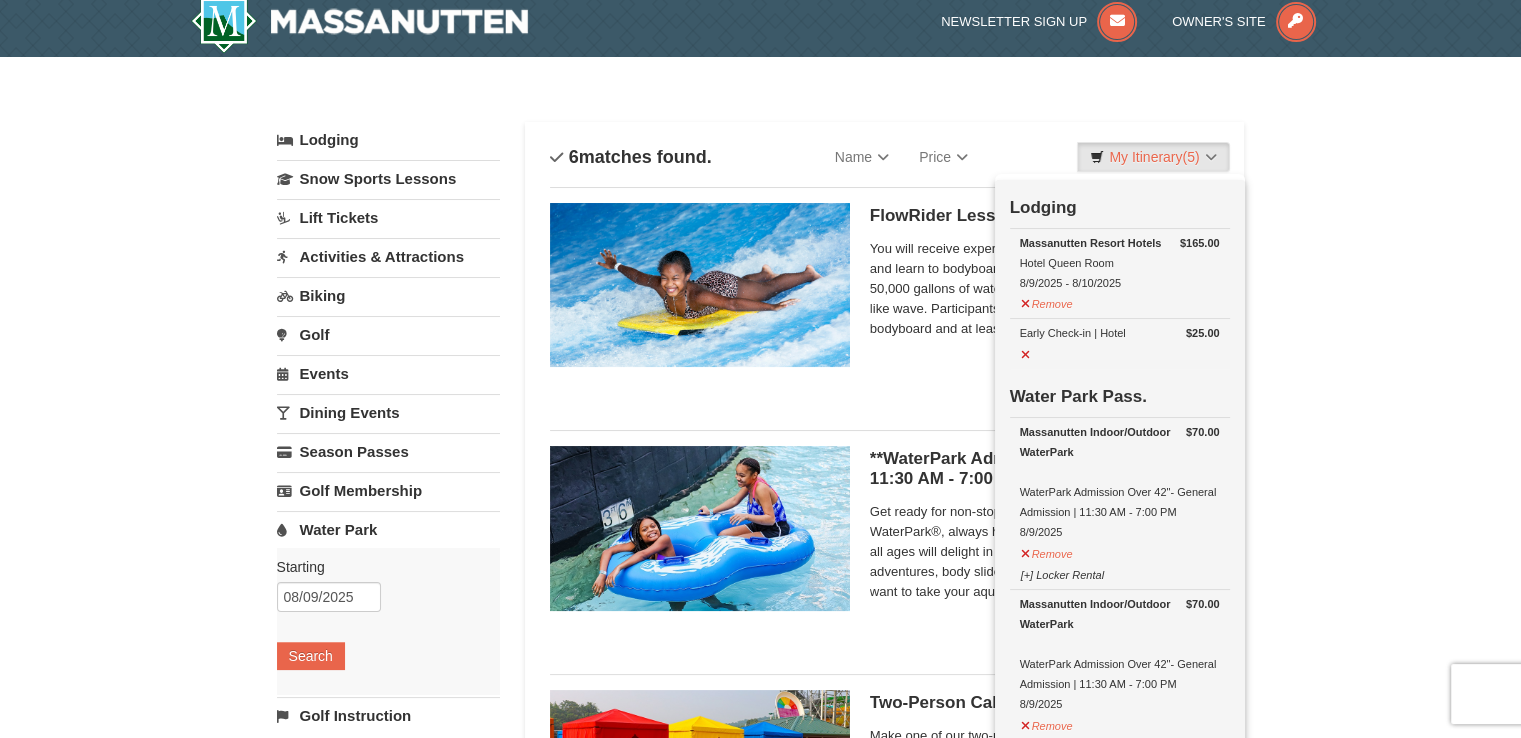 click on "Dining Events" at bounding box center (388, 412) 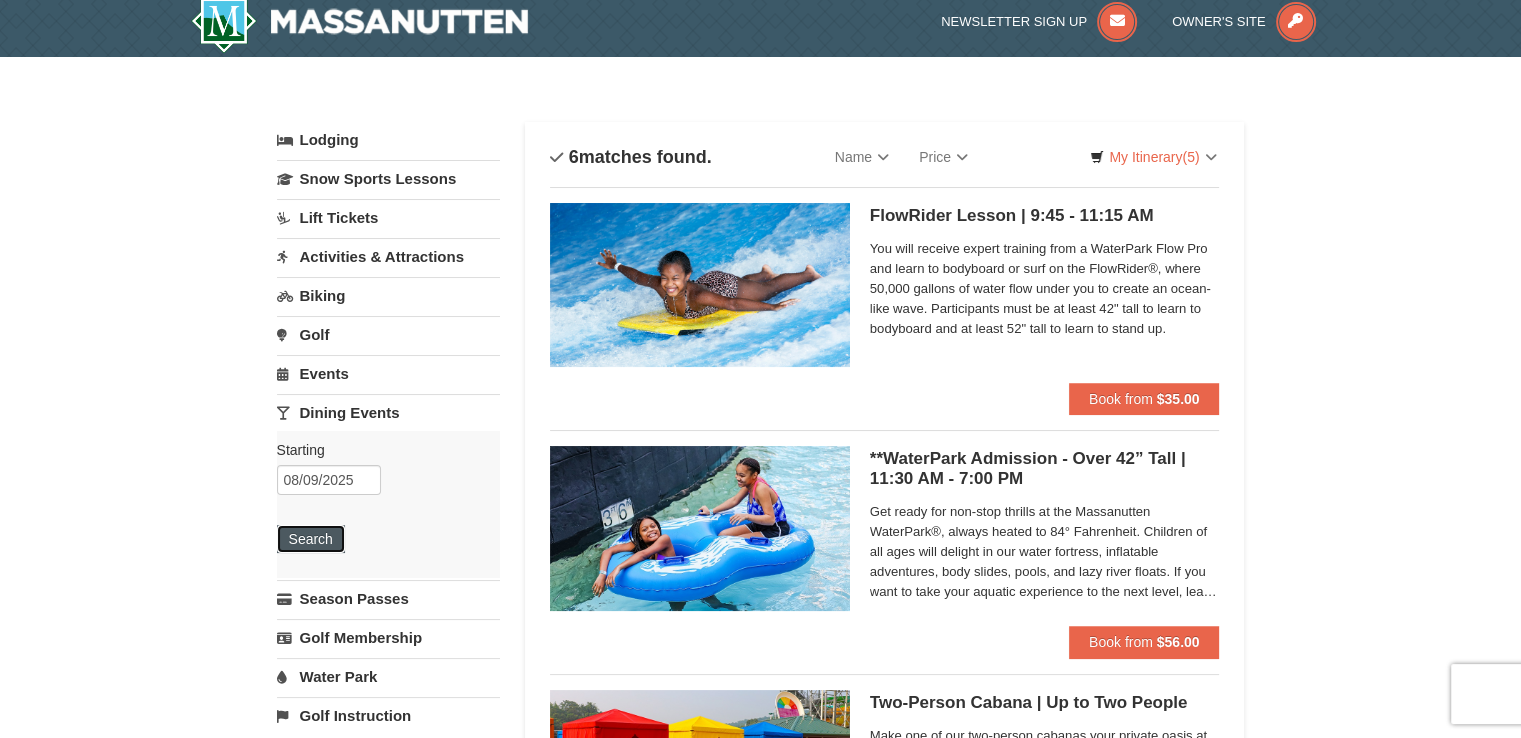click on "Search" at bounding box center (311, 539) 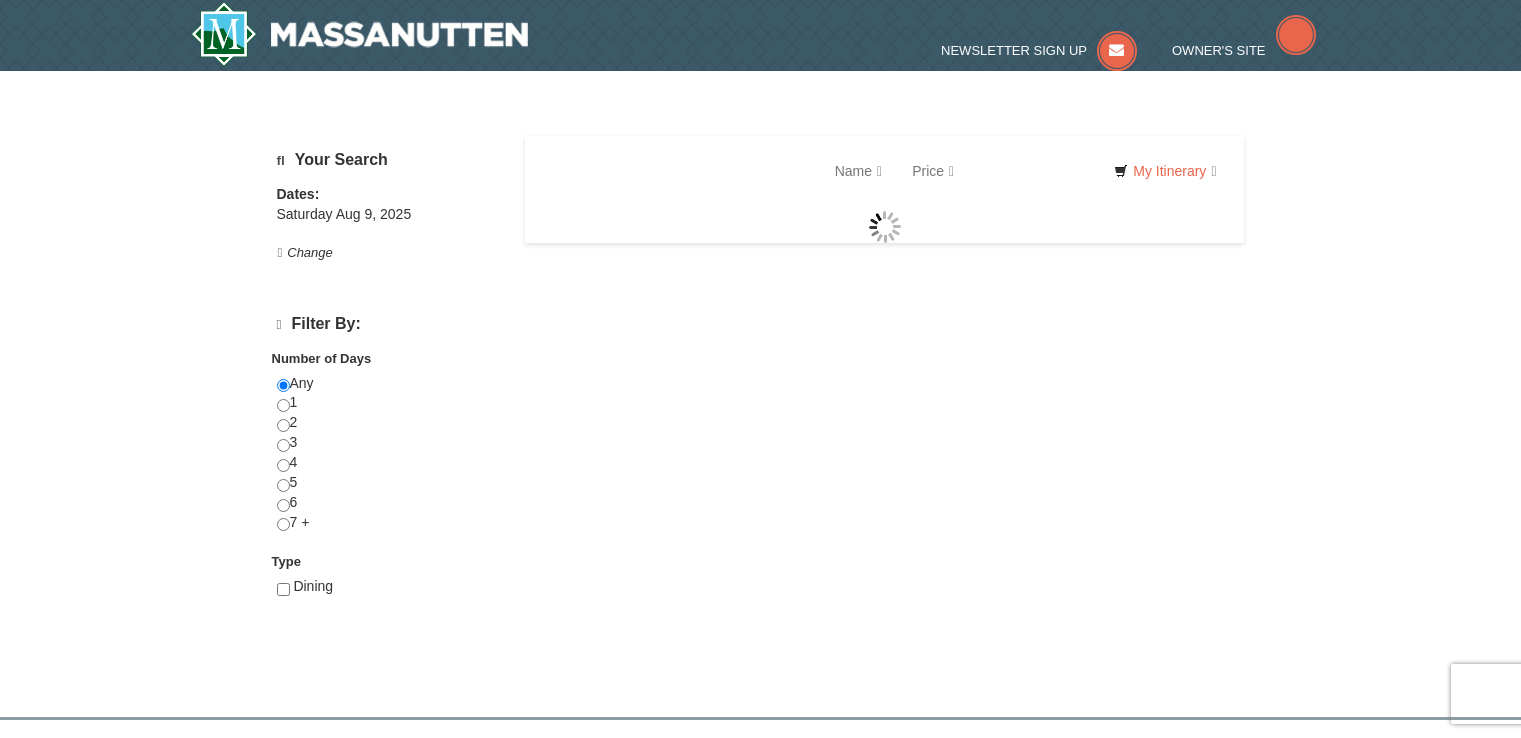 scroll, scrollTop: 0, scrollLeft: 0, axis: both 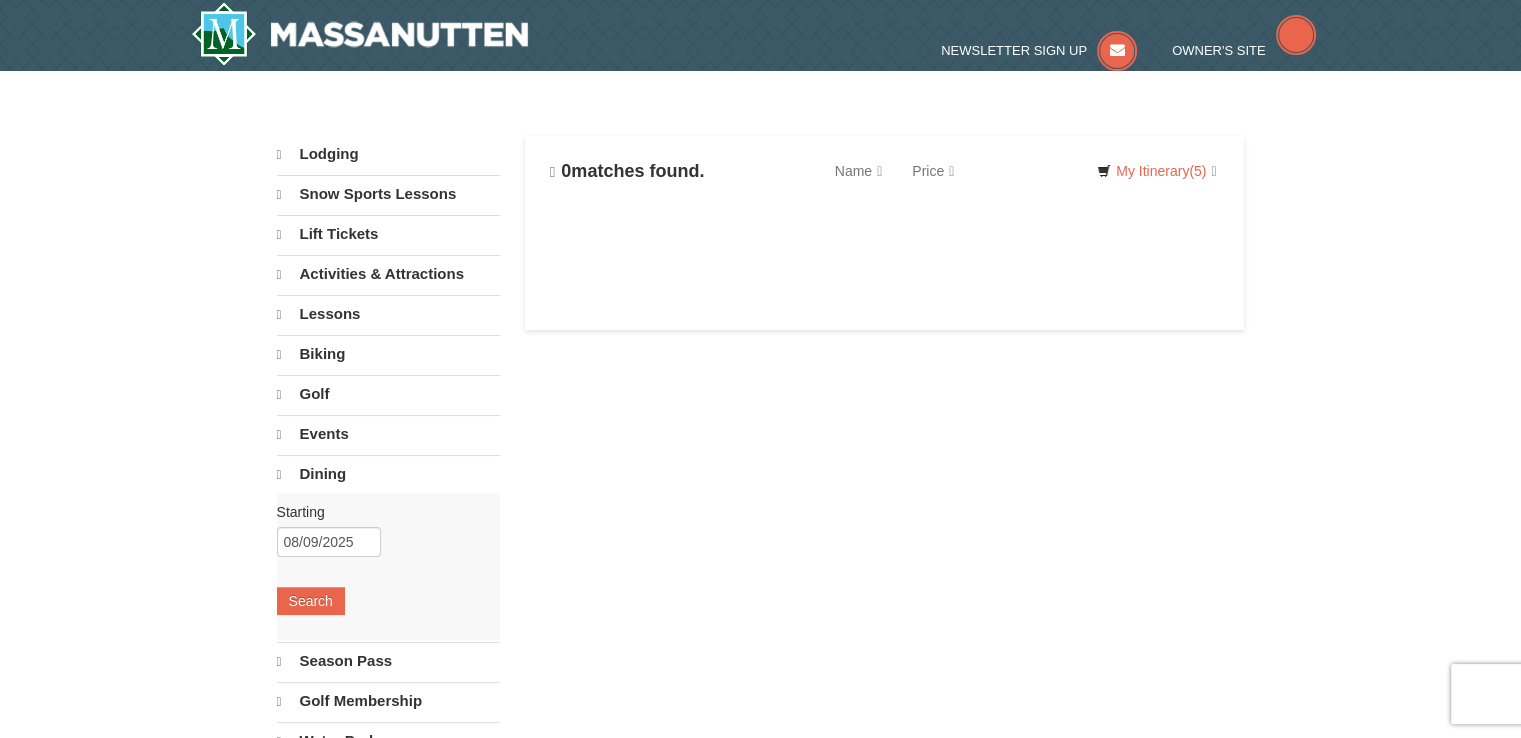 select on "8" 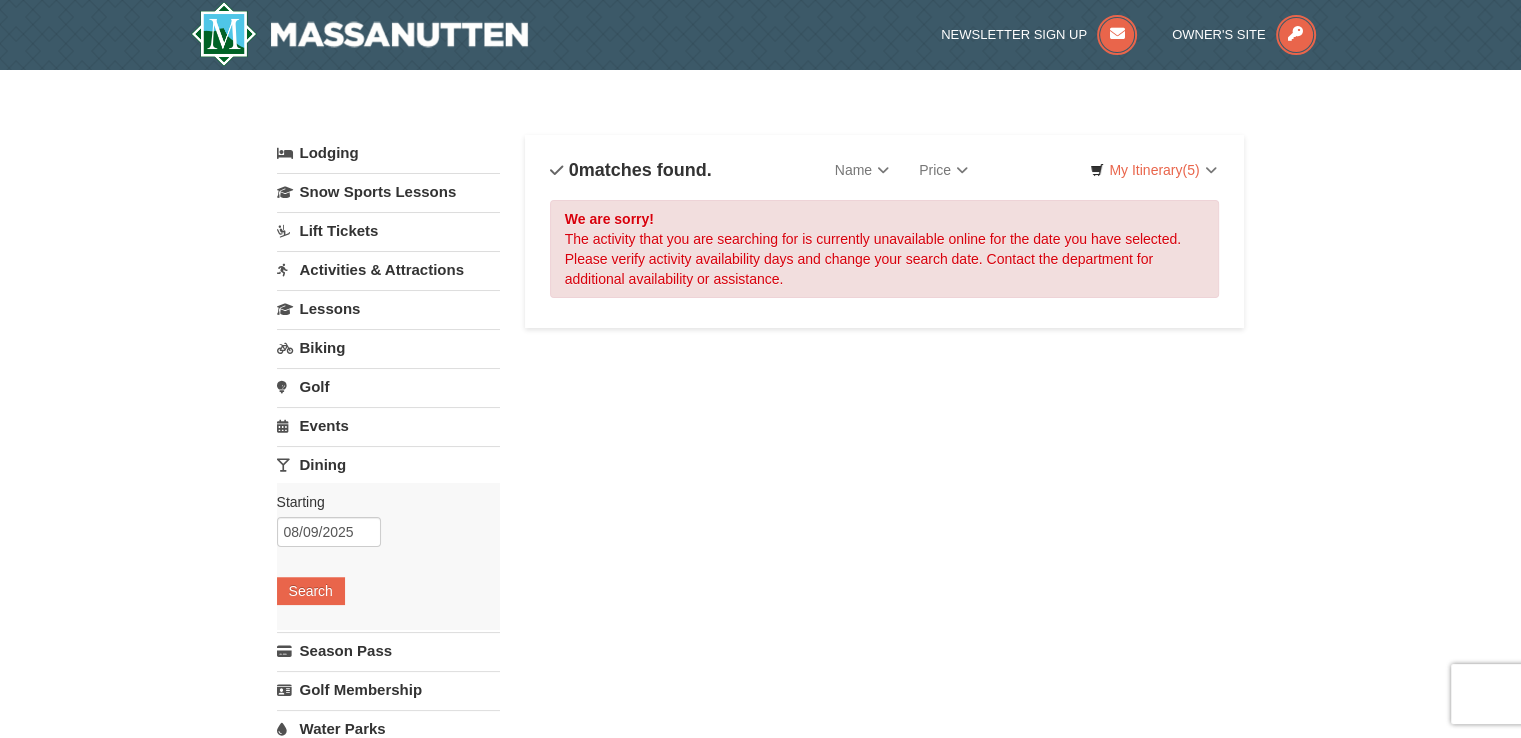 select on "8" 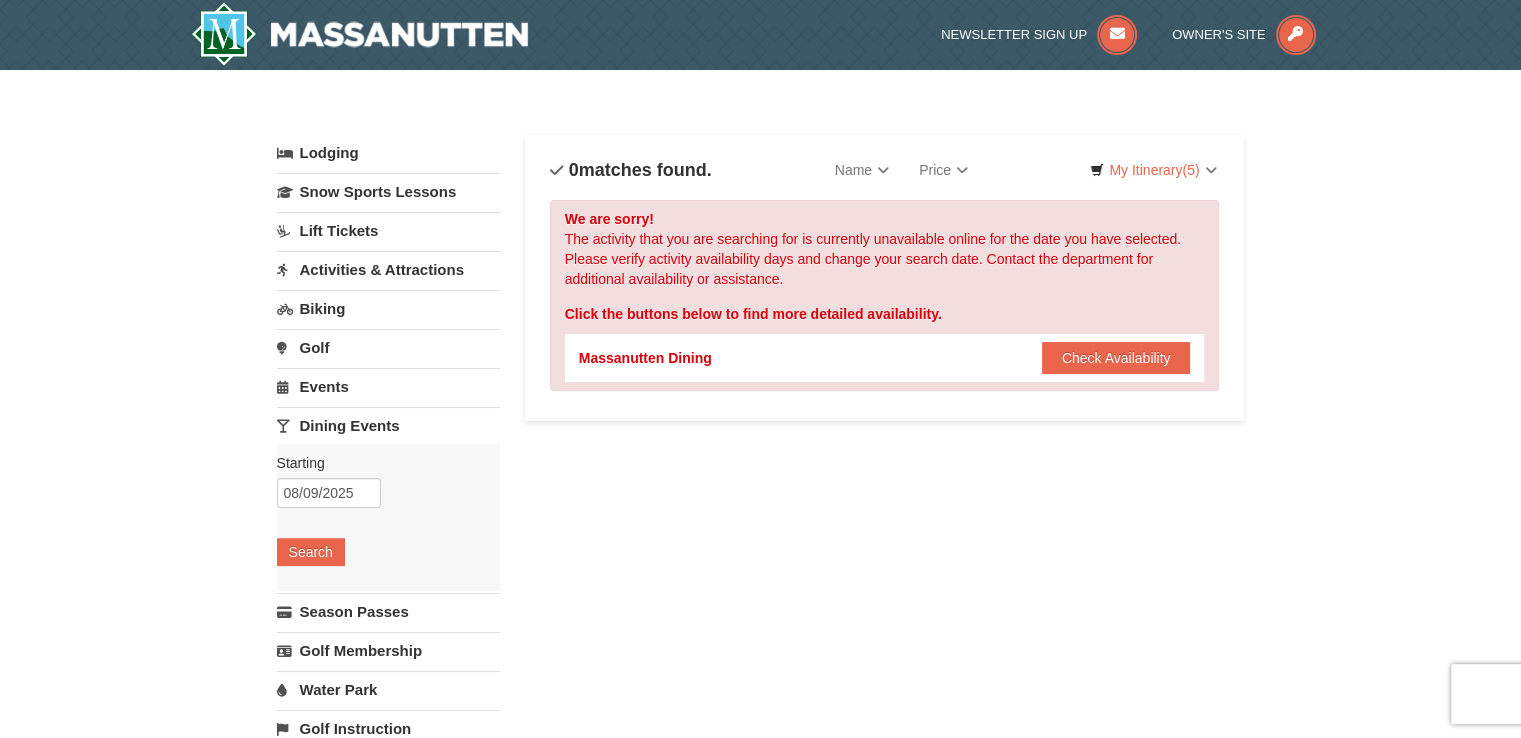 click on "×
Categories
List
Filter
My Itinerary (5)
Check Out Now
Lodging
$165.00
Massanutten Resort Hotels
Hotel Queen Room
8/9/2025 - 8/10/2025" at bounding box center (760, 639) 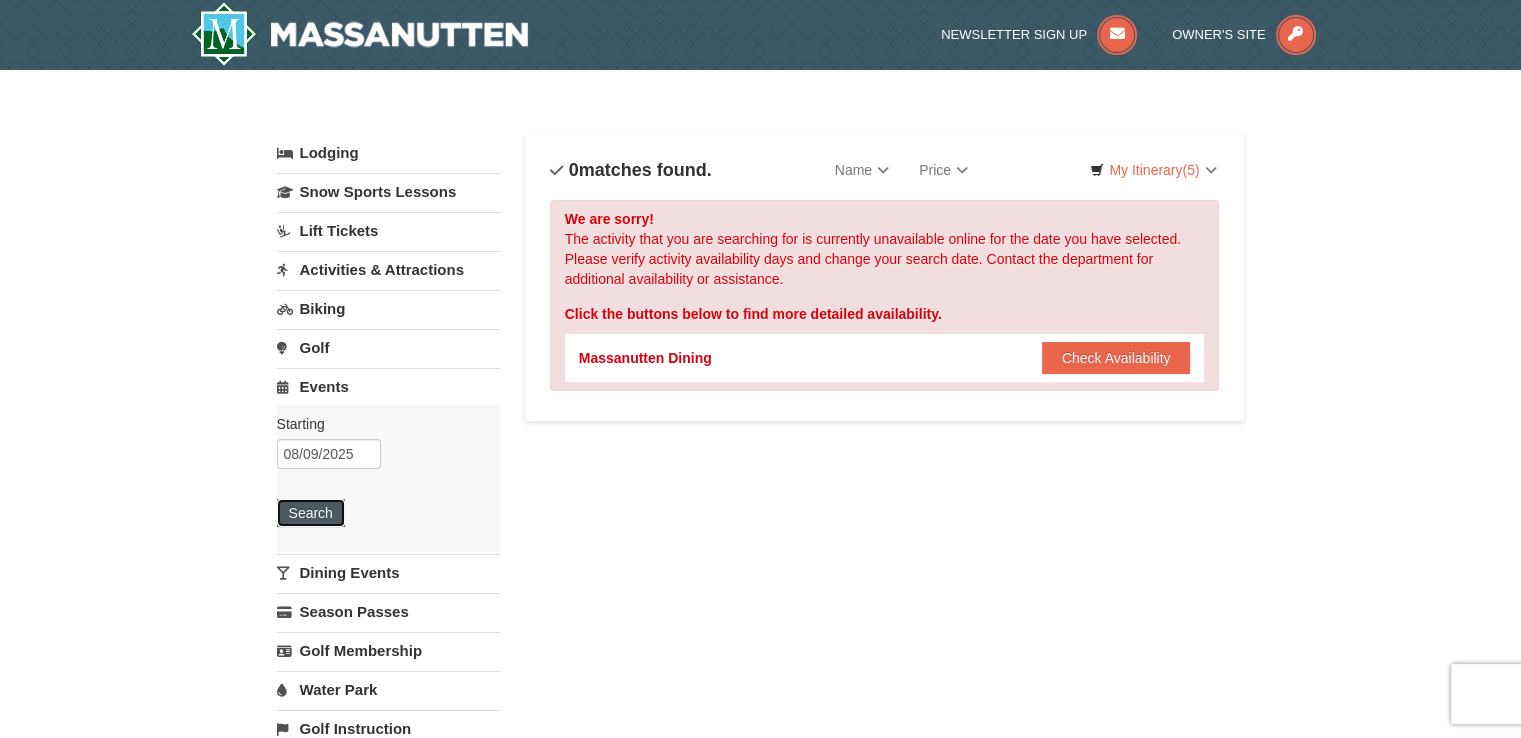 click on "Search" at bounding box center (311, 513) 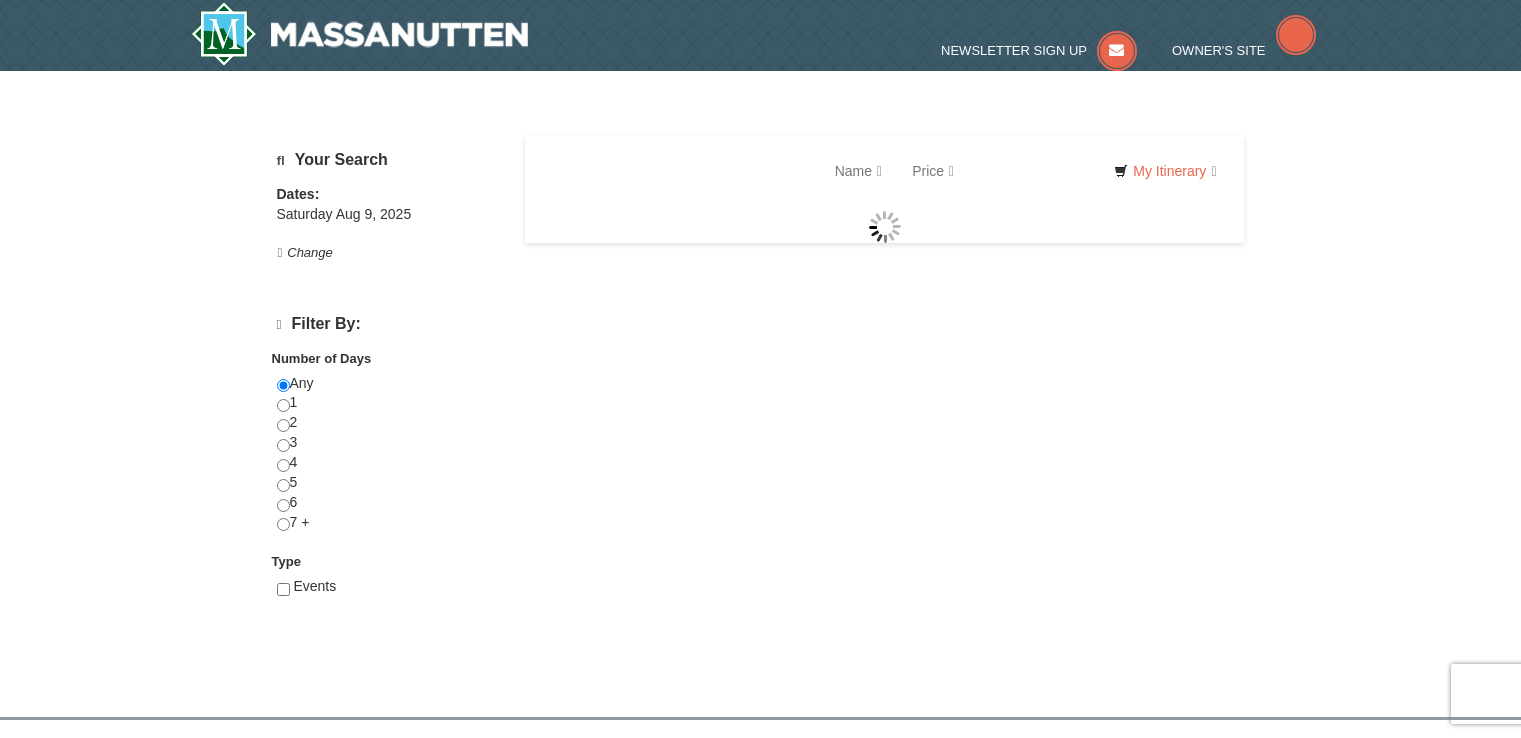 scroll, scrollTop: 0, scrollLeft: 0, axis: both 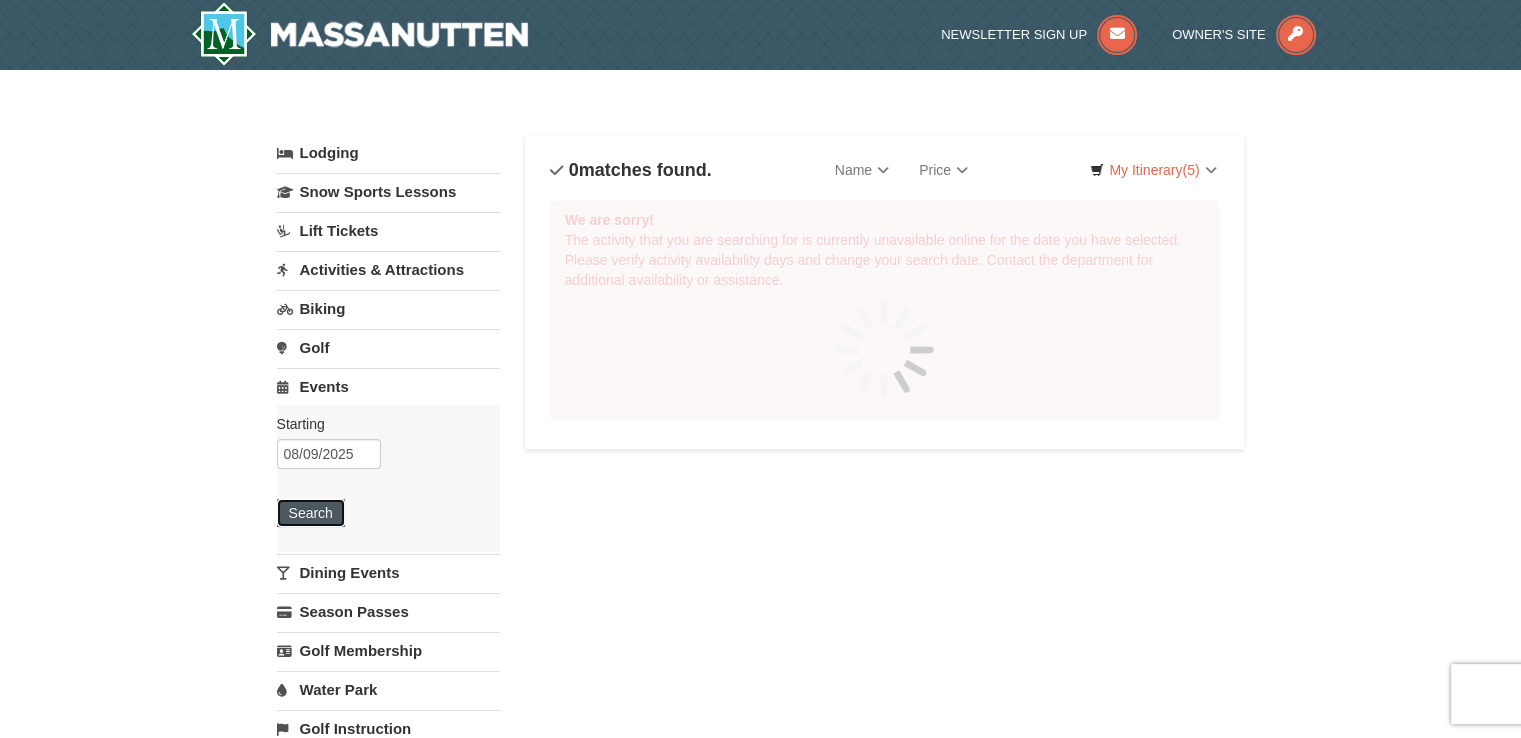 click on "Search" at bounding box center [311, 513] 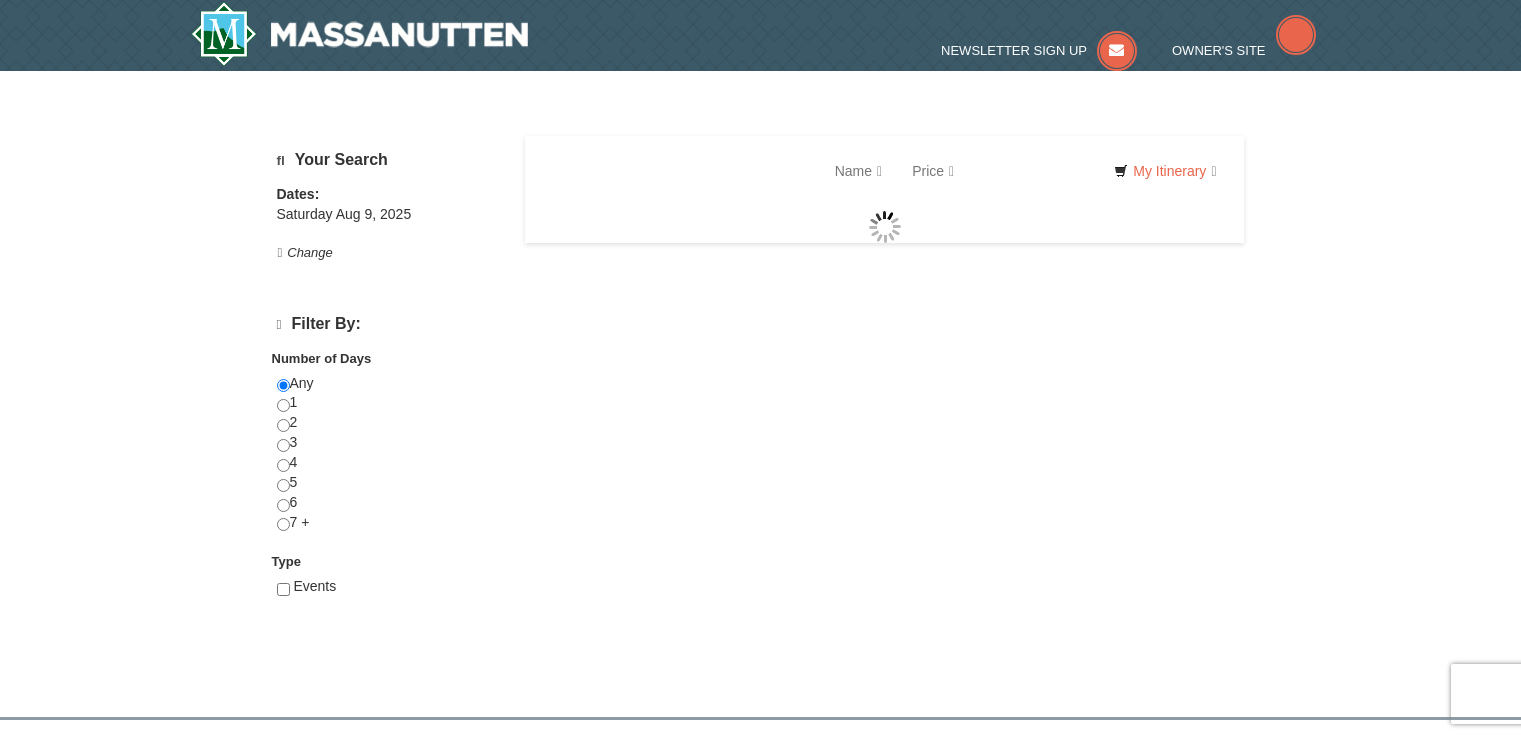 scroll, scrollTop: 0, scrollLeft: 0, axis: both 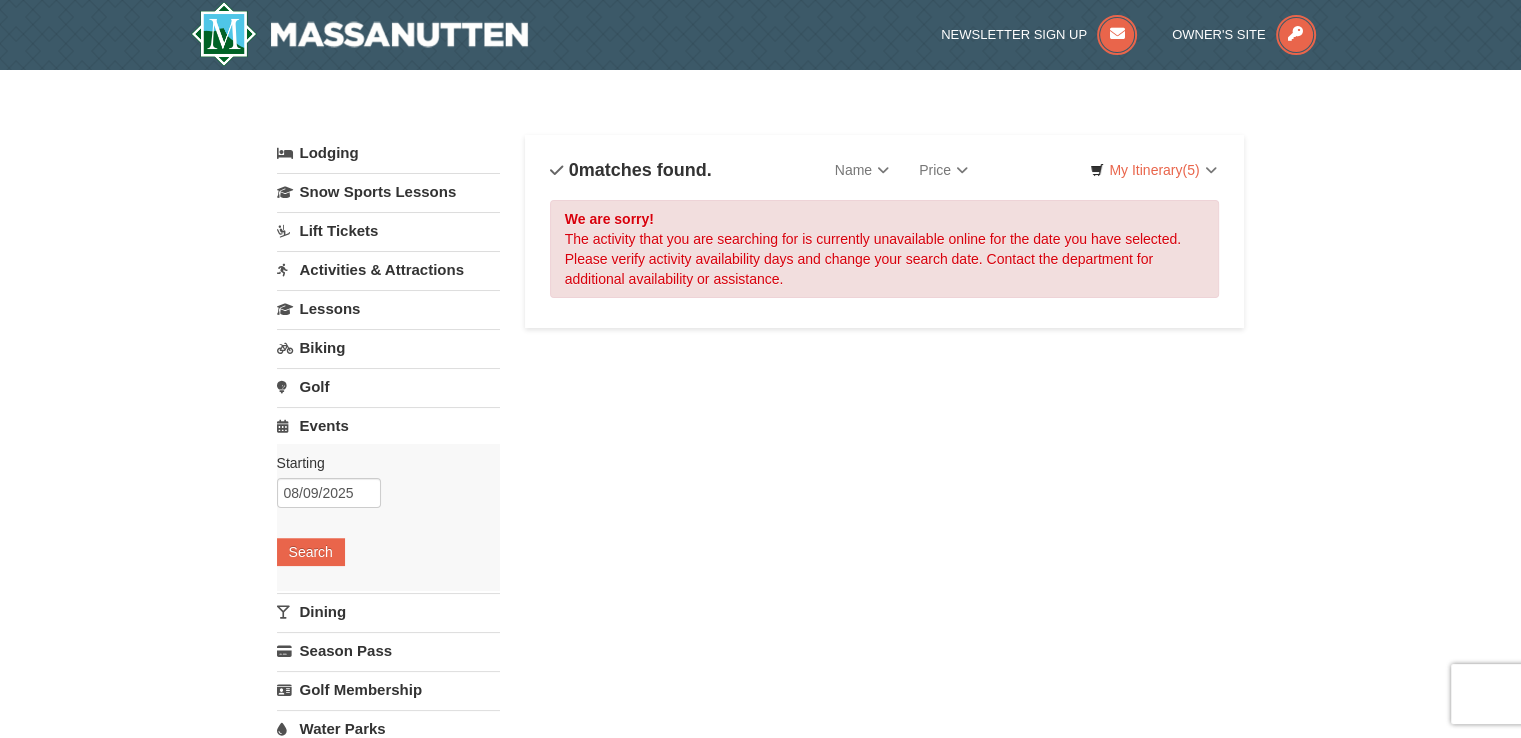 select on "8" 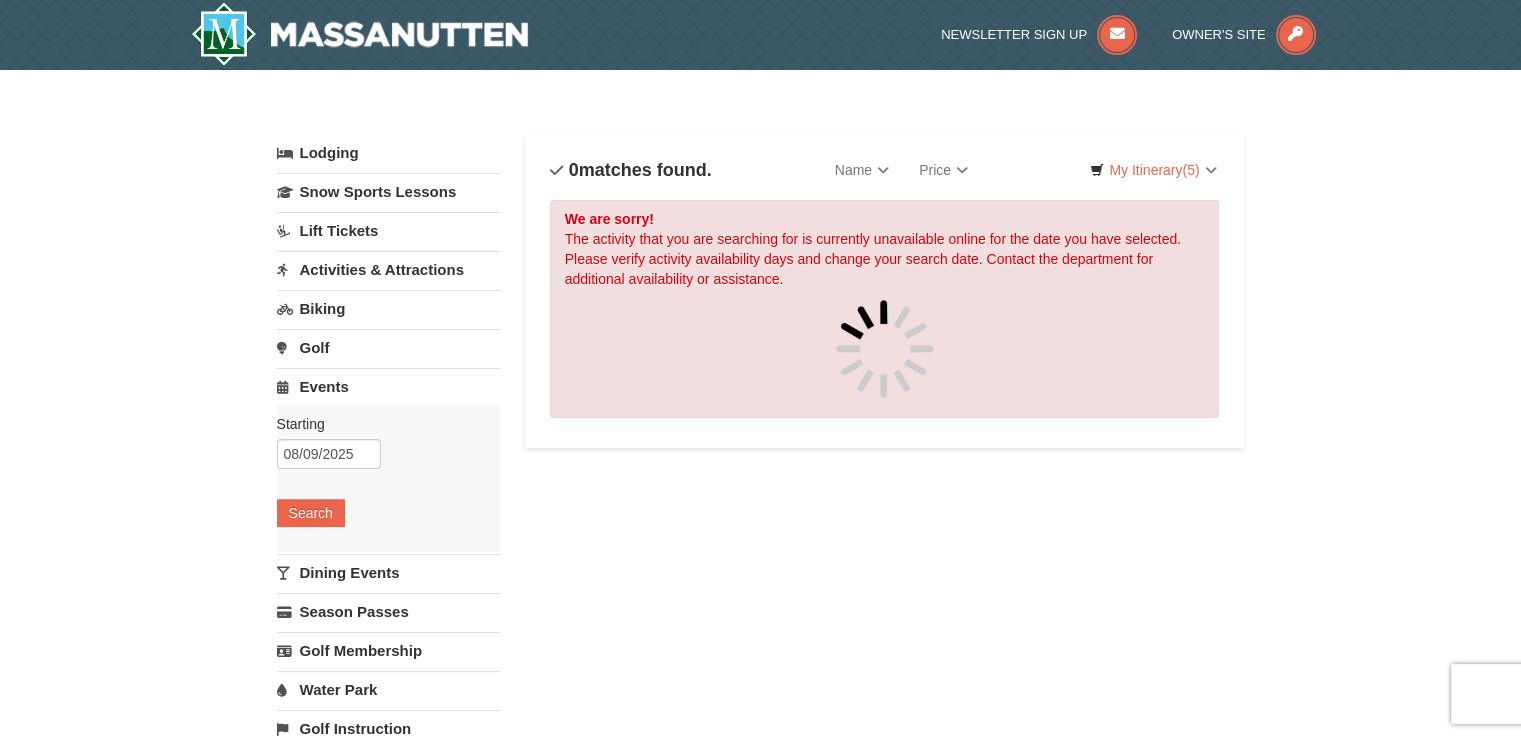 click on "Activities & Attractions" at bounding box center [388, 269] 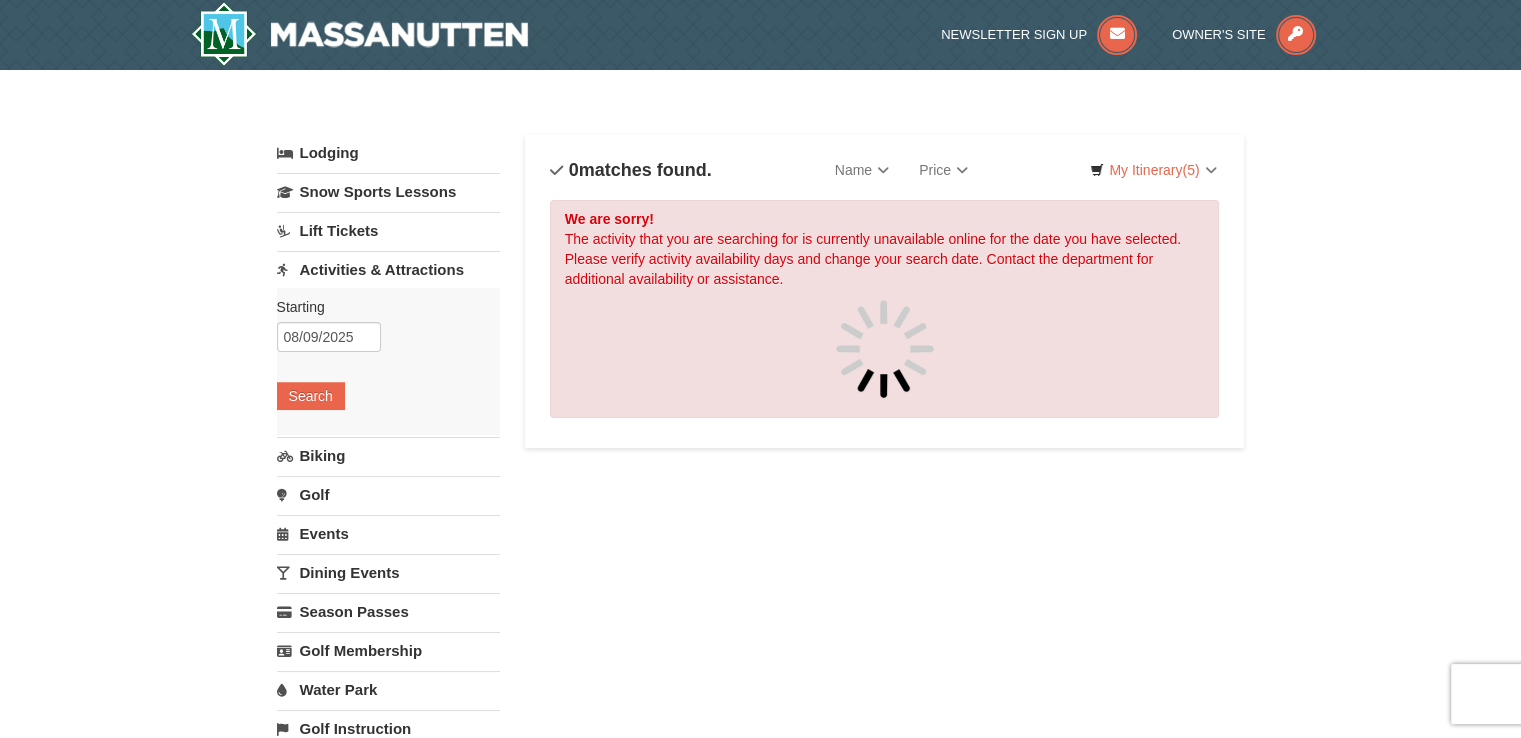click on "Activities & Attractions" at bounding box center (388, 269) 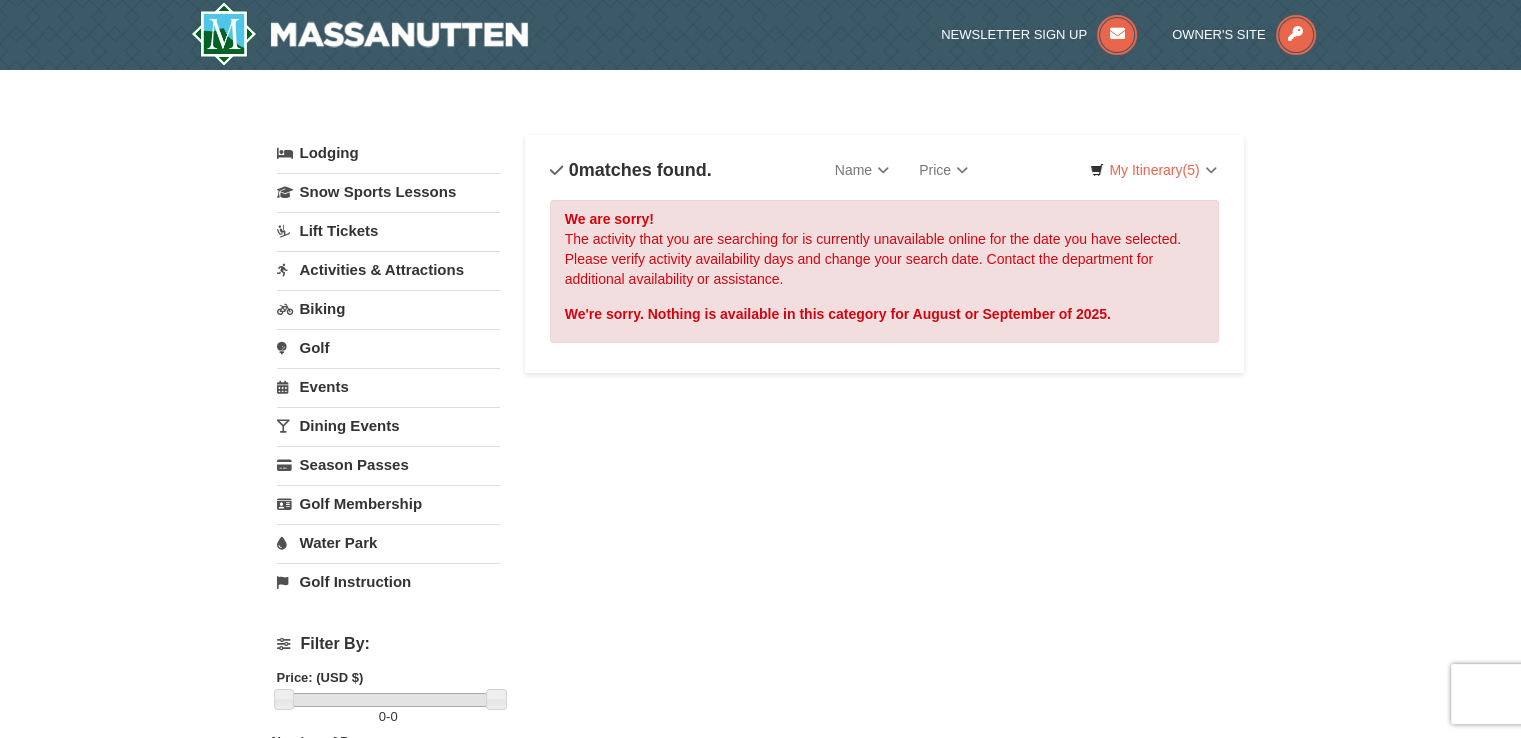 click on "Activities & Attractions" at bounding box center (388, 269) 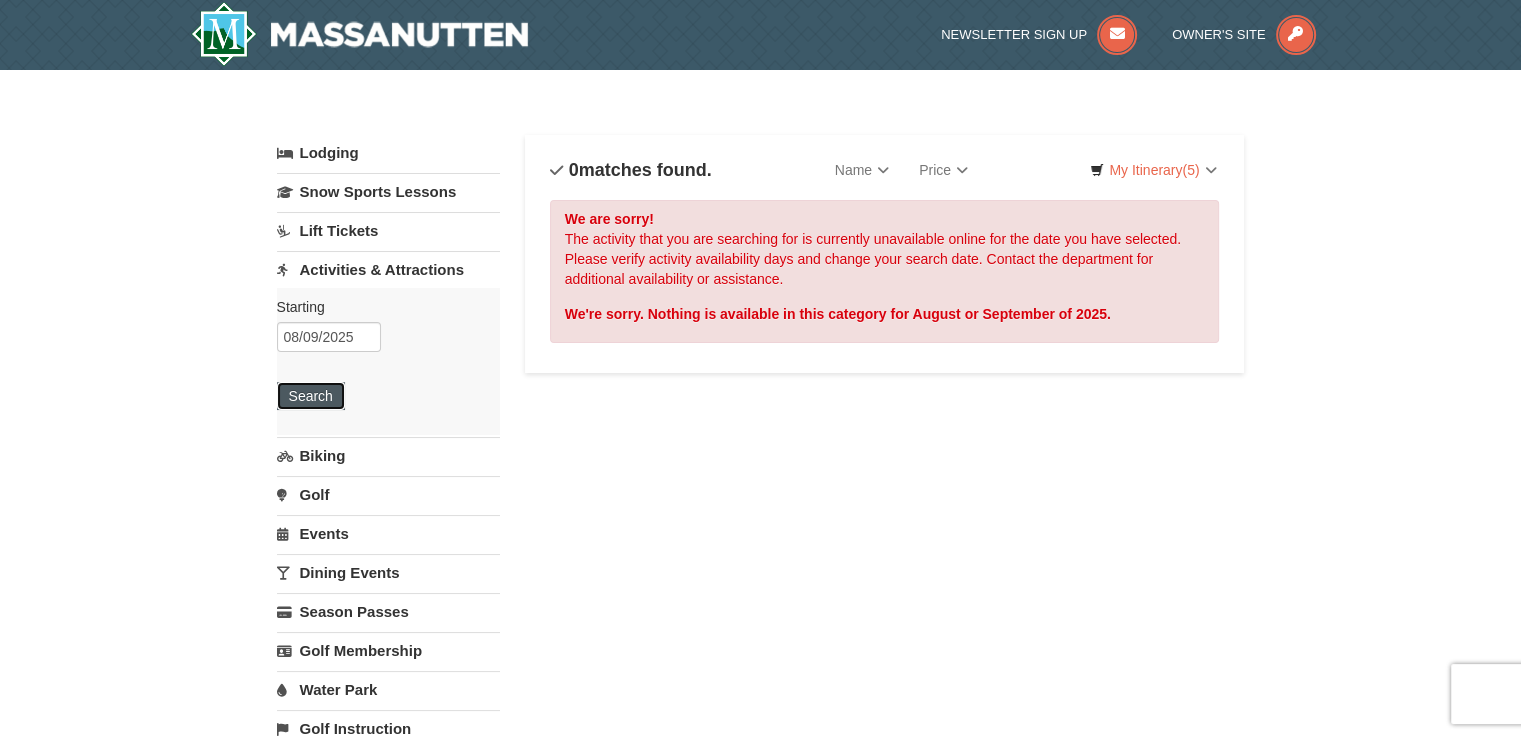 click on "Search" at bounding box center [311, 396] 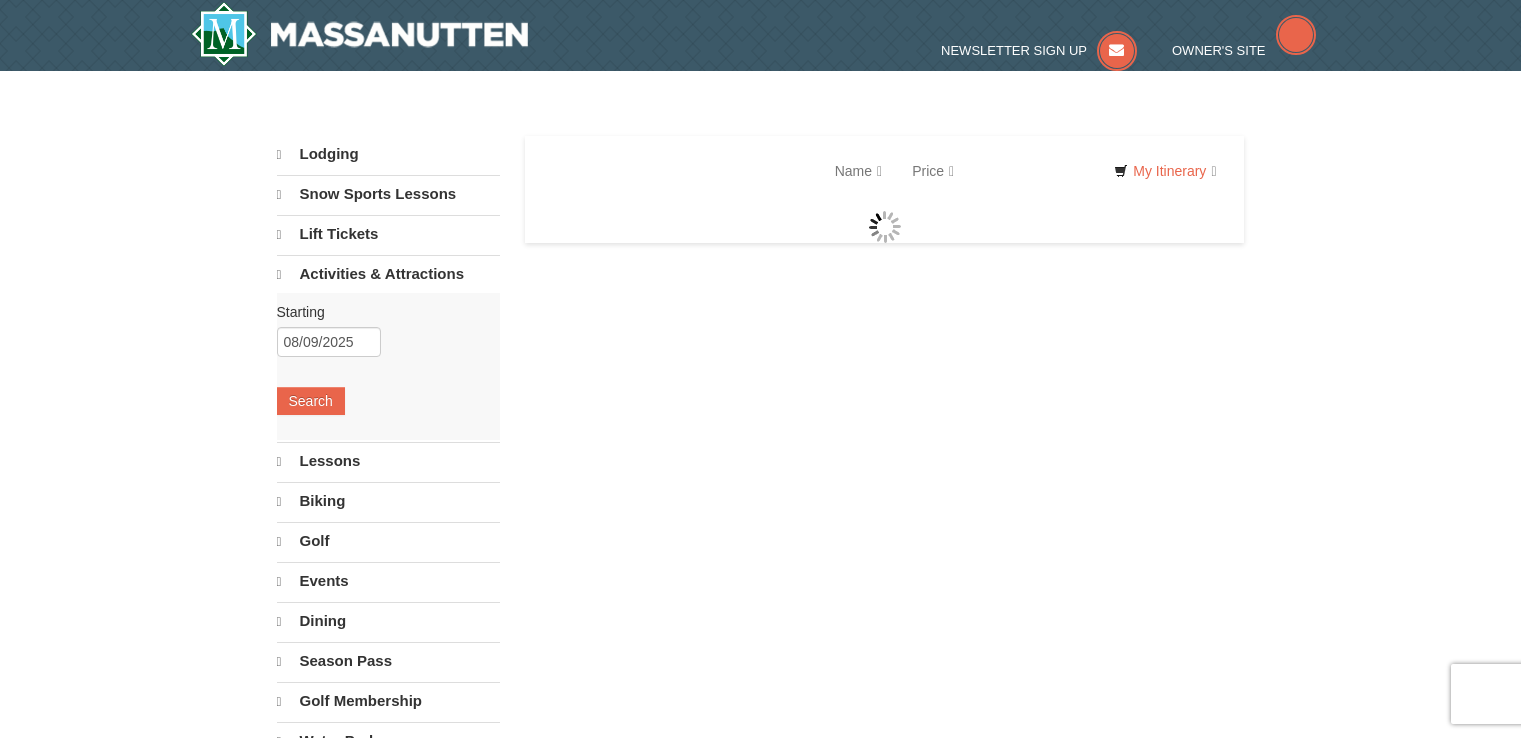 scroll, scrollTop: 0, scrollLeft: 0, axis: both 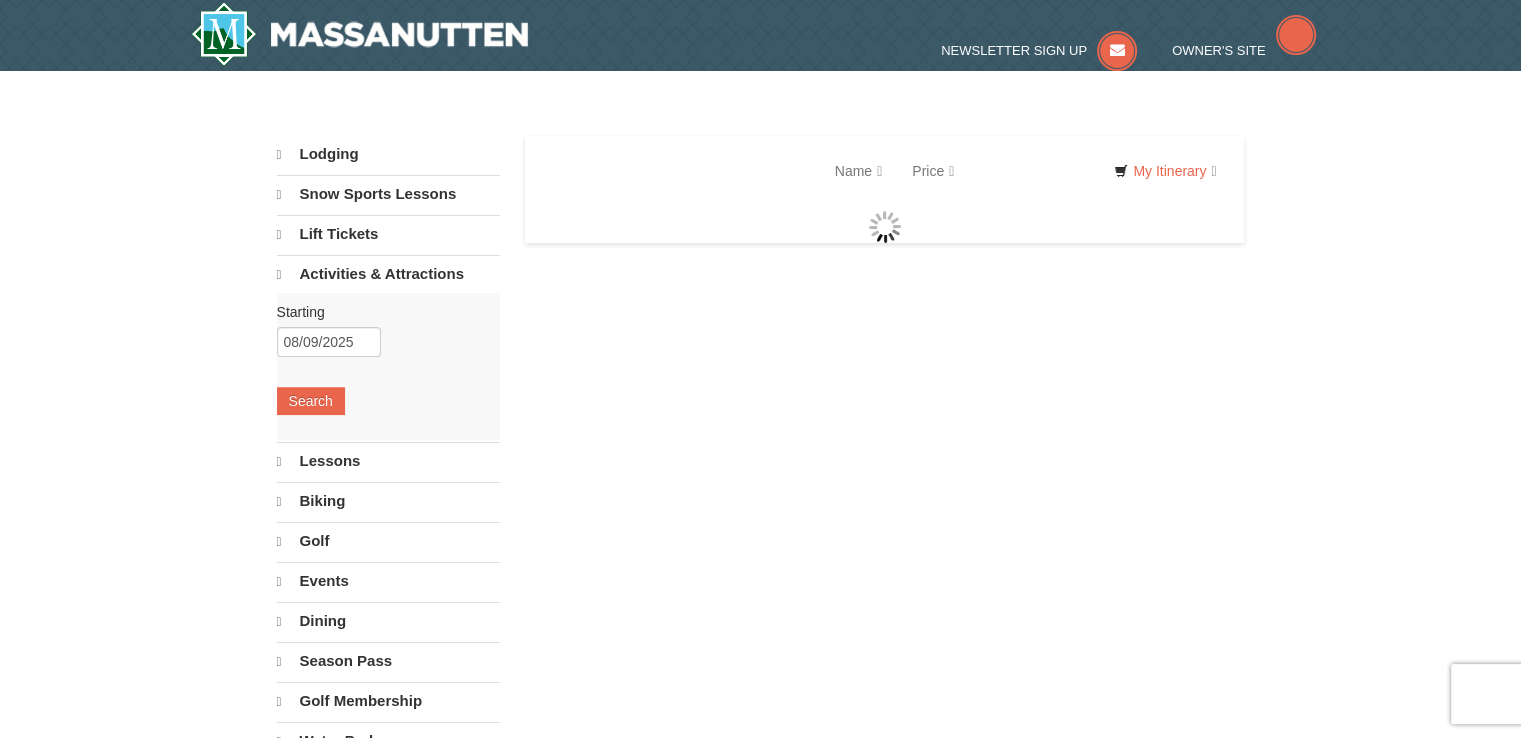 select on "8" 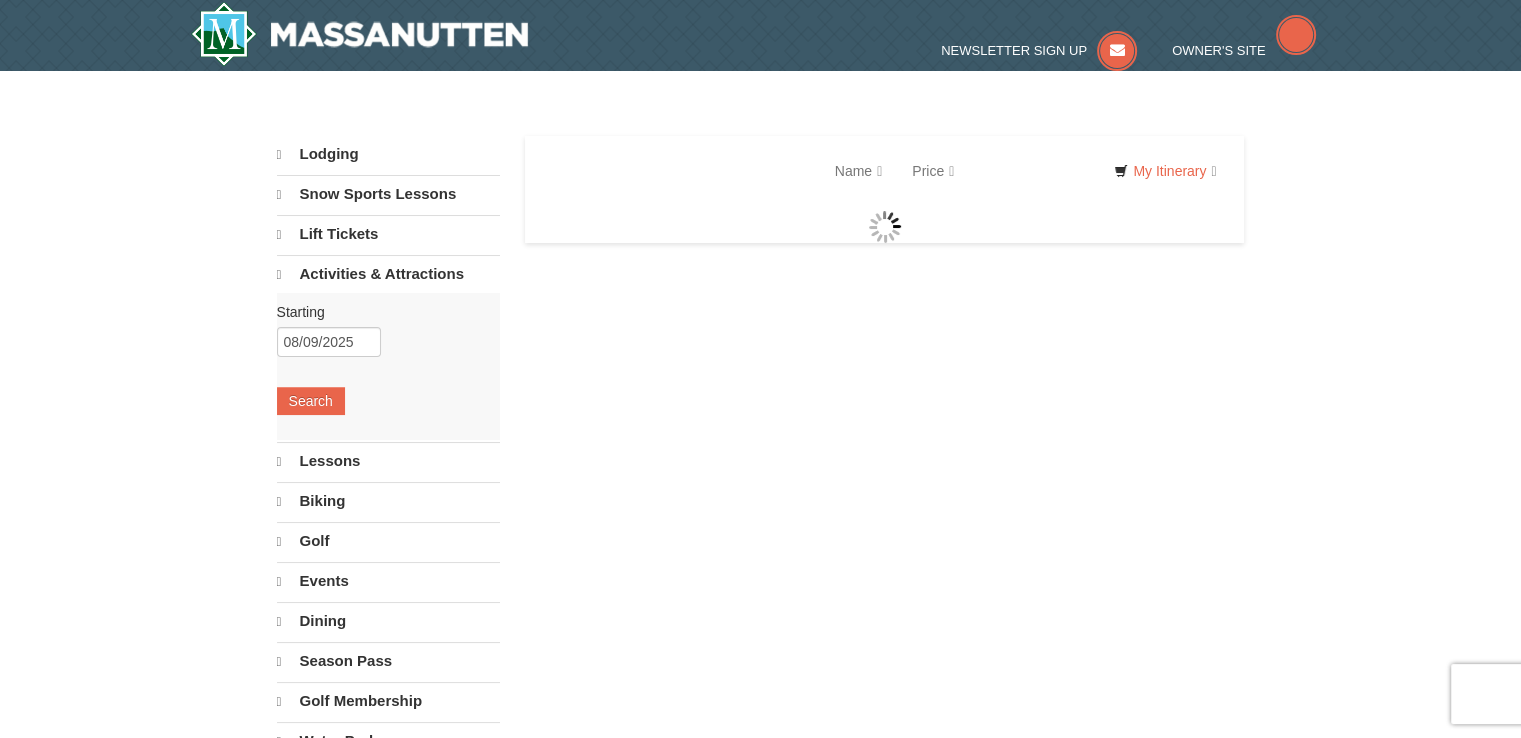select on "8" 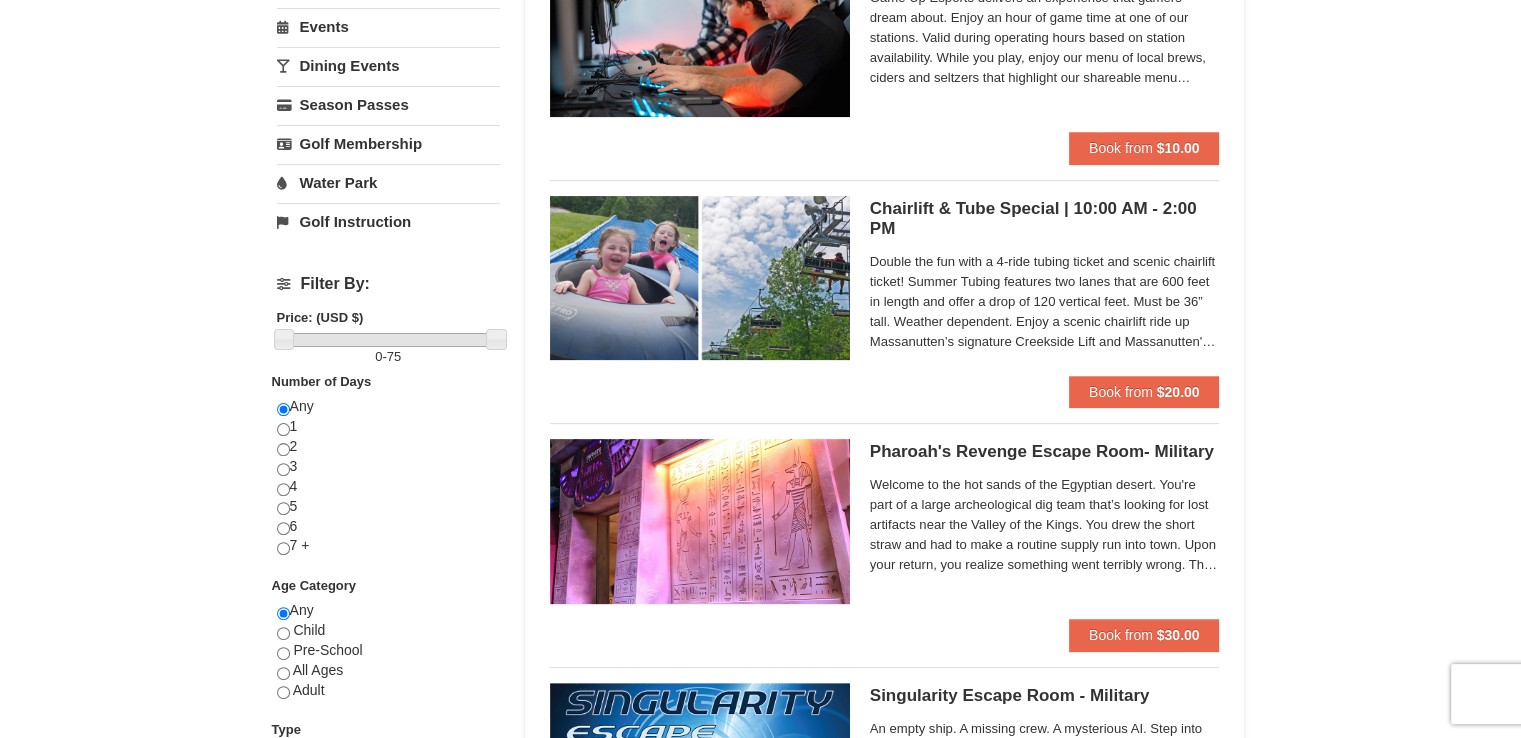 scroll, scrollTop: 513, scrollLeft: 0, axis: vertical 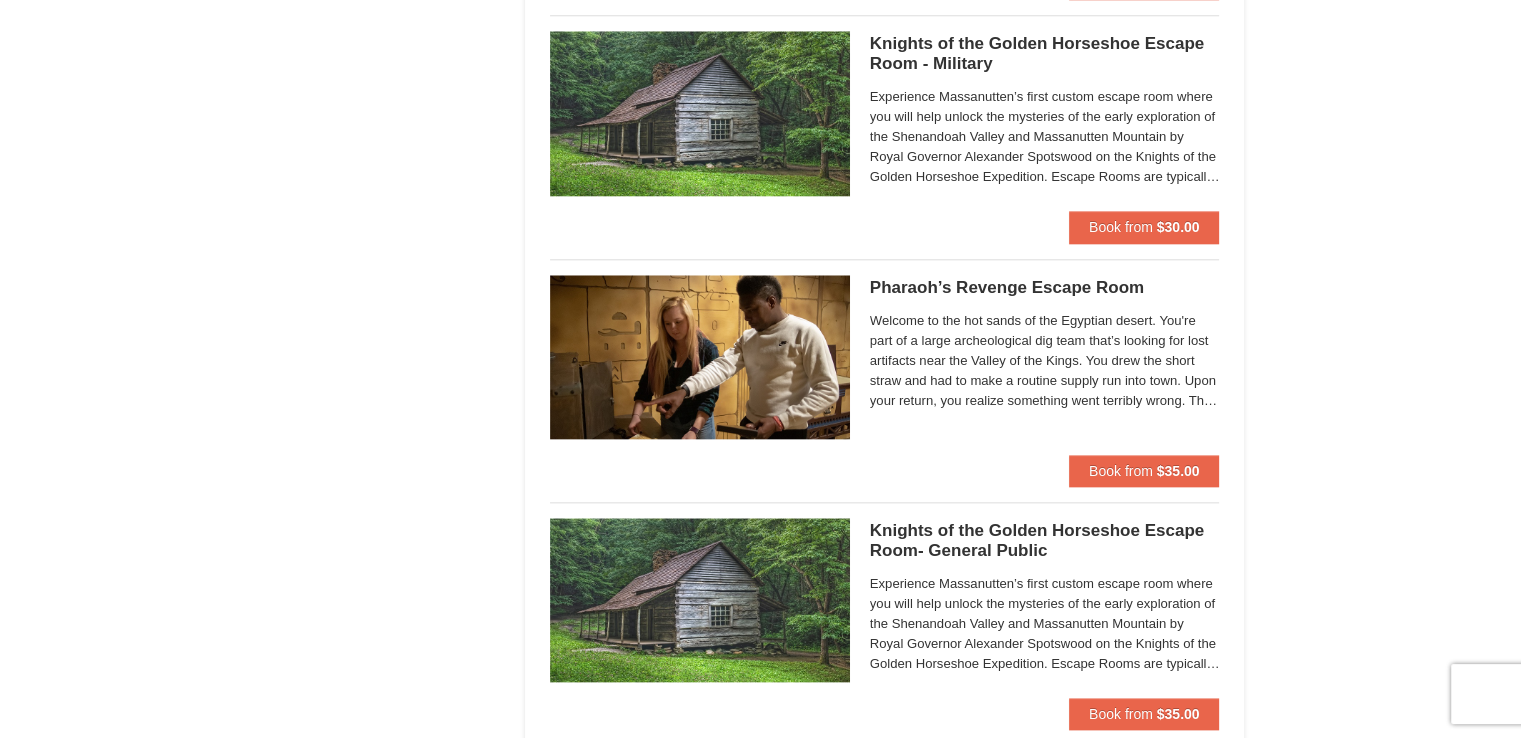 drag, startPoint x: 1511, startPoint y: 297, endPoint x: 1502, endPoint y: 320, distance: 24.698177 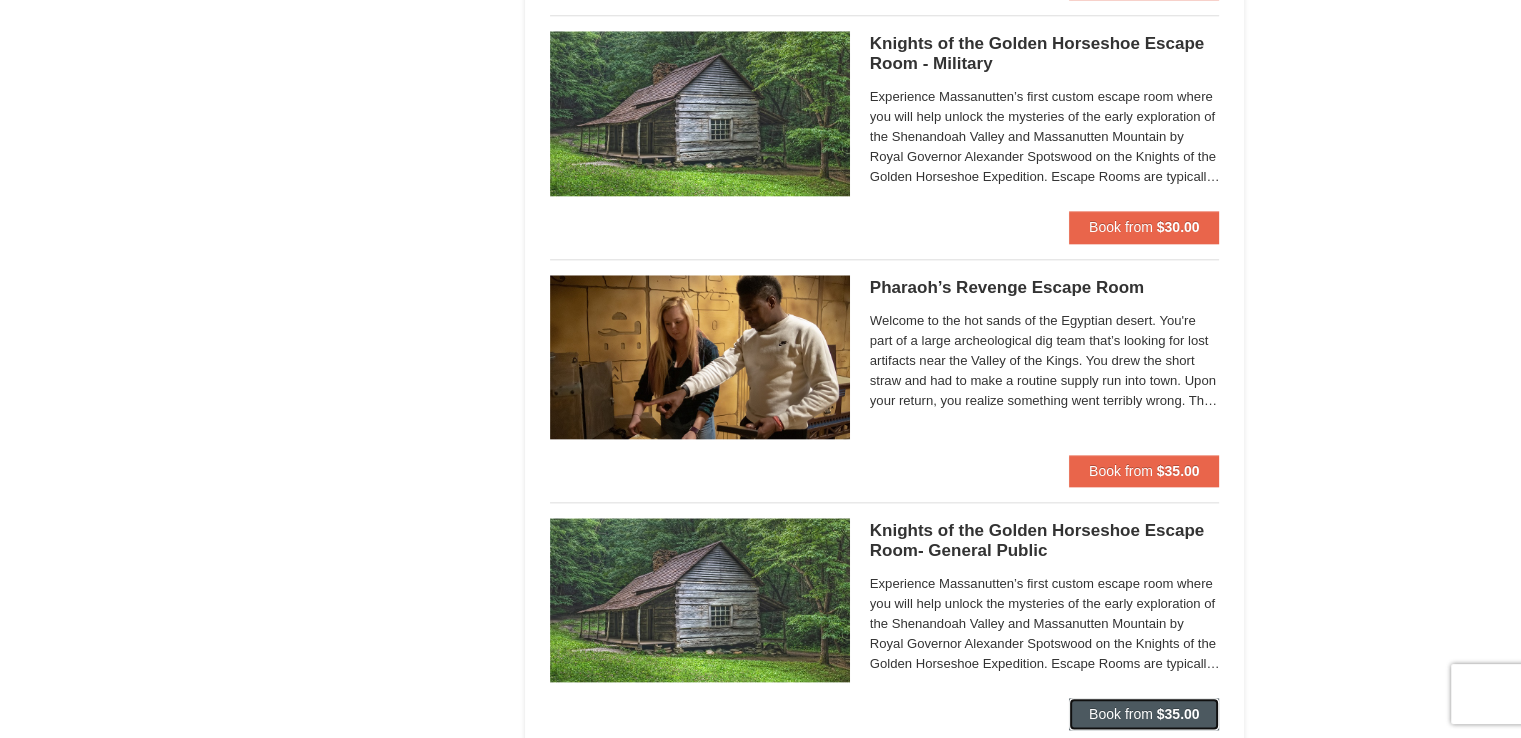 click on "Book from" at bounding box center [1121, 714] 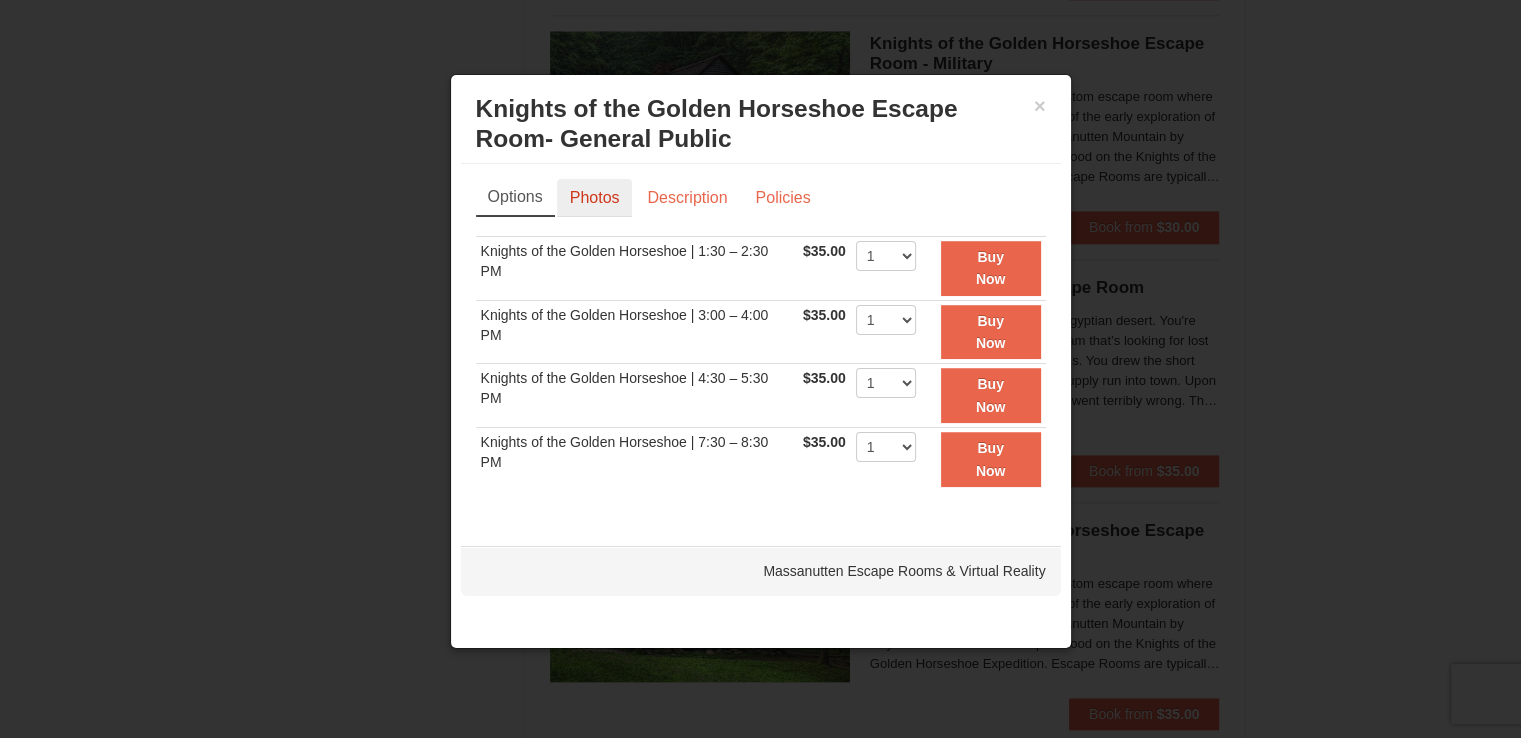 click on "Photos" at bounding box center [595, 198] 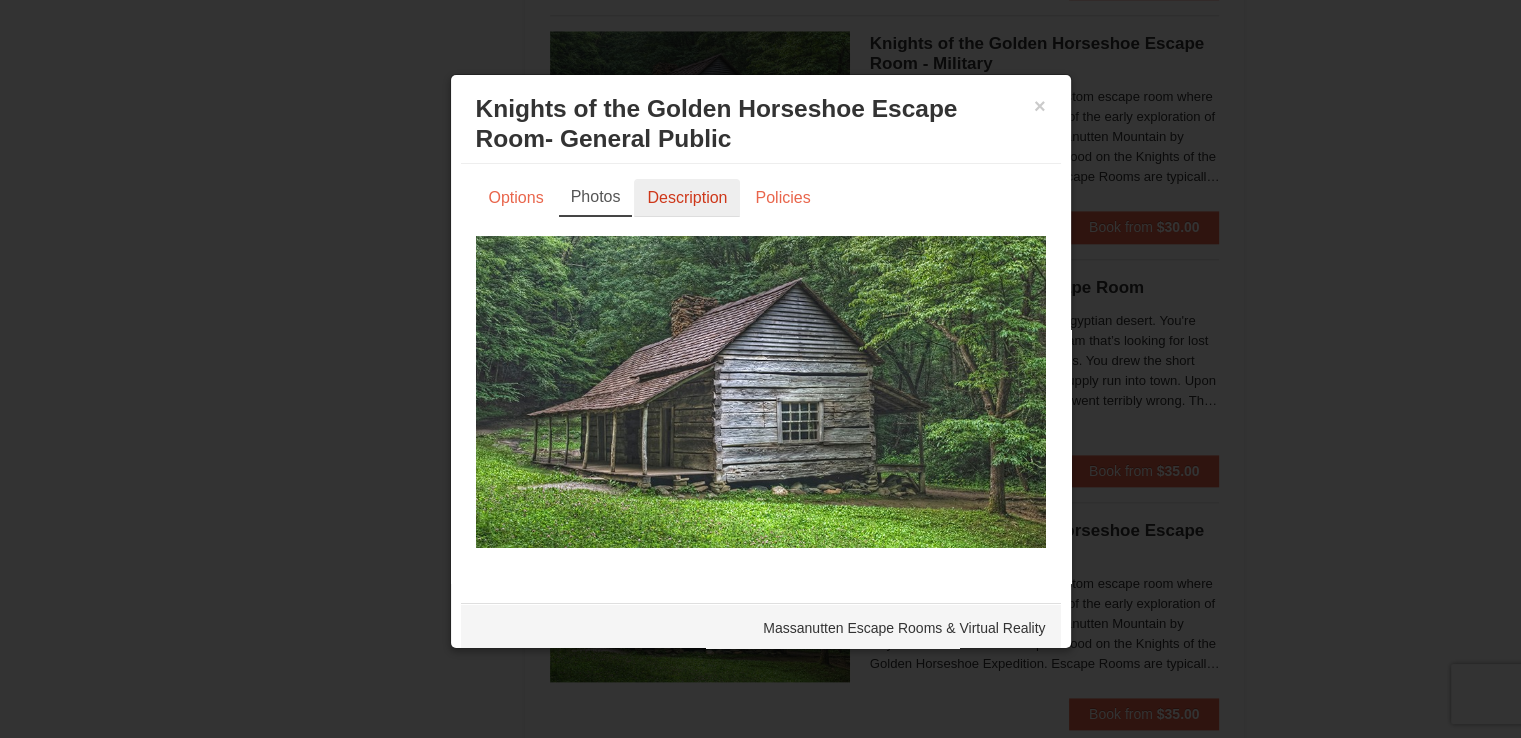 click on "Description" at bounding box center (687, 198) 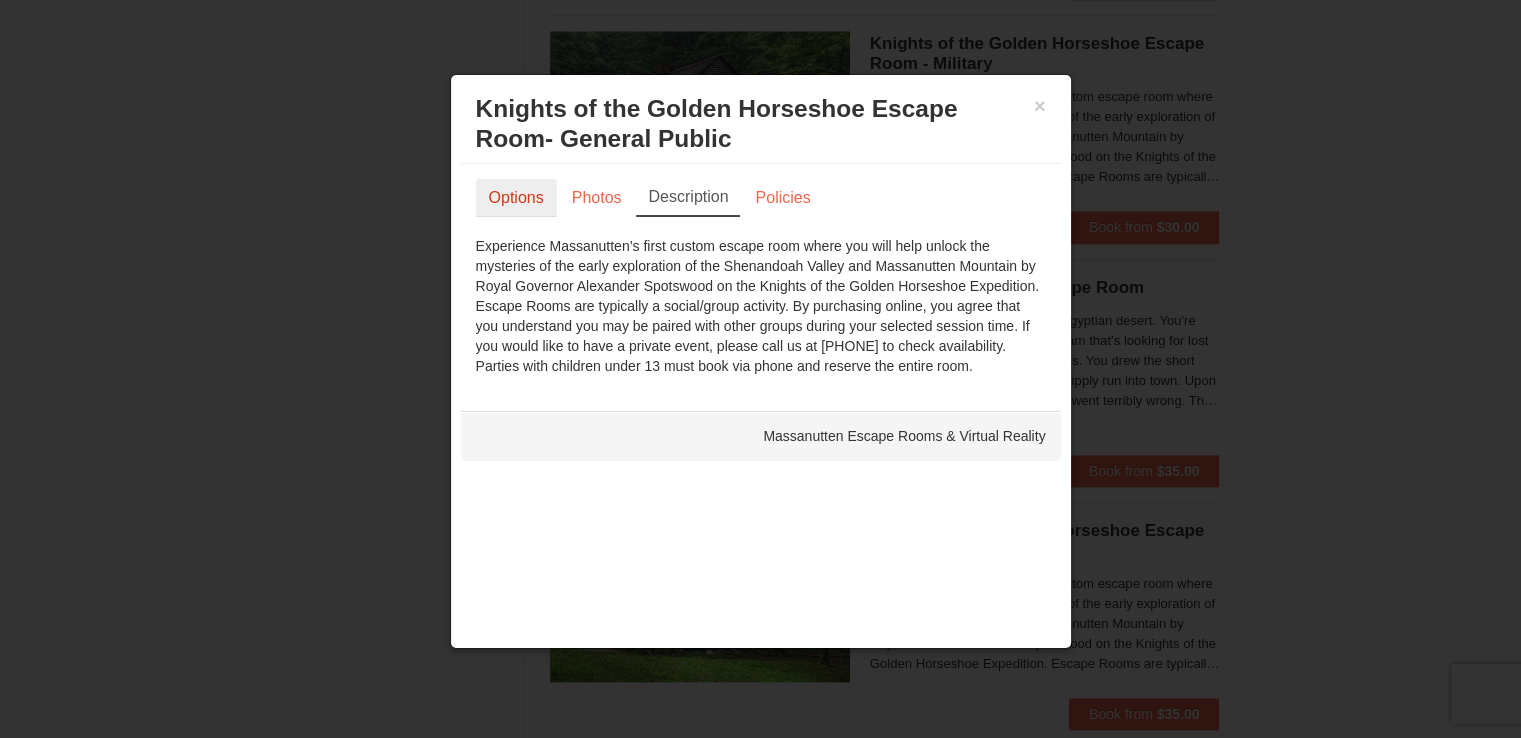 click on "Options" at bounding box center [516, 198] 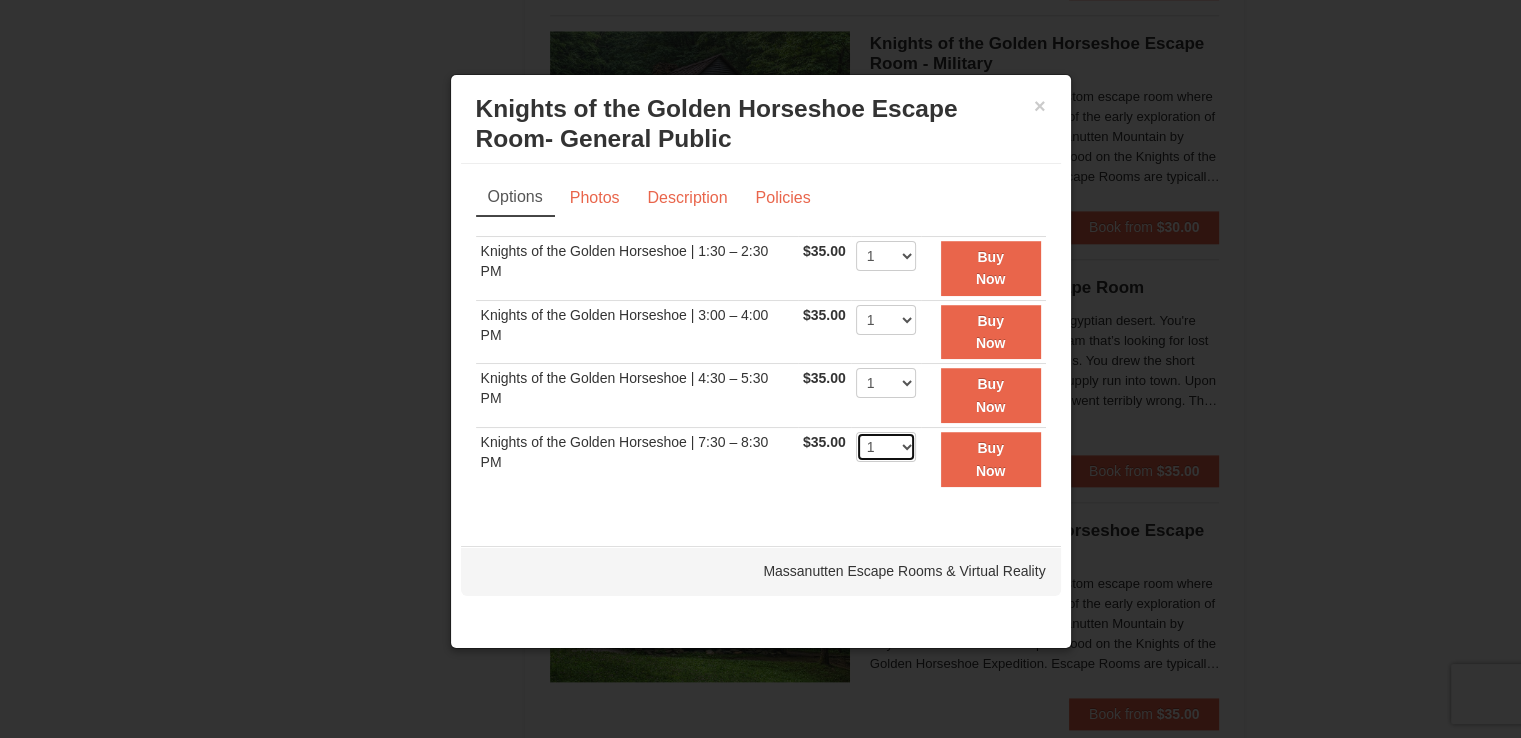 click on "1
2
3
4
5
6
7
8" at bounding box center (886, 447) 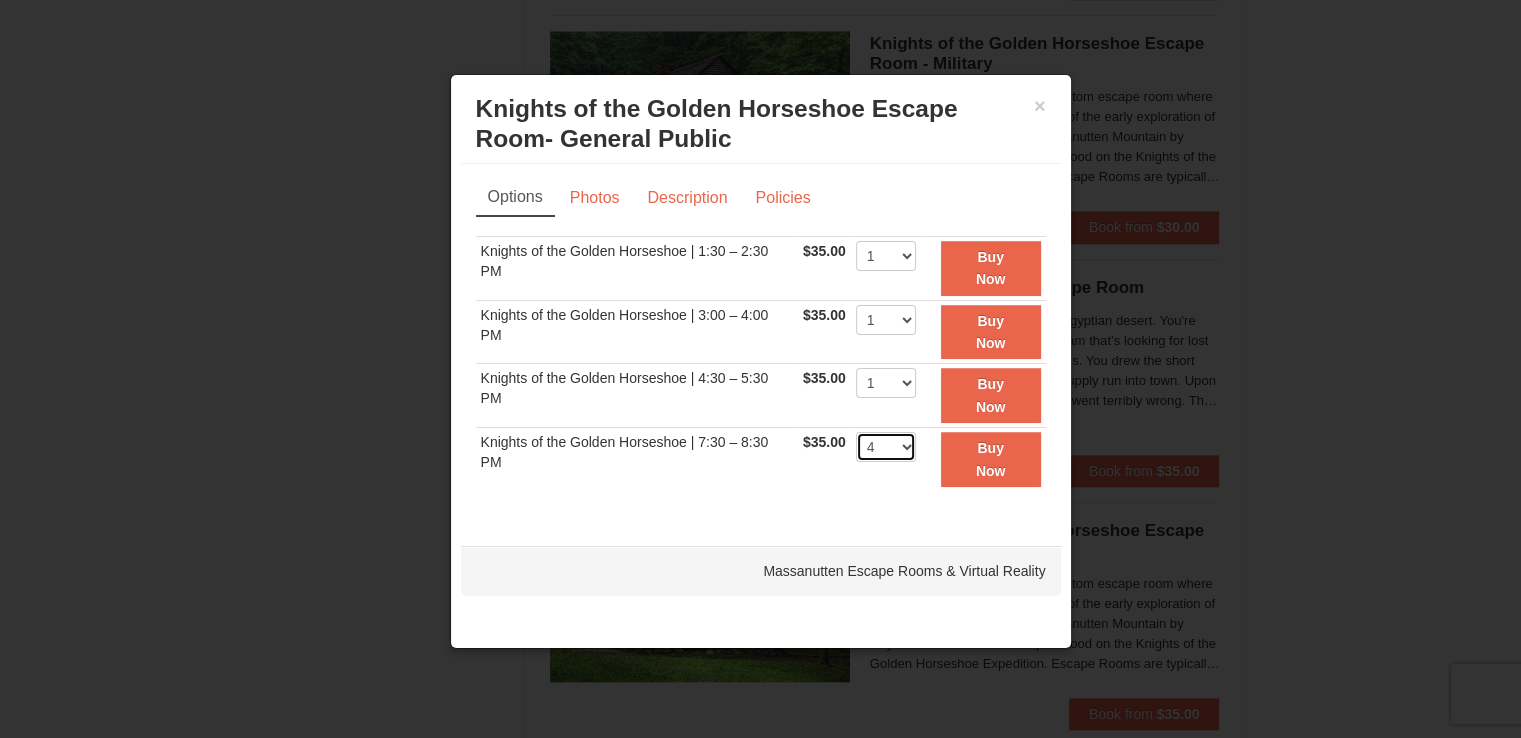 click on "1
2
3
4
5
6
7
8" at bounding box center (886, 447) 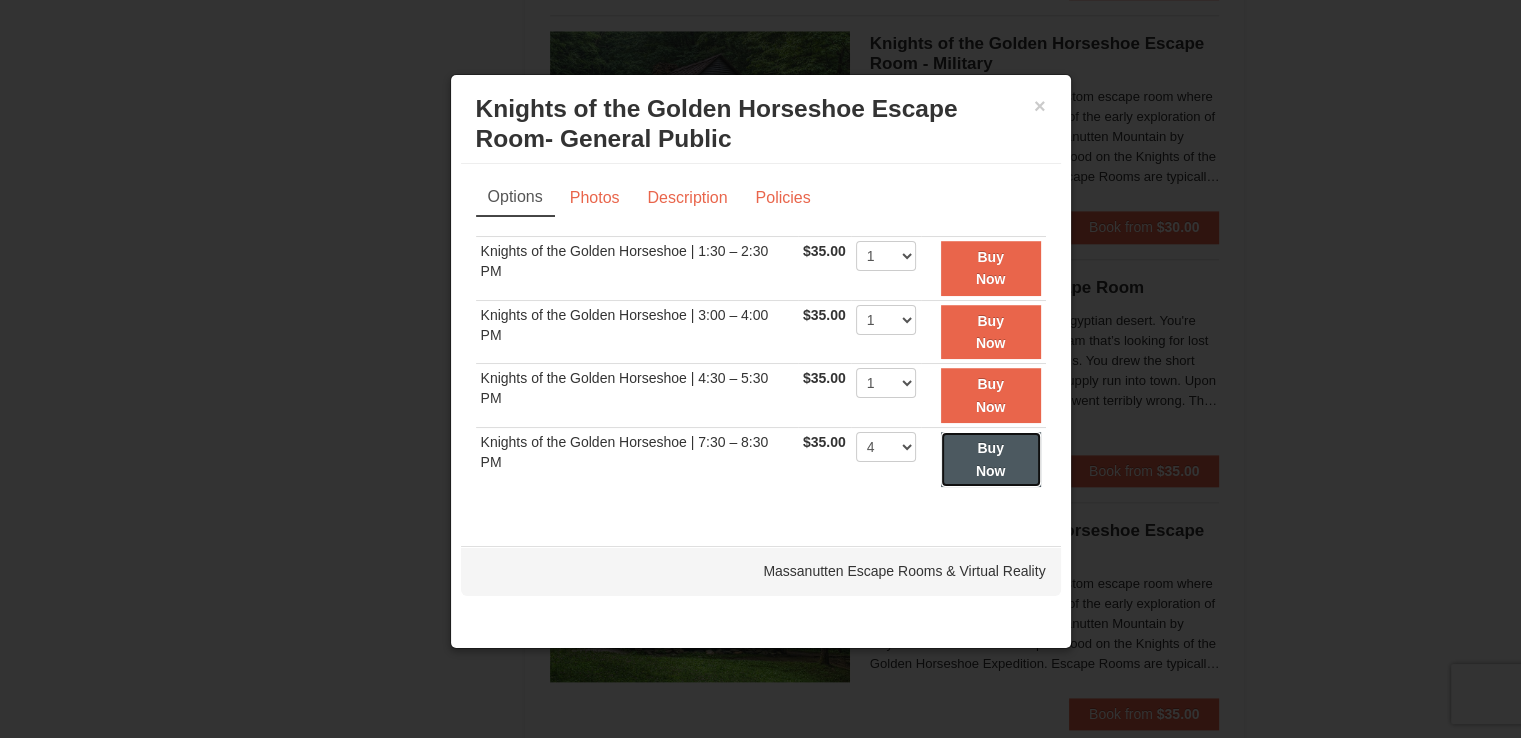 click on "Buy Now" at bounding box center (991, 459) 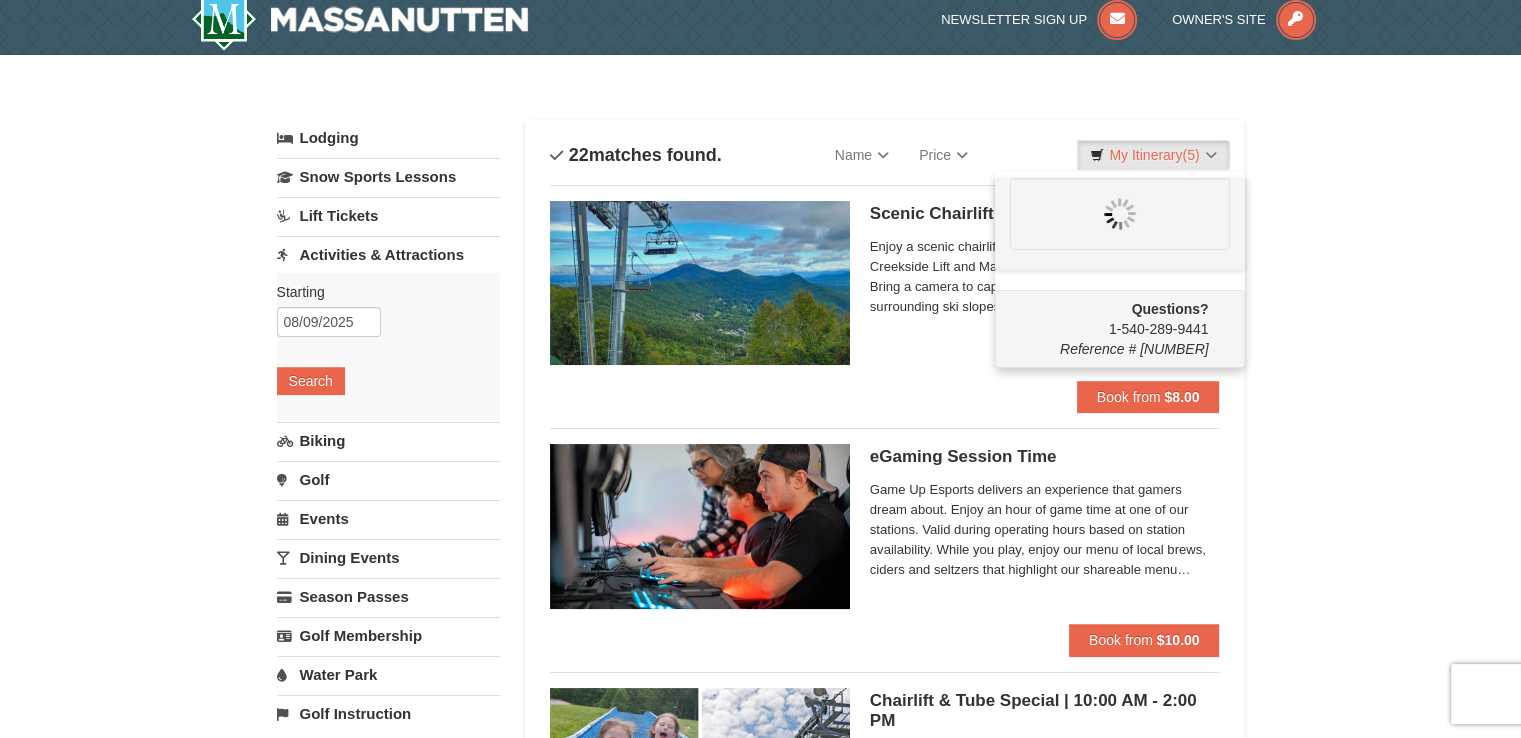 scroll, scrollTop: 0, scrollLeft: 0, axis: both 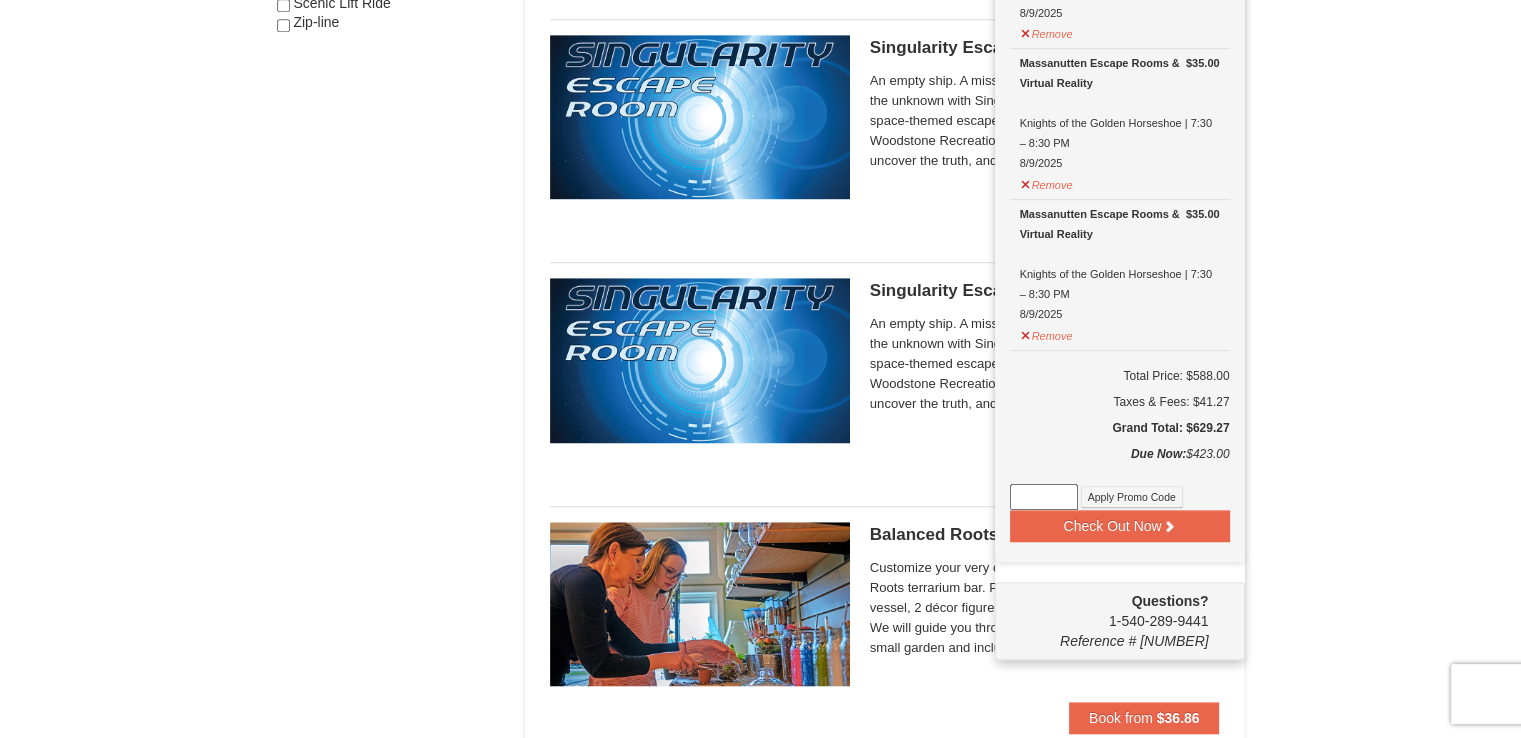 drag, startPoint x: 1494, startPoint y: 197, endPoint x: 1497, endPoint y: 177, distance: 20.22375 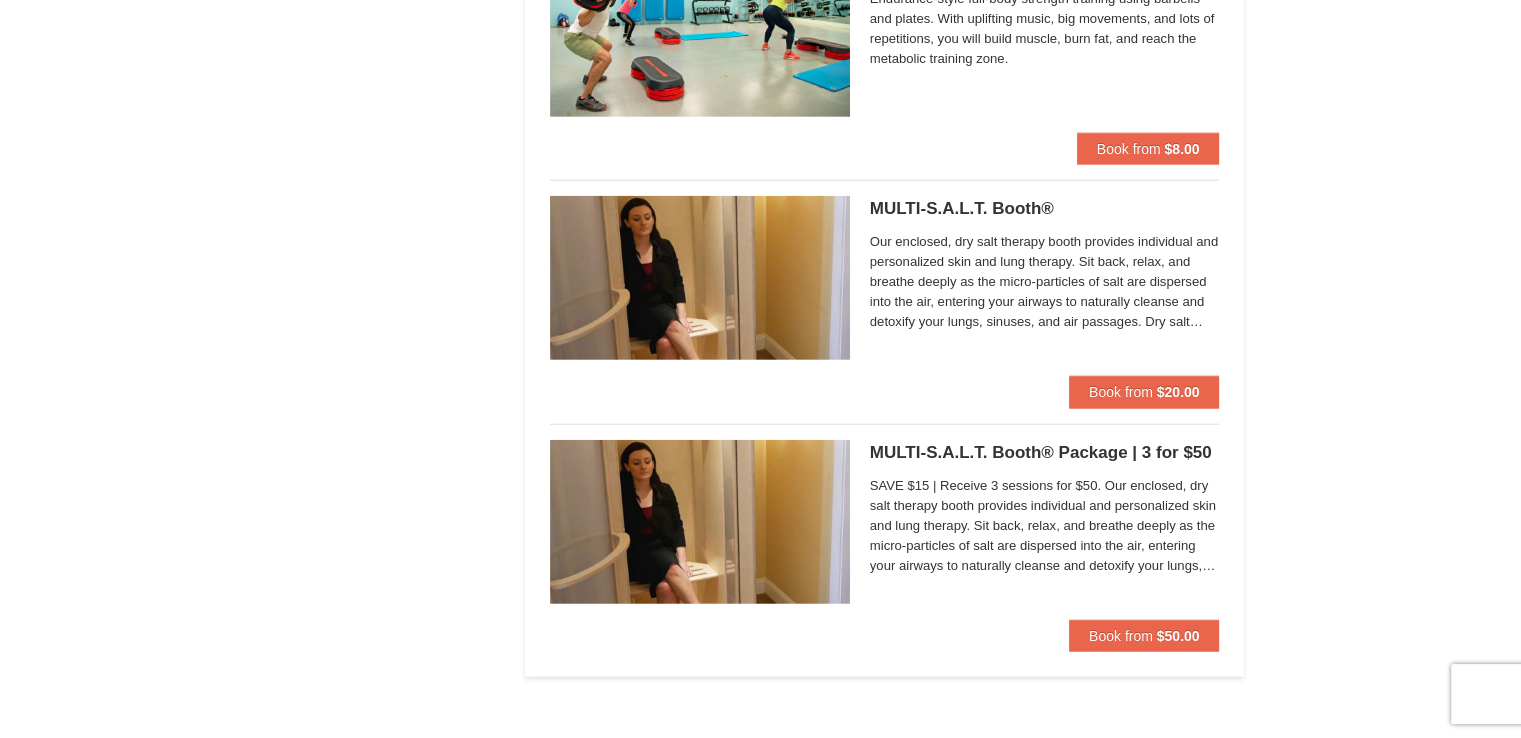scroll, scrollTop: 4895, scrollLeft: 0, axis: vertical 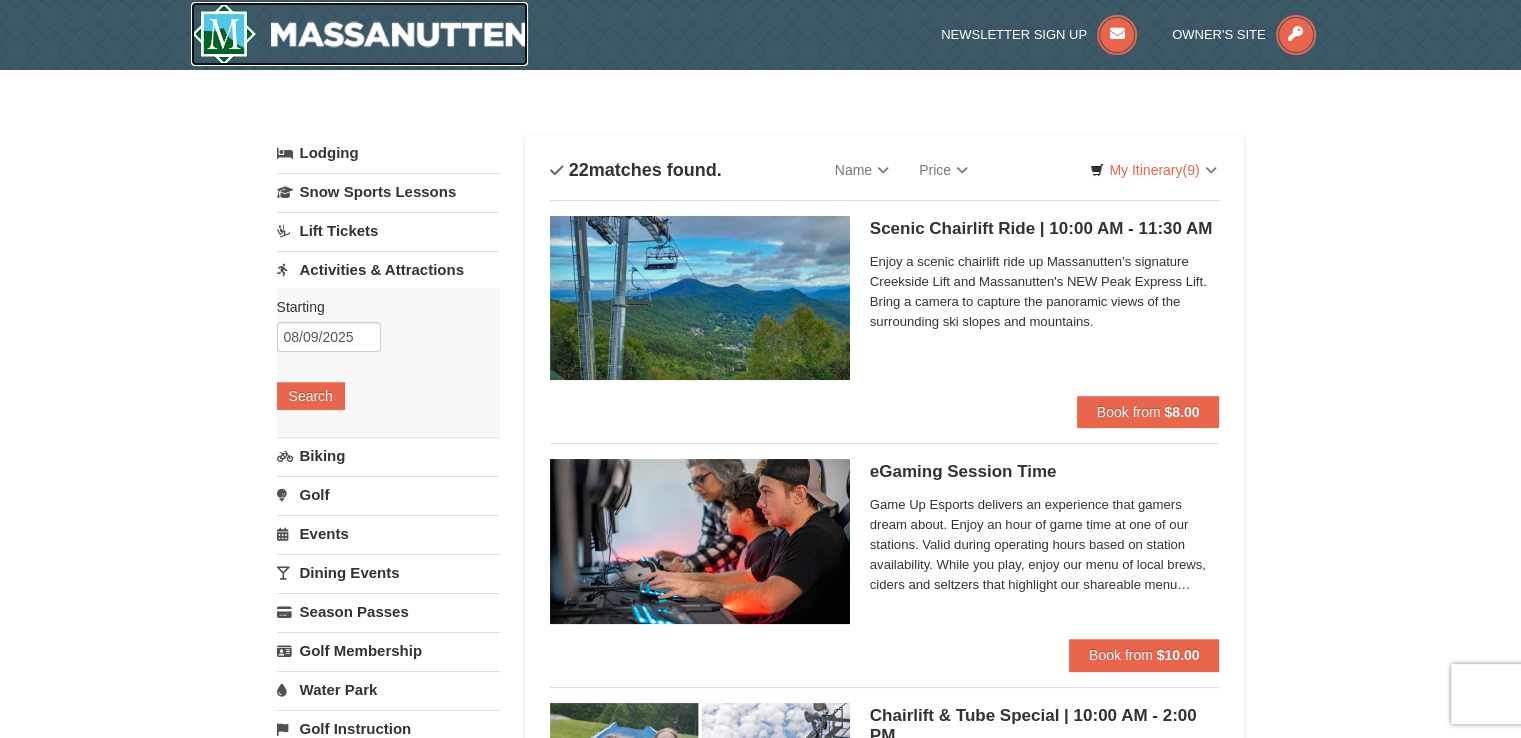 click at bounding box center (360, 34) 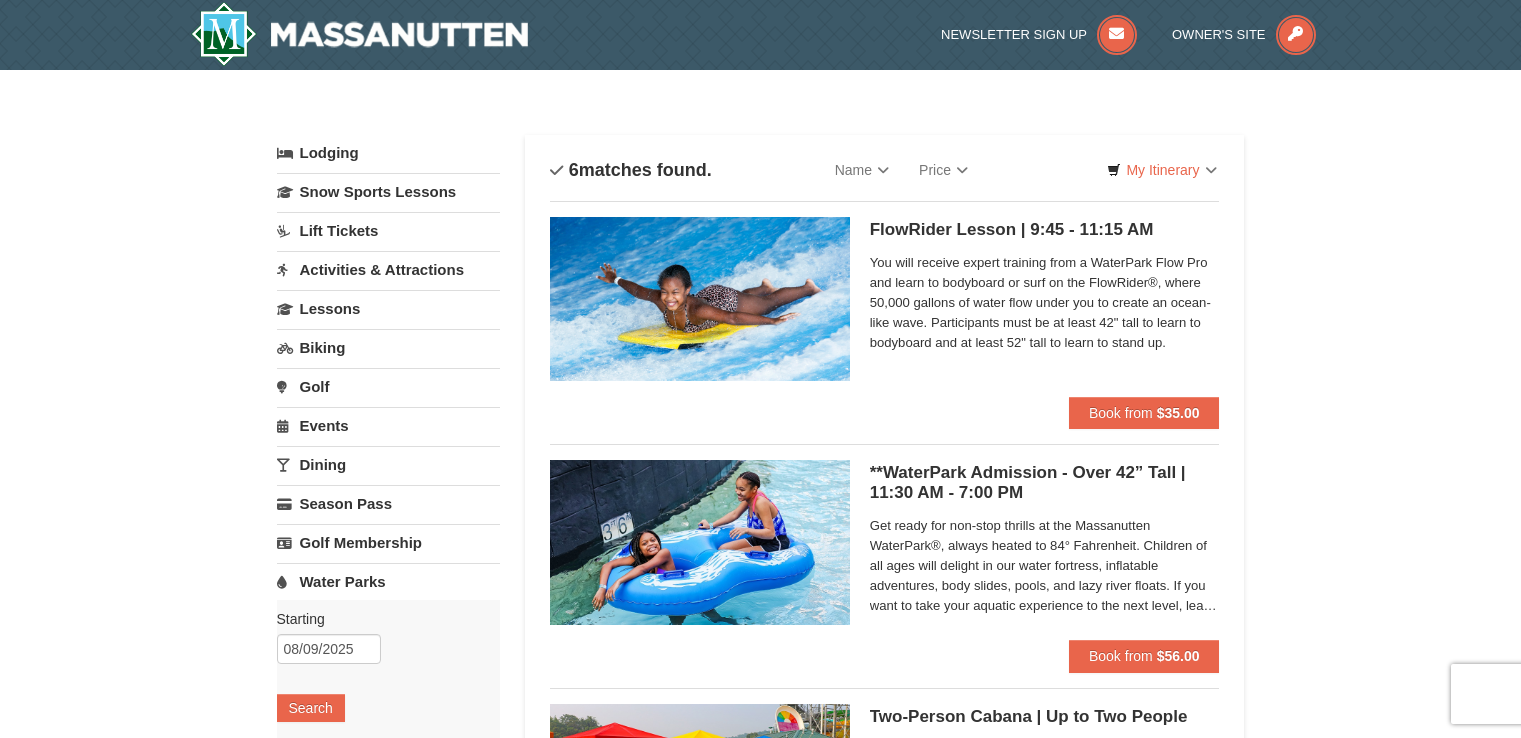 scroll, scrollTop: 0, scrollLeft: 0, axis: both 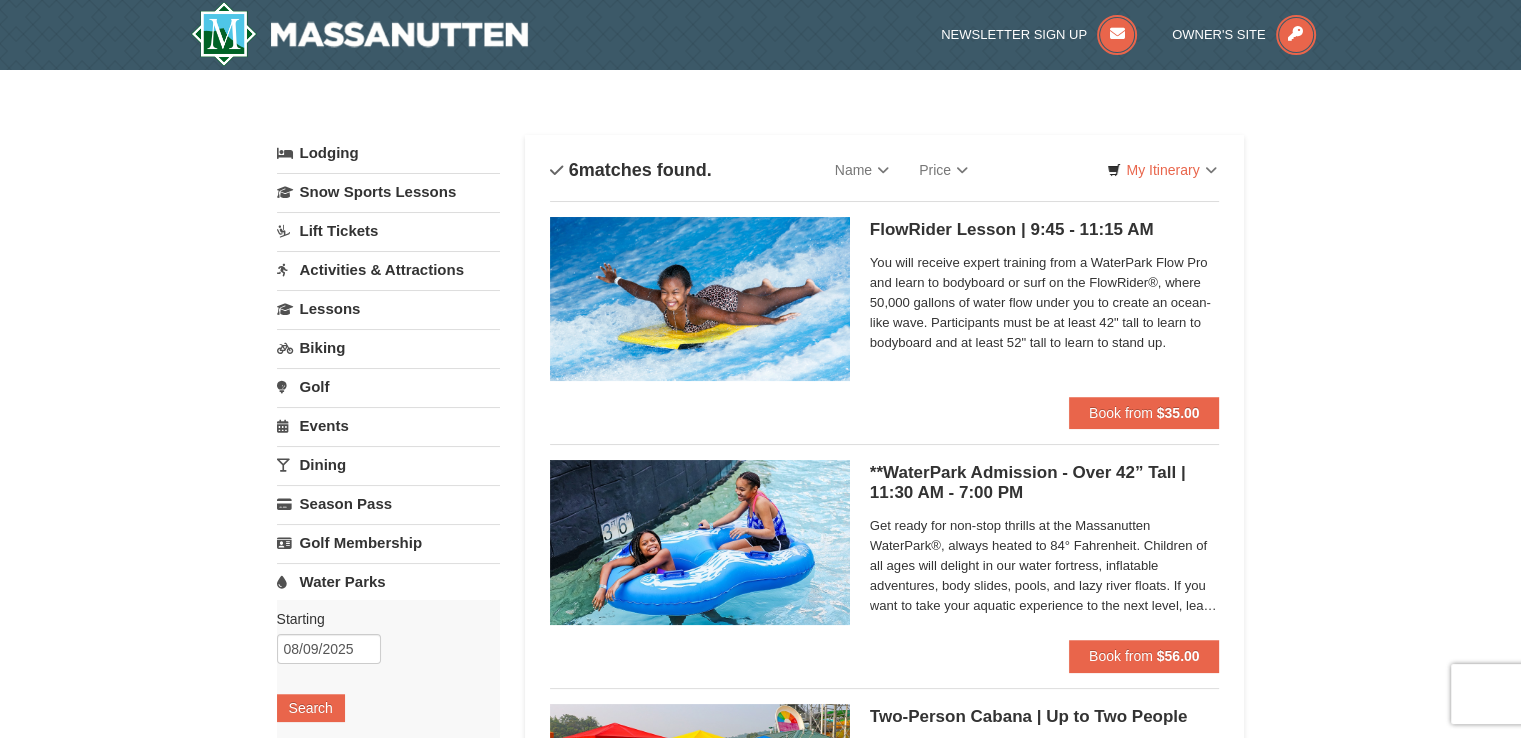 select on "8" 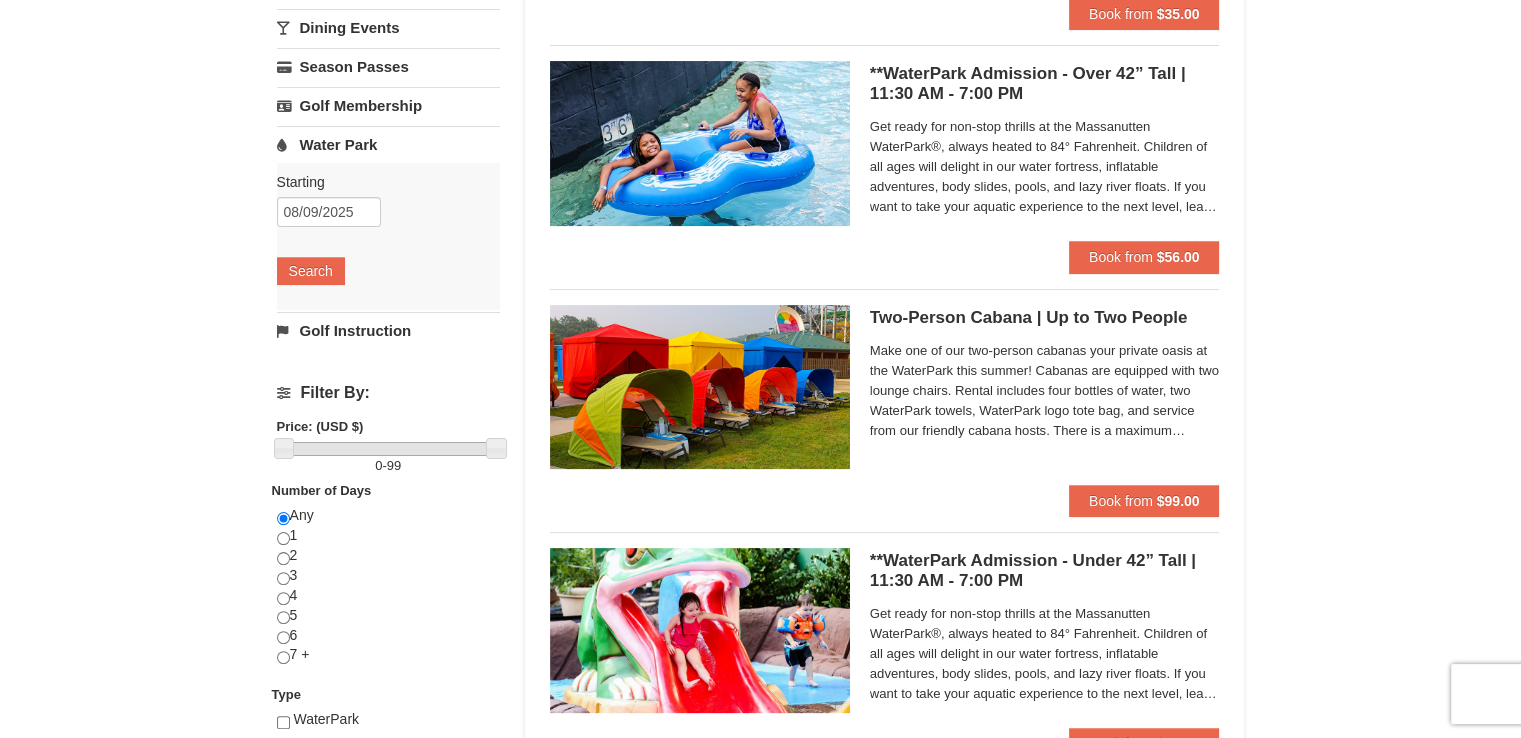 scroll, scrollTop: 388, scrollLeft: 0, axis: vertical 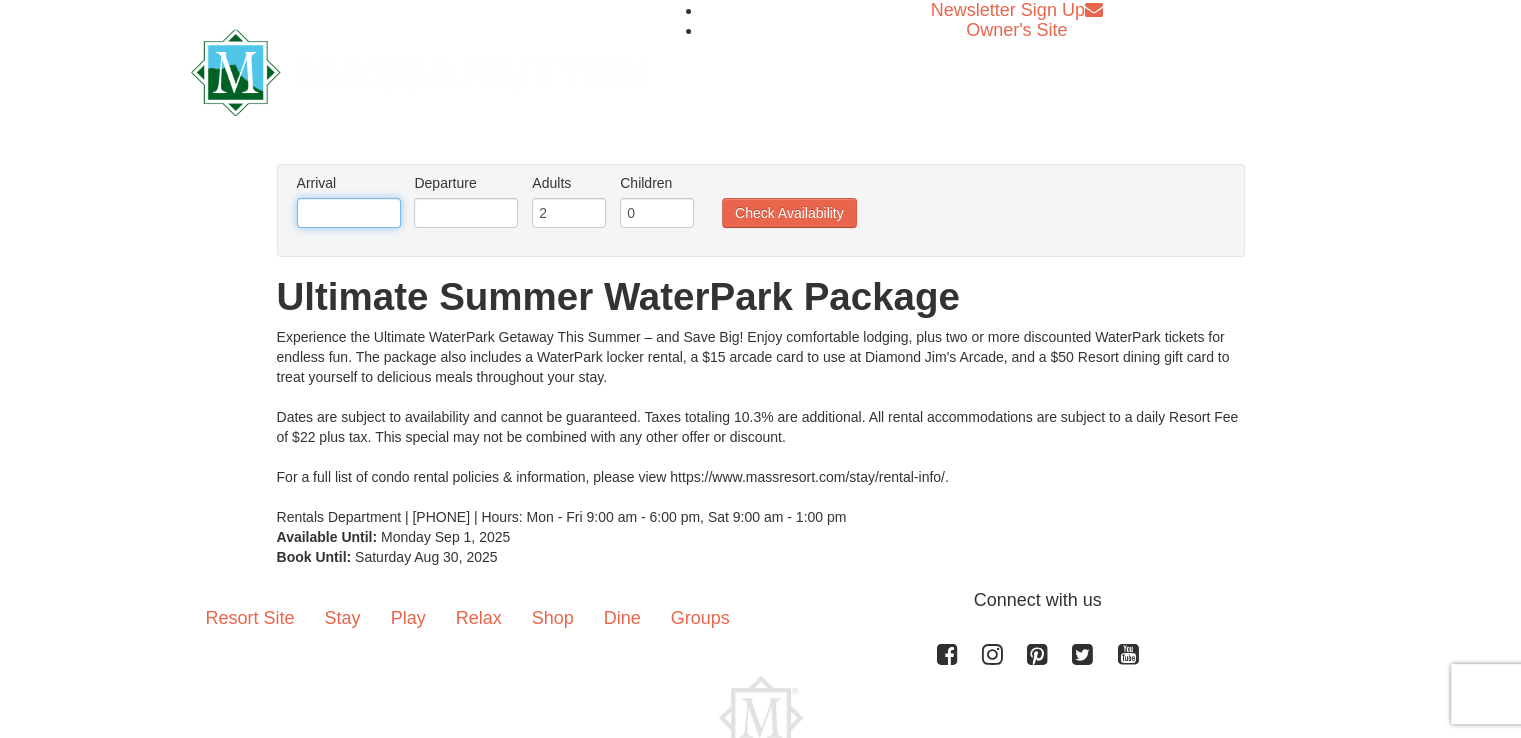 click at bounding box center [349, 213] 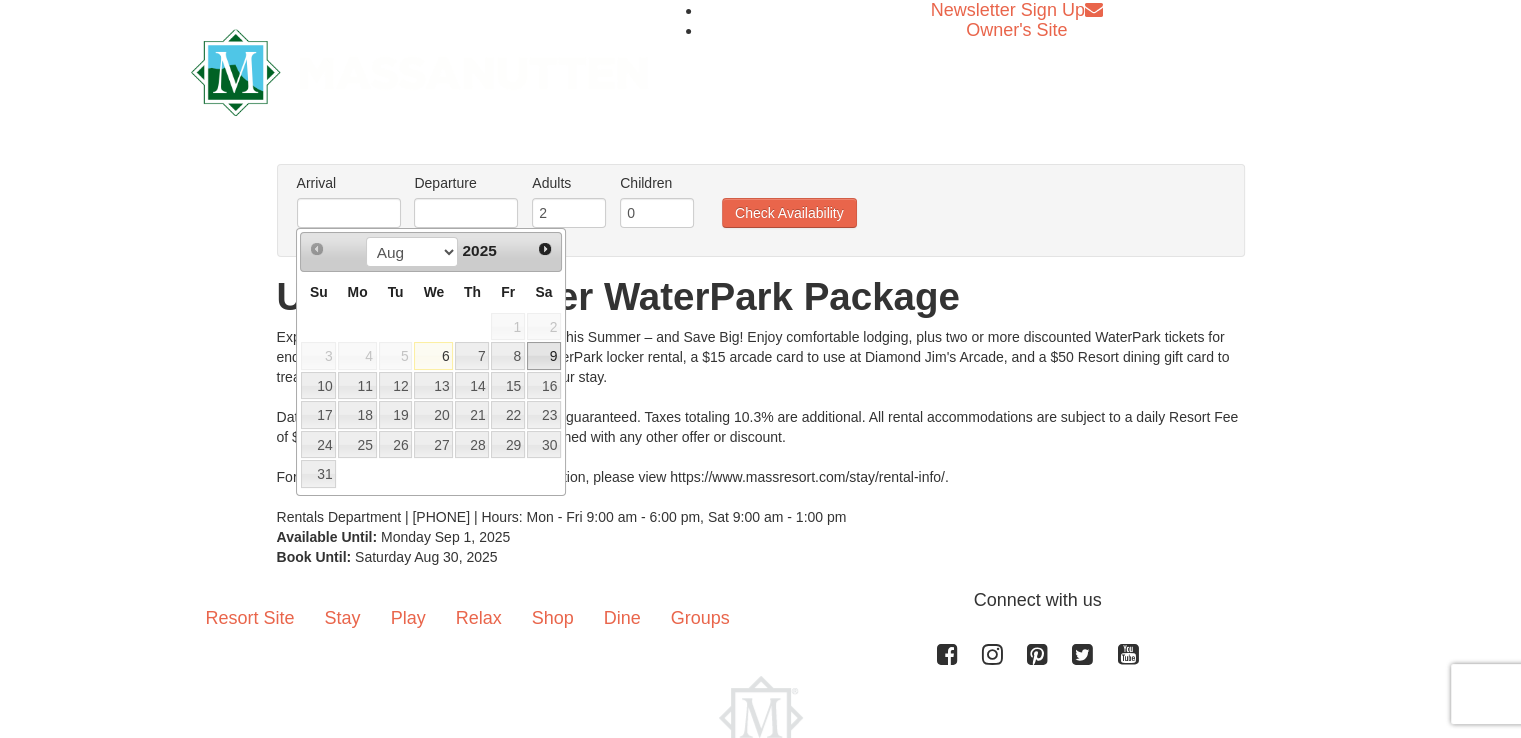 click on "9" at bounding box center [544, 356] 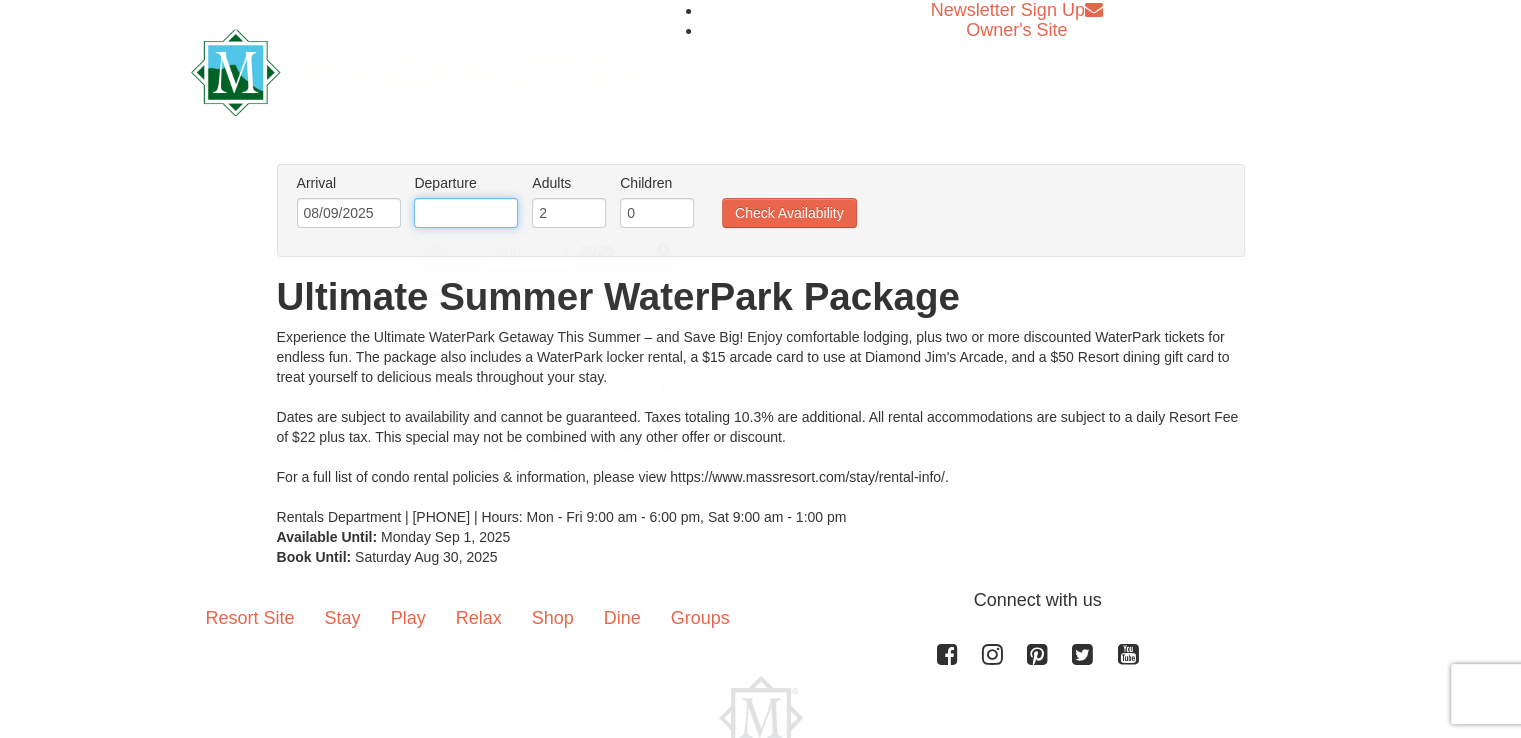 click at bounding box center (466, 213) 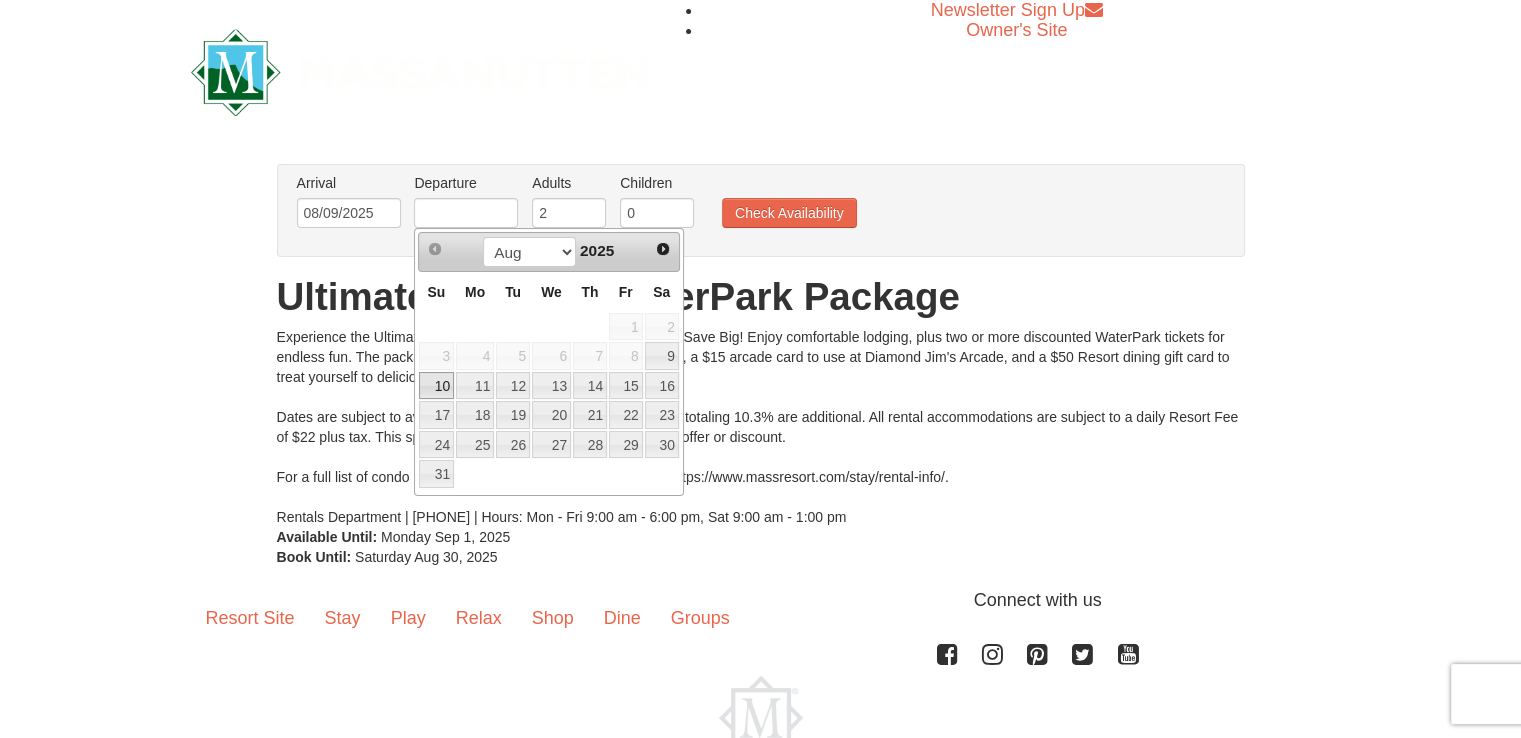 click on "10" at bounding box center [436, 386] 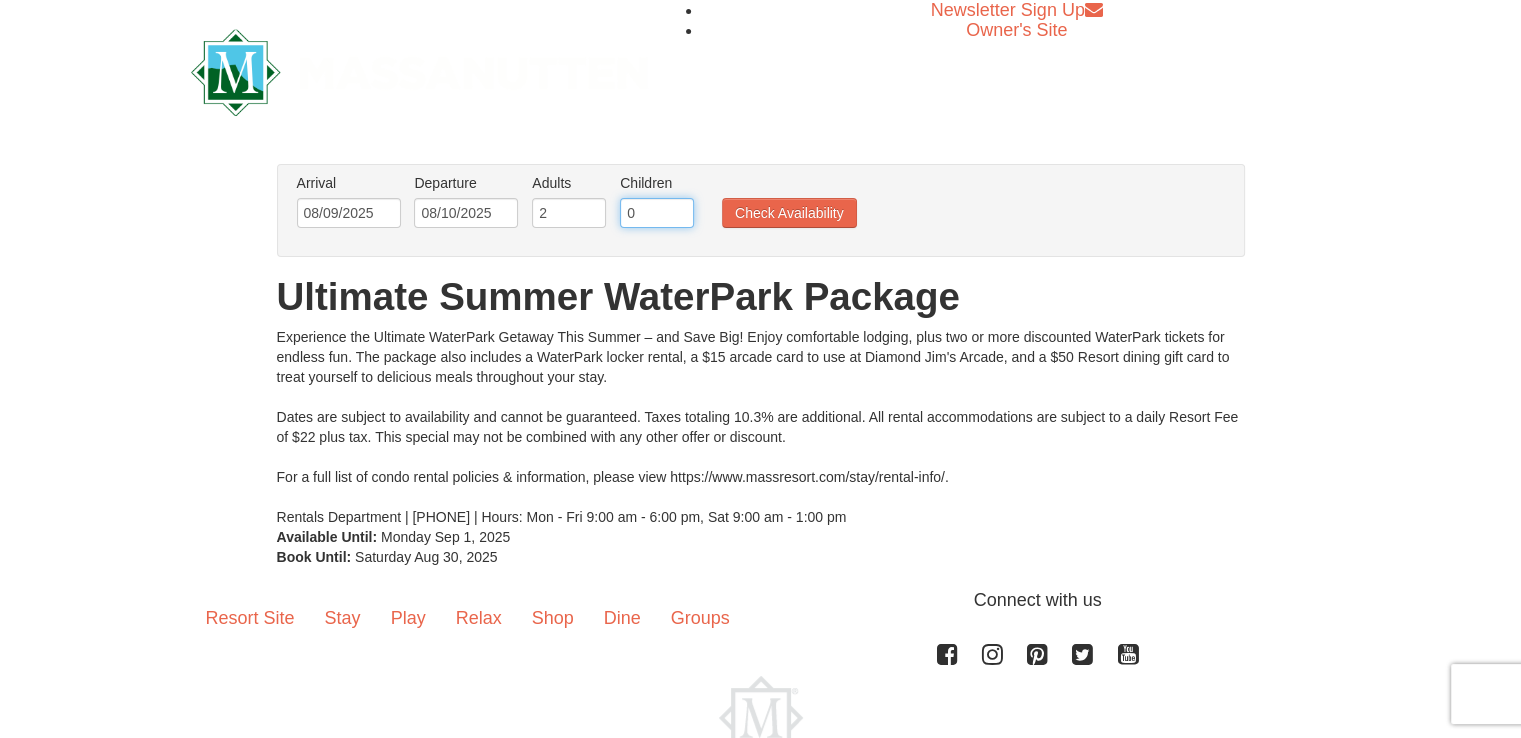 click on "0" at bounding box center [657, 213] 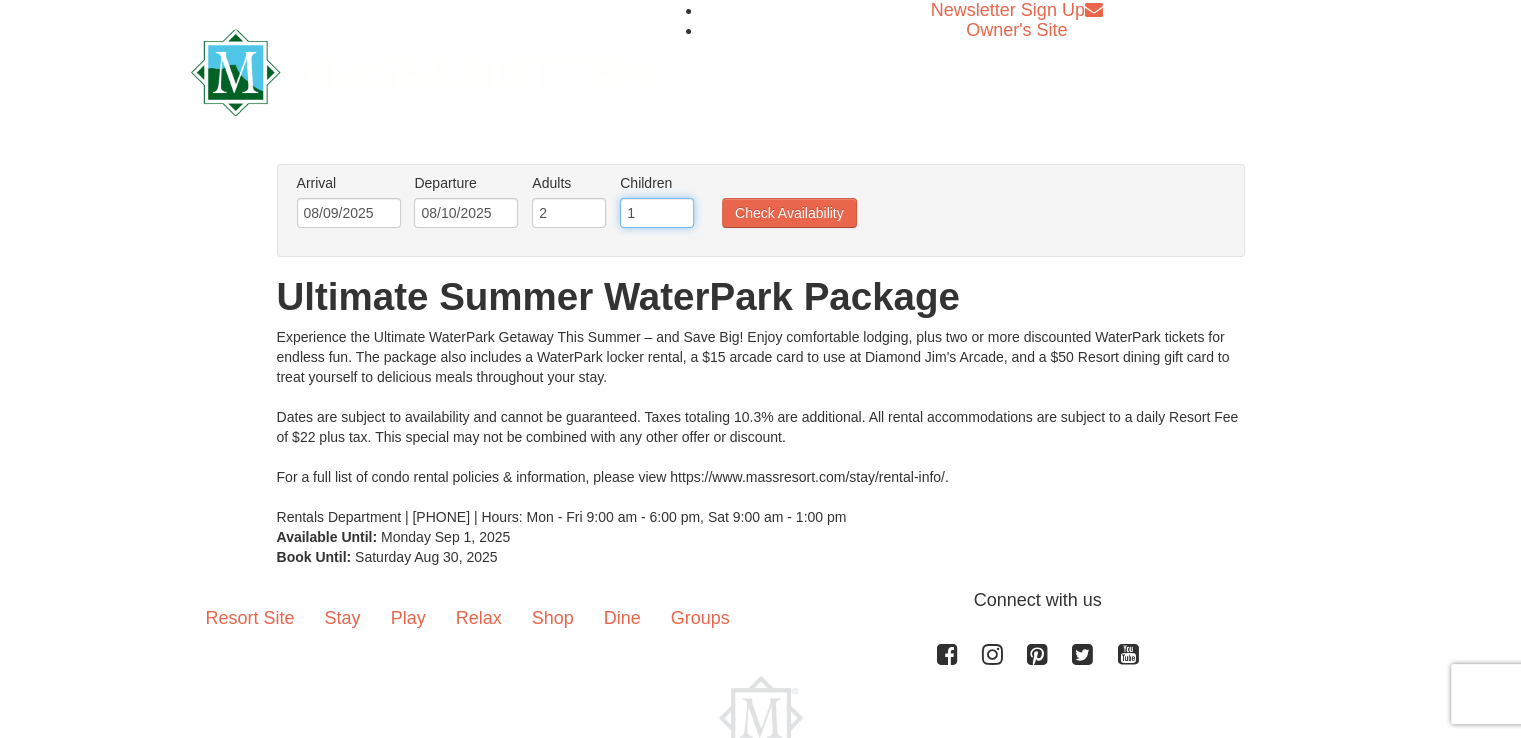 click on "1" at bounding box center (657, 213) 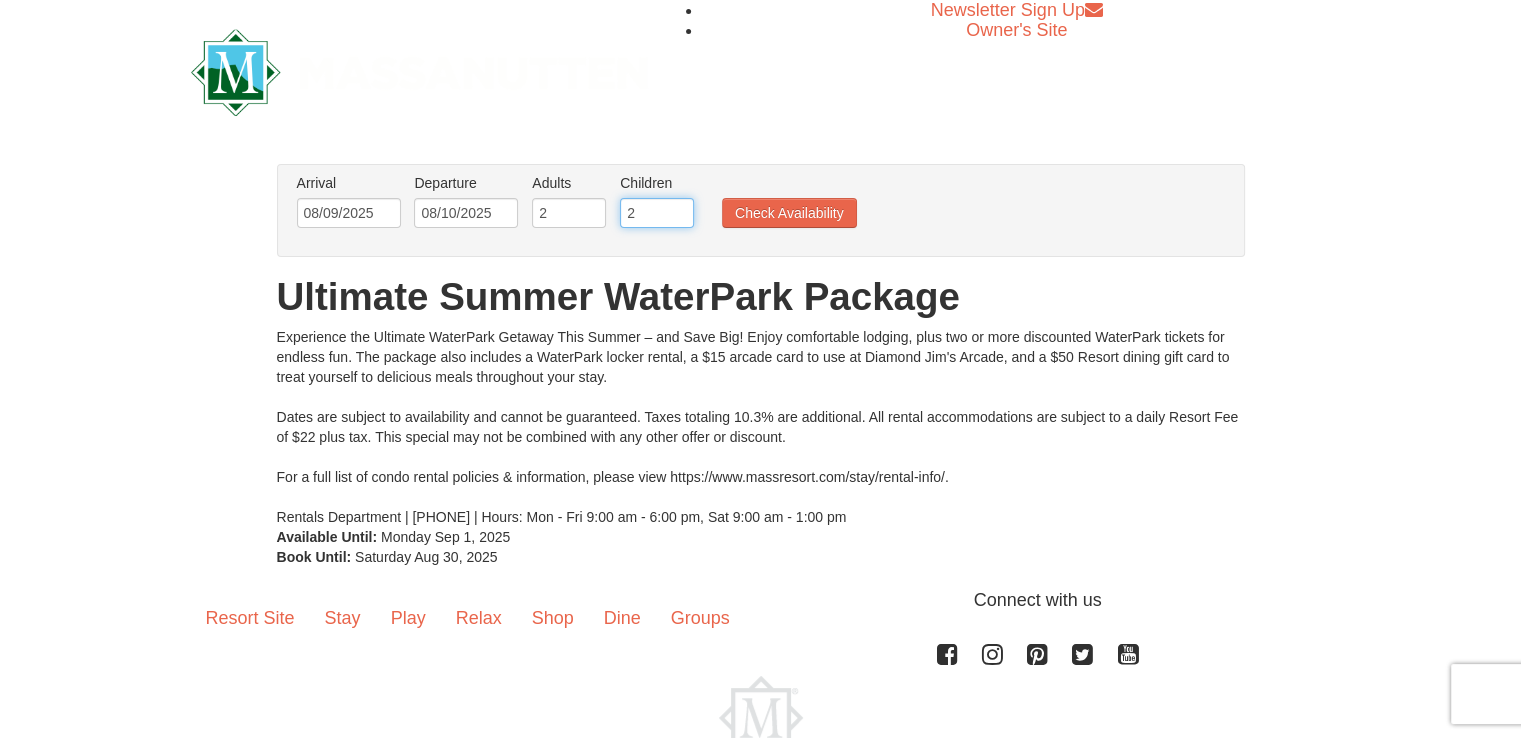 type on "2" 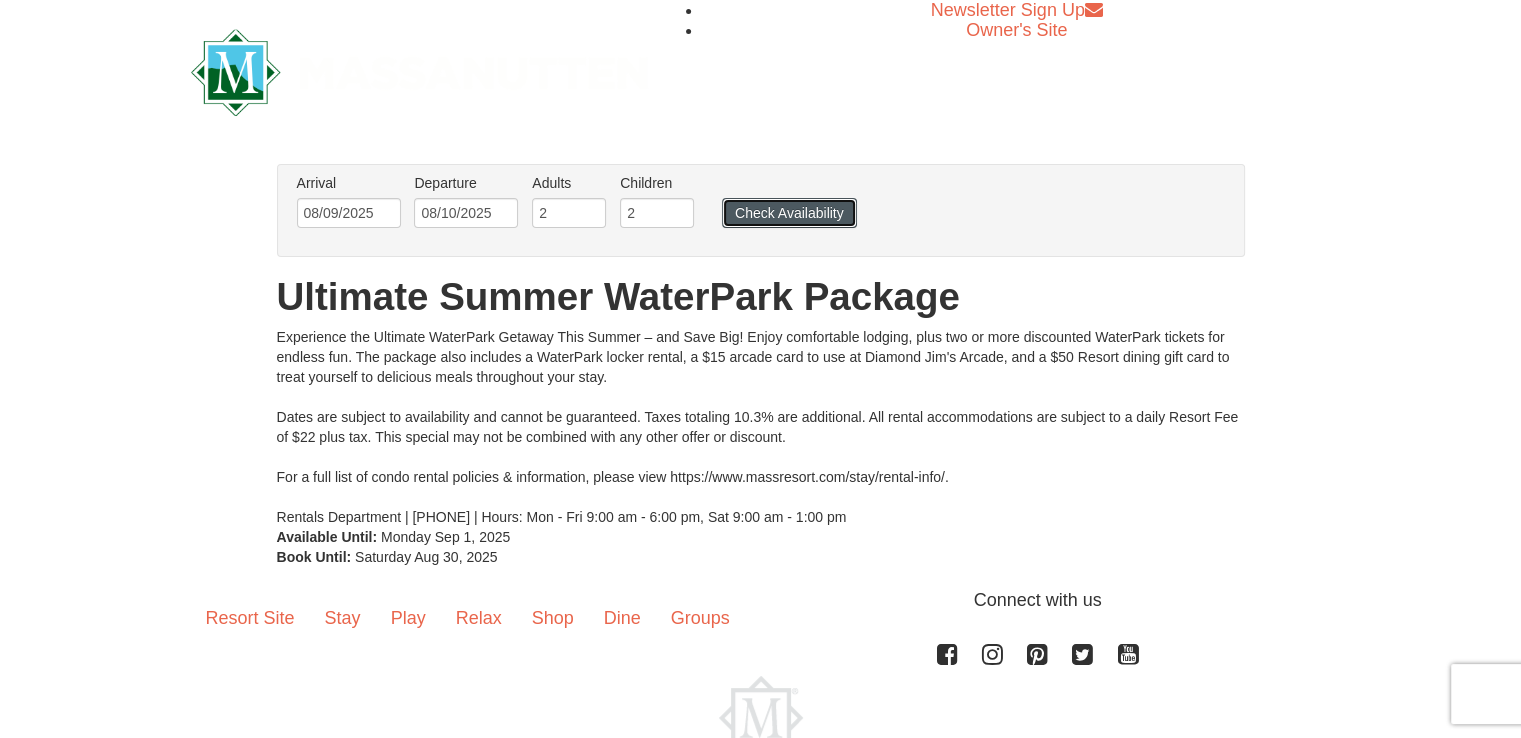 click on "Check Availability" at bounding box center (789, 213) 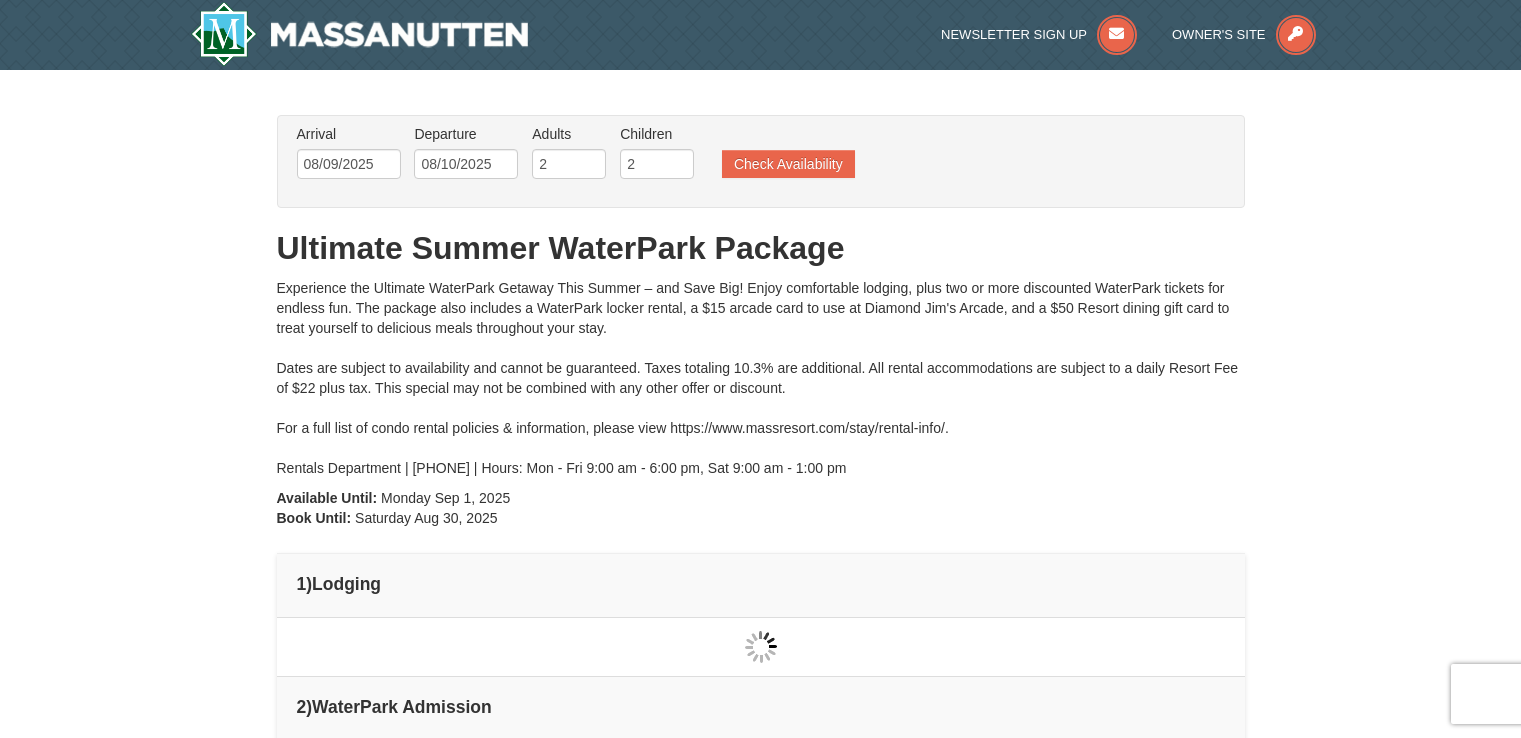 scroll, scrollTop: 0, scrollLeft: 0, axis: both 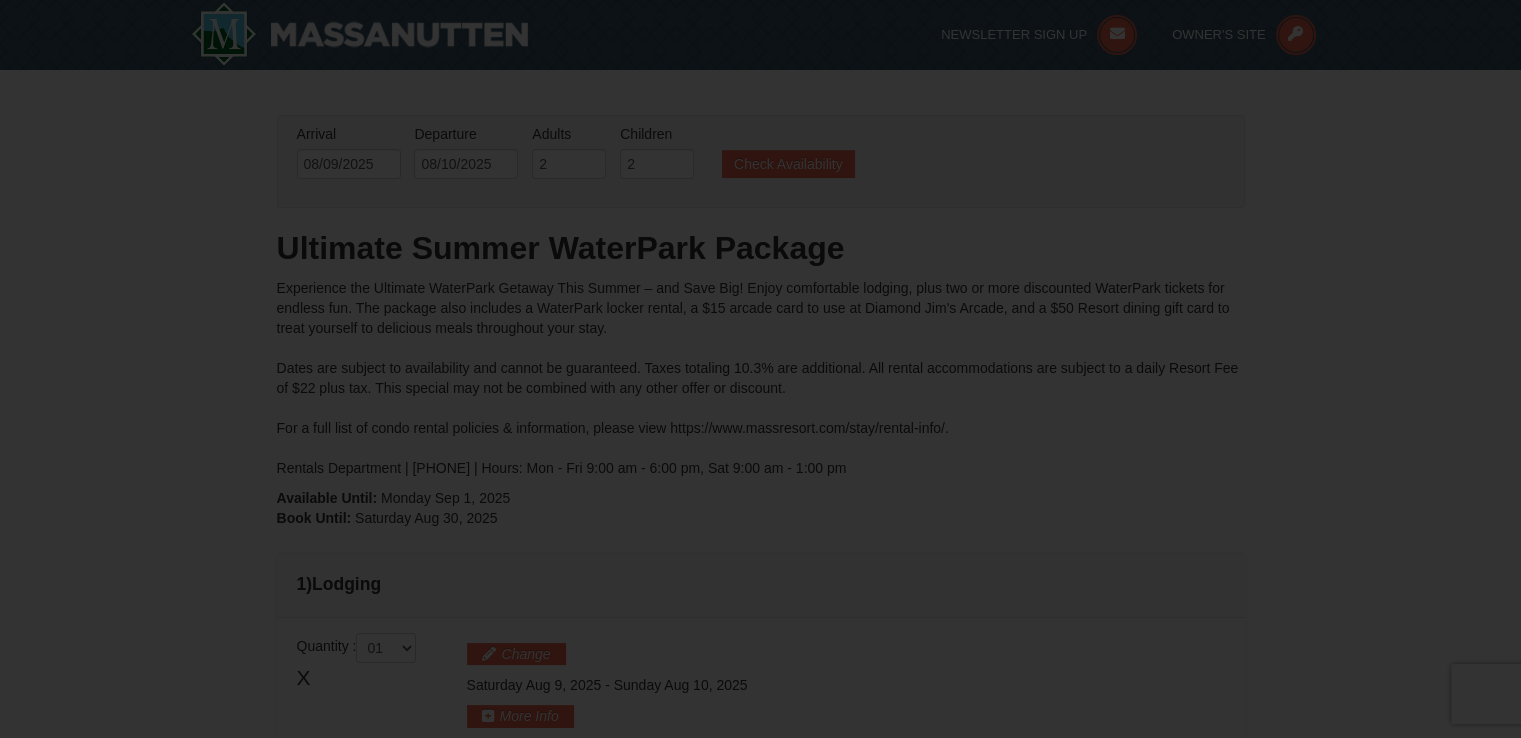 type on "08/09/2025" 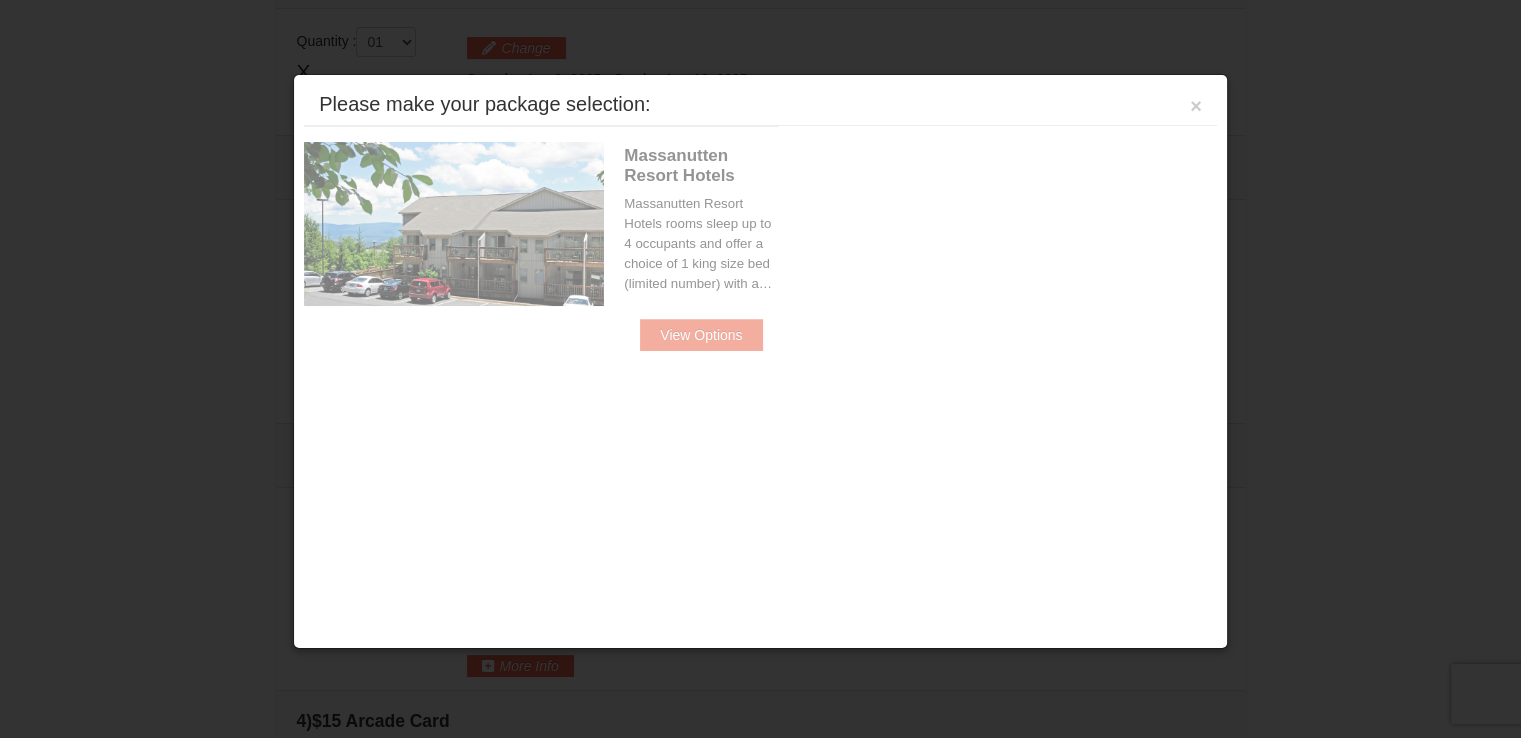 scroll, scrollTop: 630, scrollLeft: 0, axis: vertical 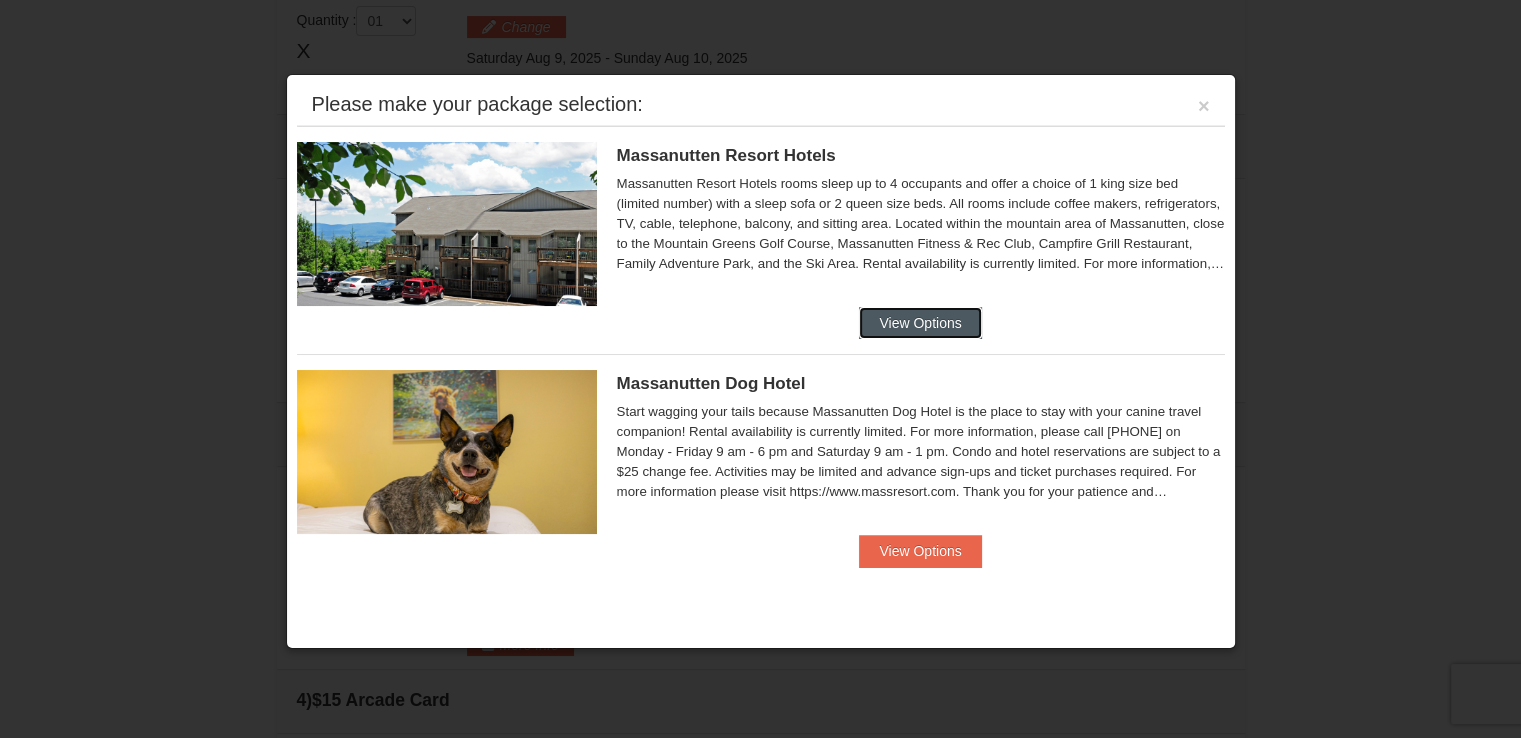 click on "View Options" at bounding box center [920, 323] 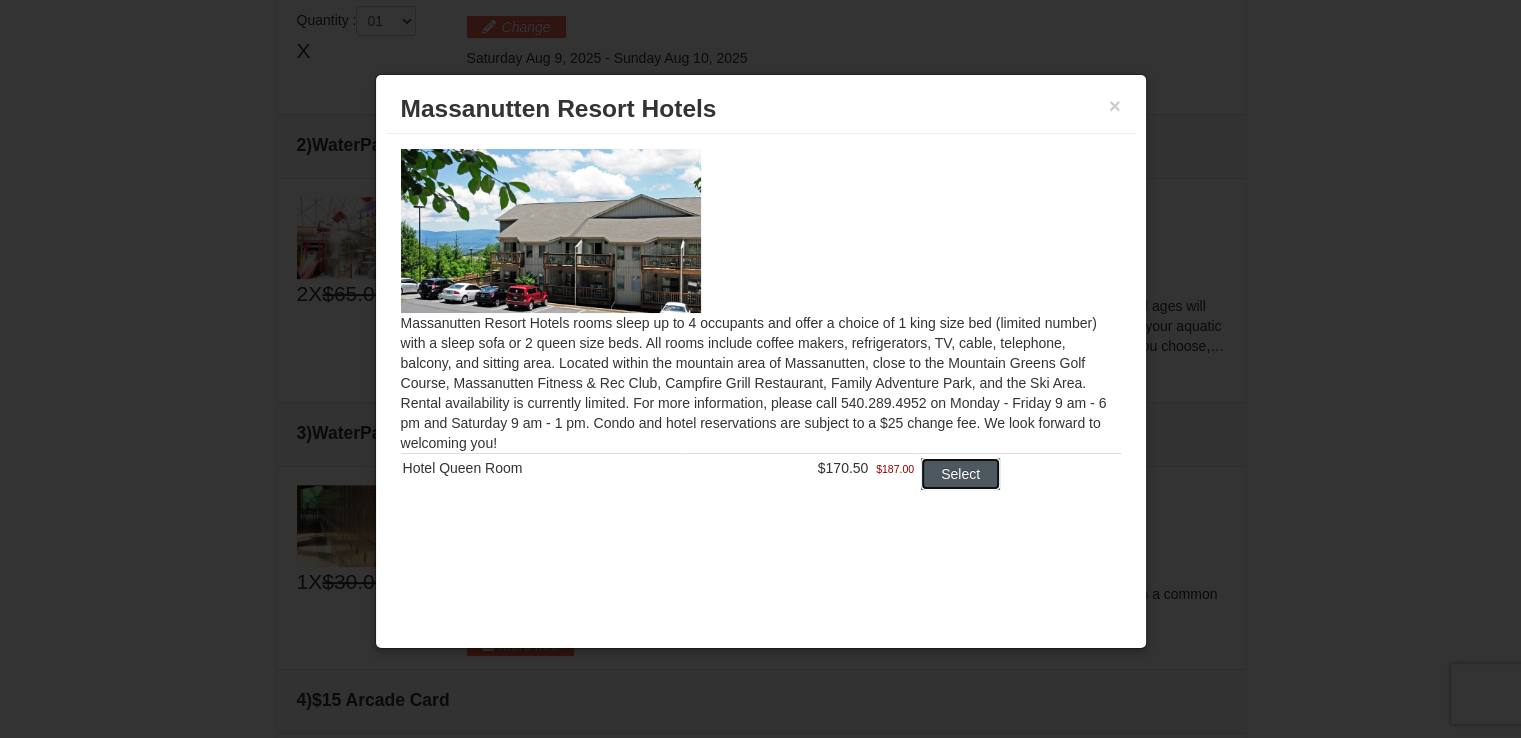 click on "Select" at bounding box center [960, 474] 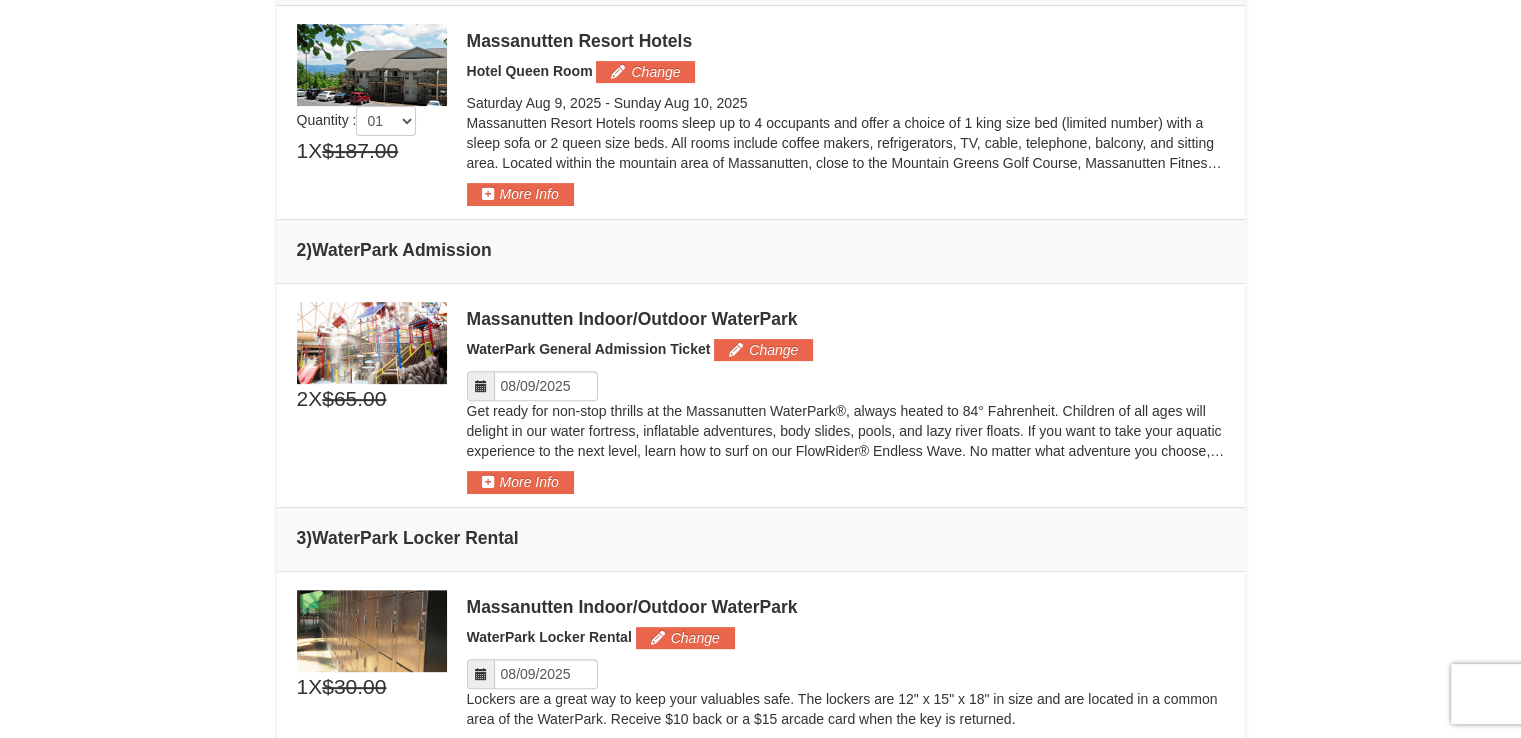 scroll, scrollTop: 594, scrollLeft: 0, axis: vertical 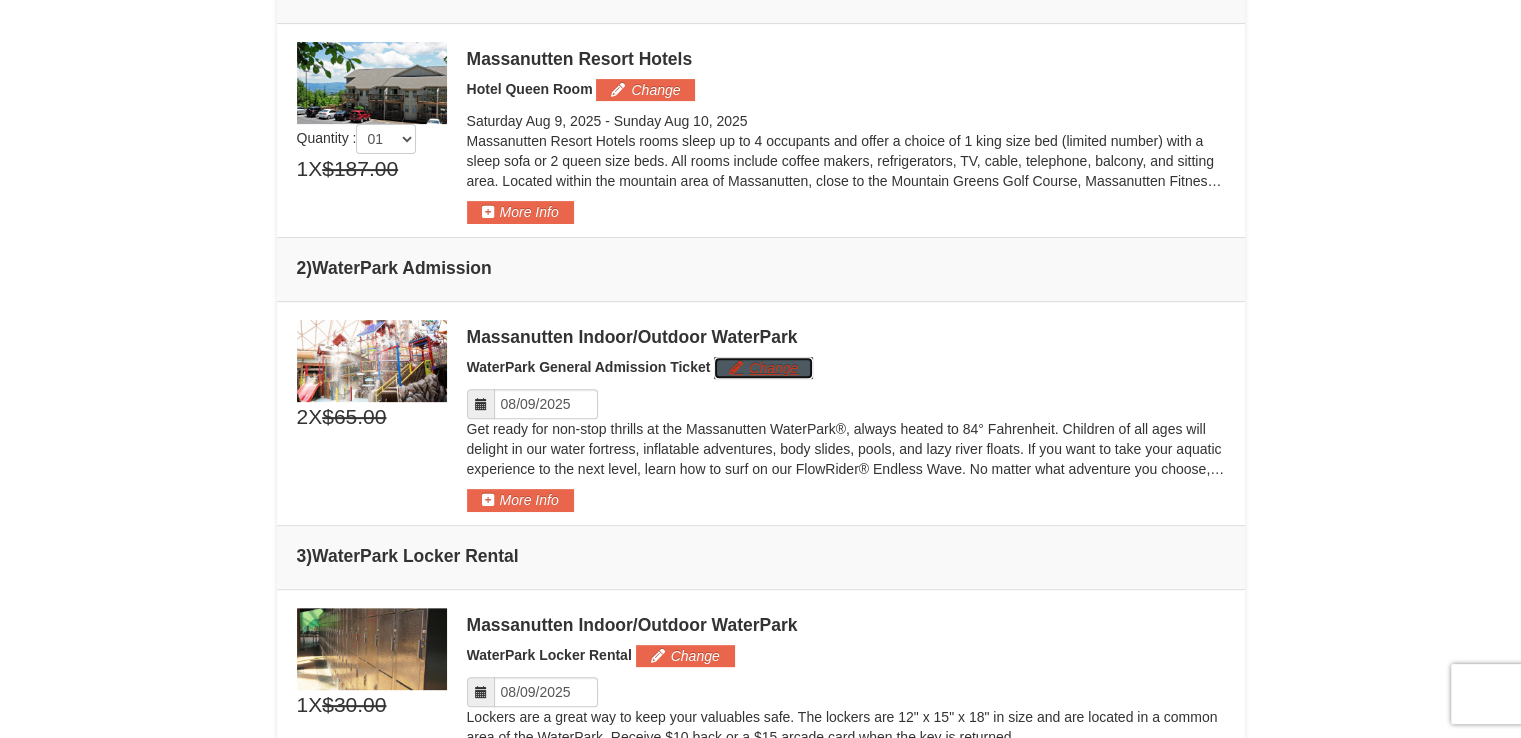 click on "Change" at bounding box center [763, 368] 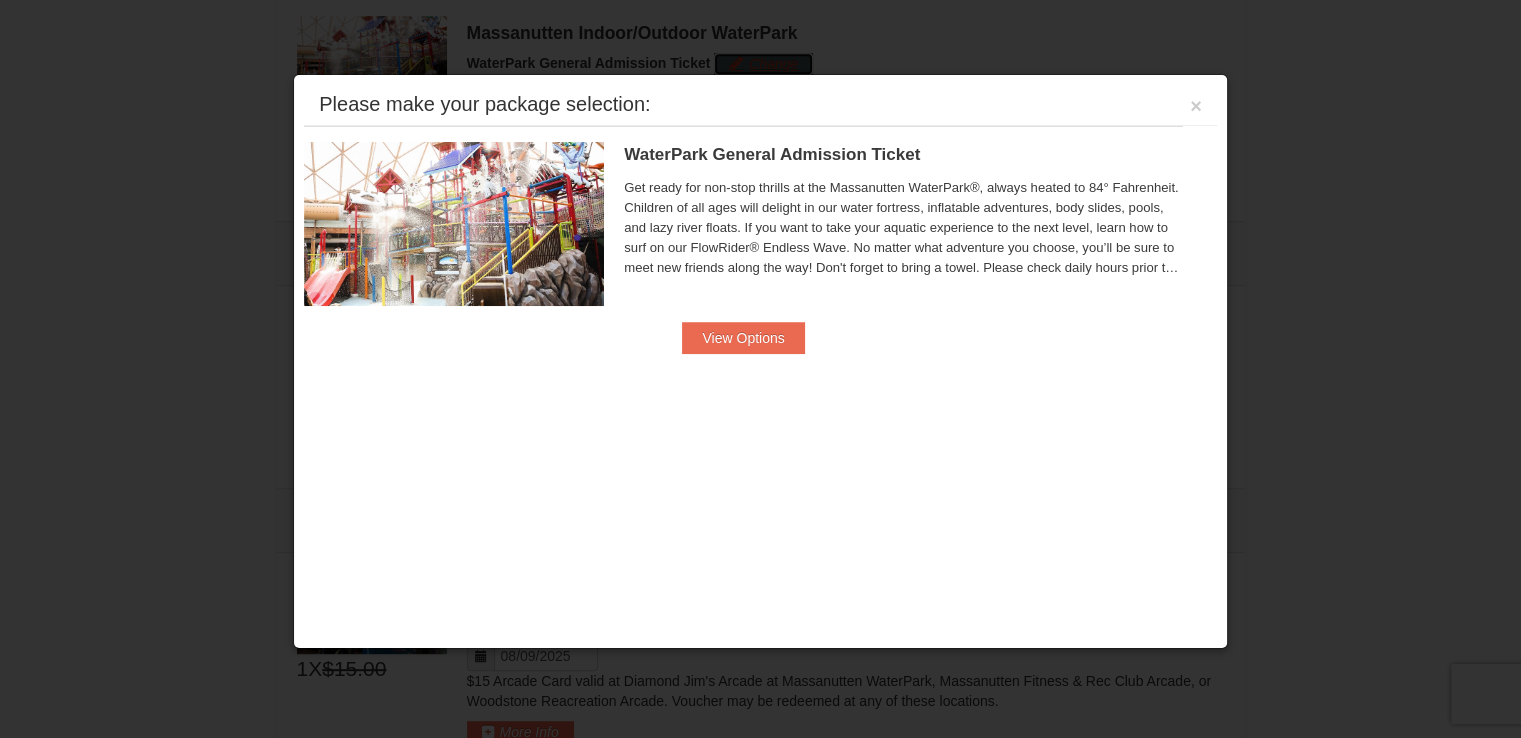 scroll, scrollTop: 912, scrollLeft: 0, axis: vertical 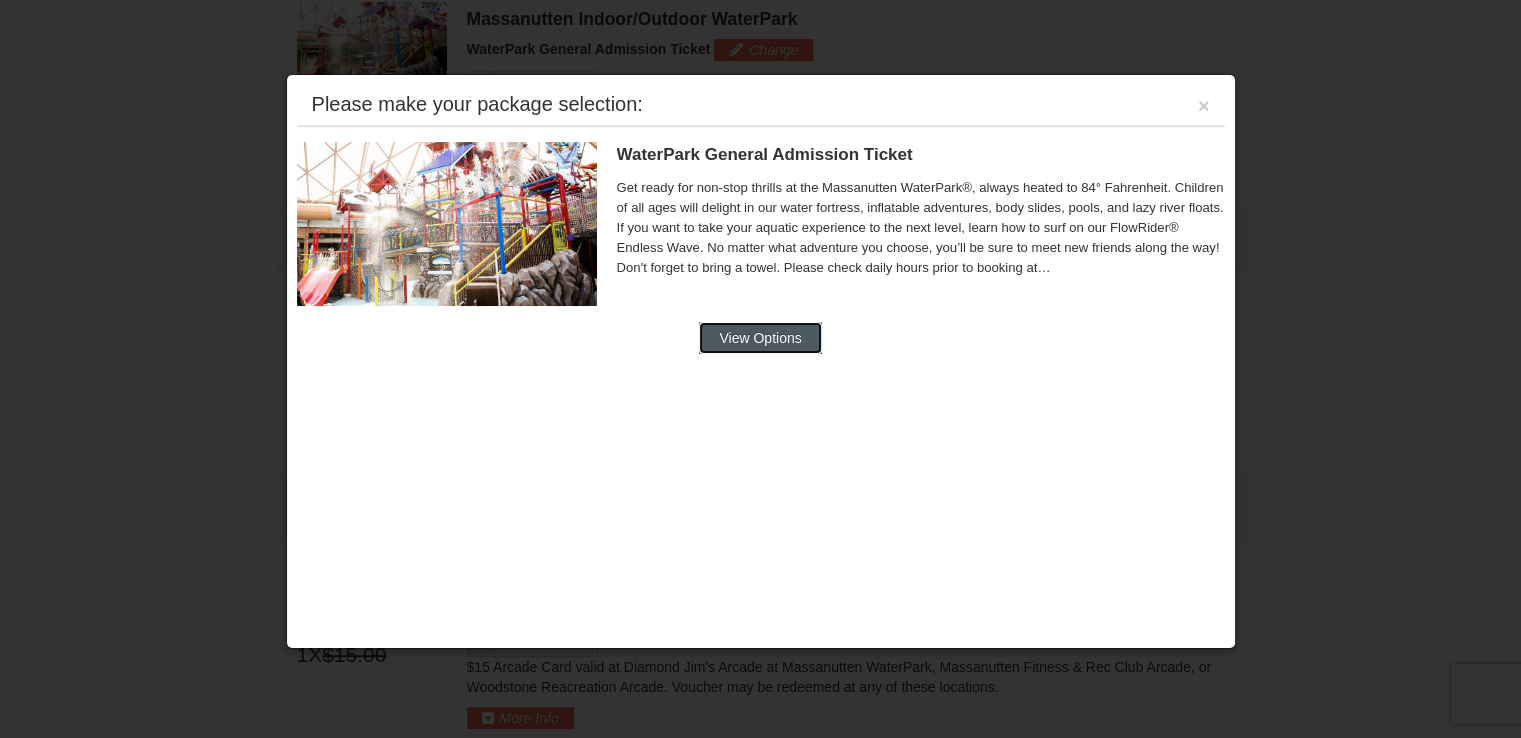 click on "View Options" at bounding box center (760, 338) 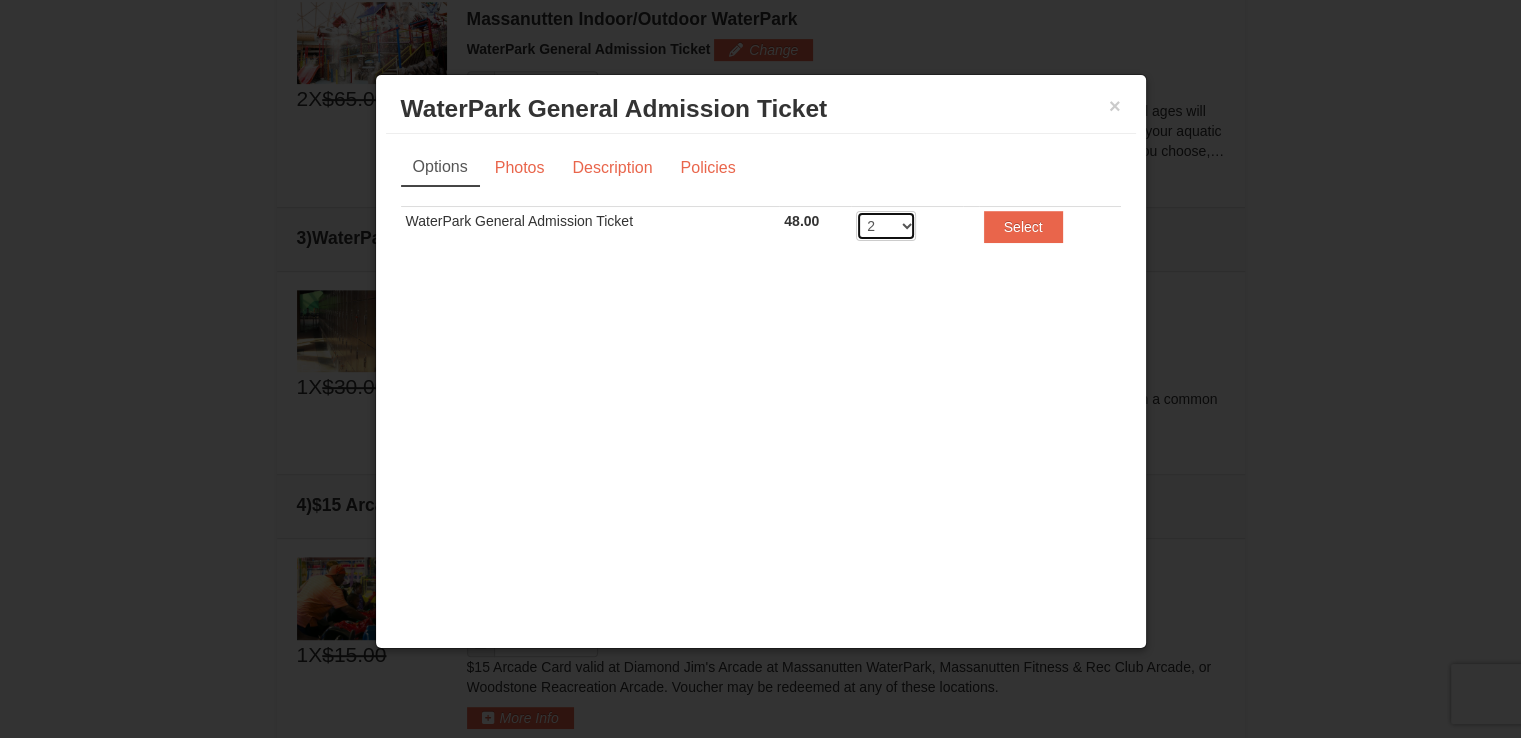 click on "2 3 4 5 6 7 8" at bounding box center [886, 226] 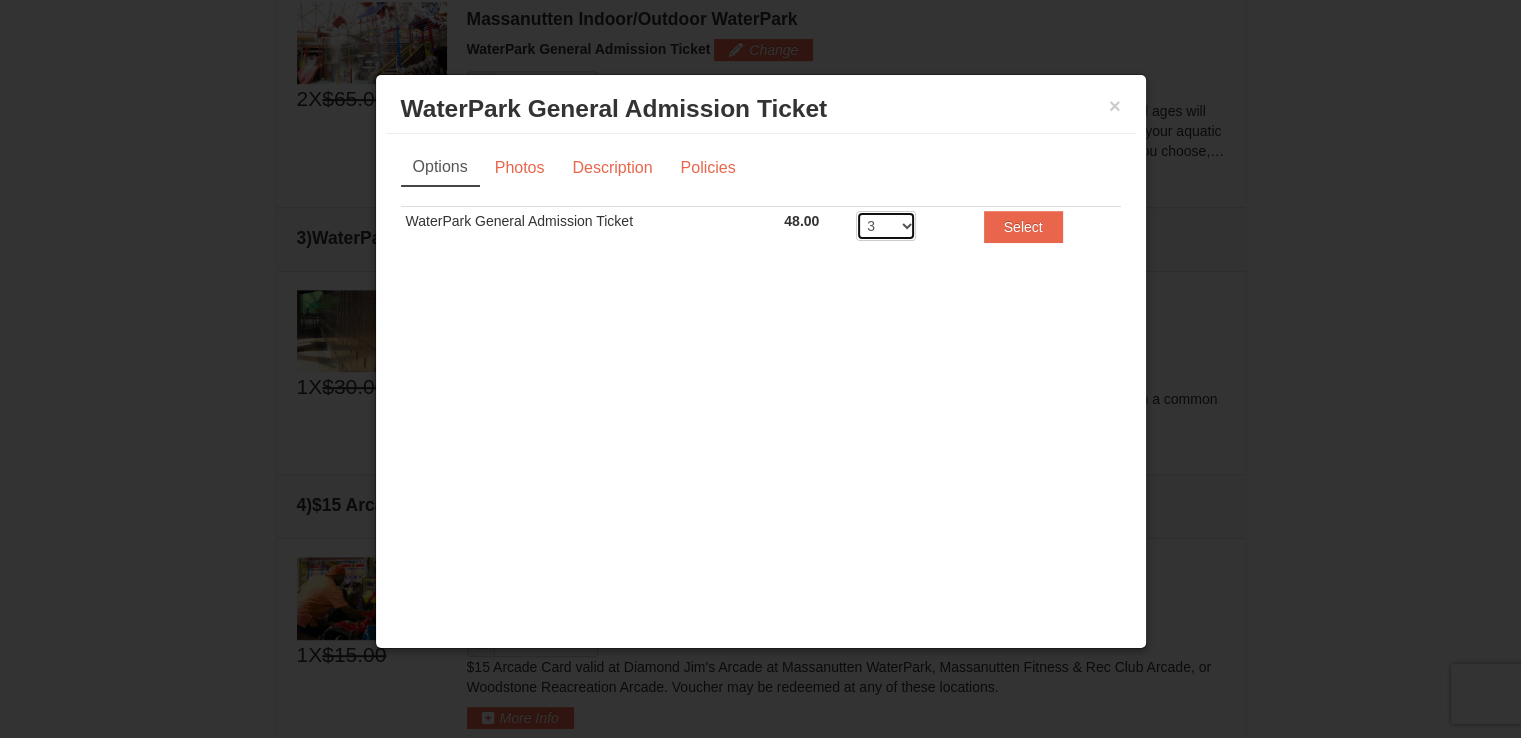 click on "2 3 4 5 6 7 8" at bounding box center (886, 226) 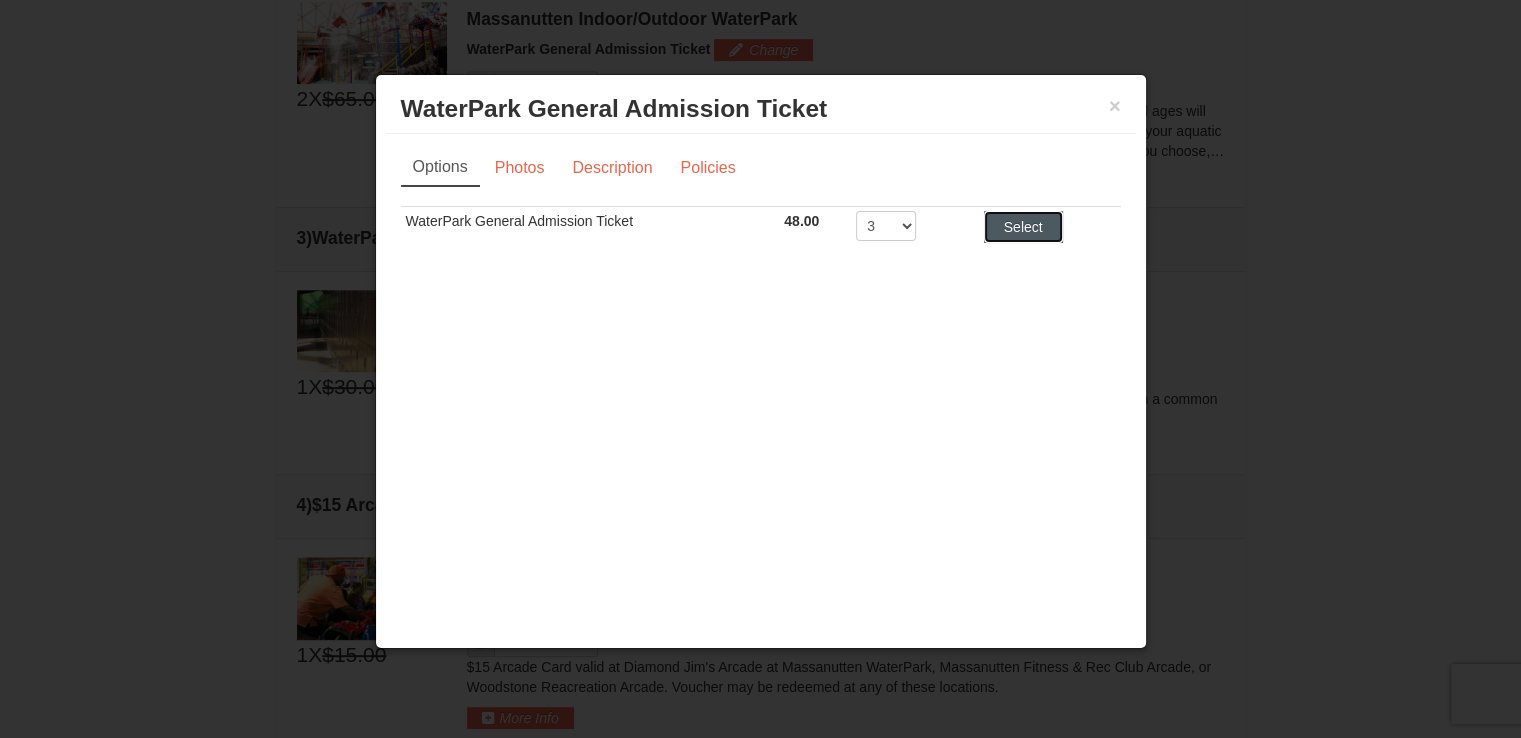 click on "Select" at bounding box center (1023, 227) 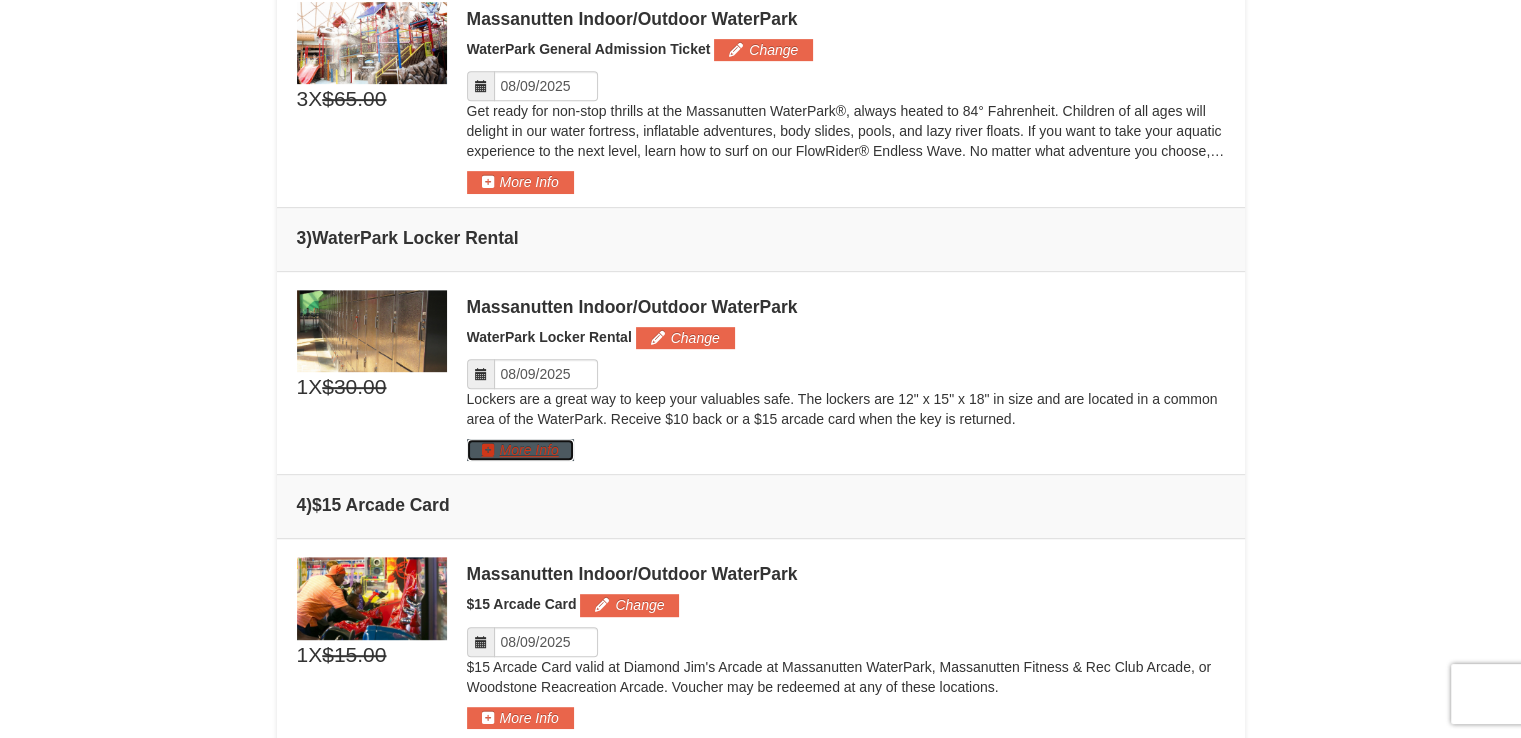 drag, startPoint x: 525, startPoint y: 453, endPoint x: 800, endPoint y: 480, distance: 276.32227 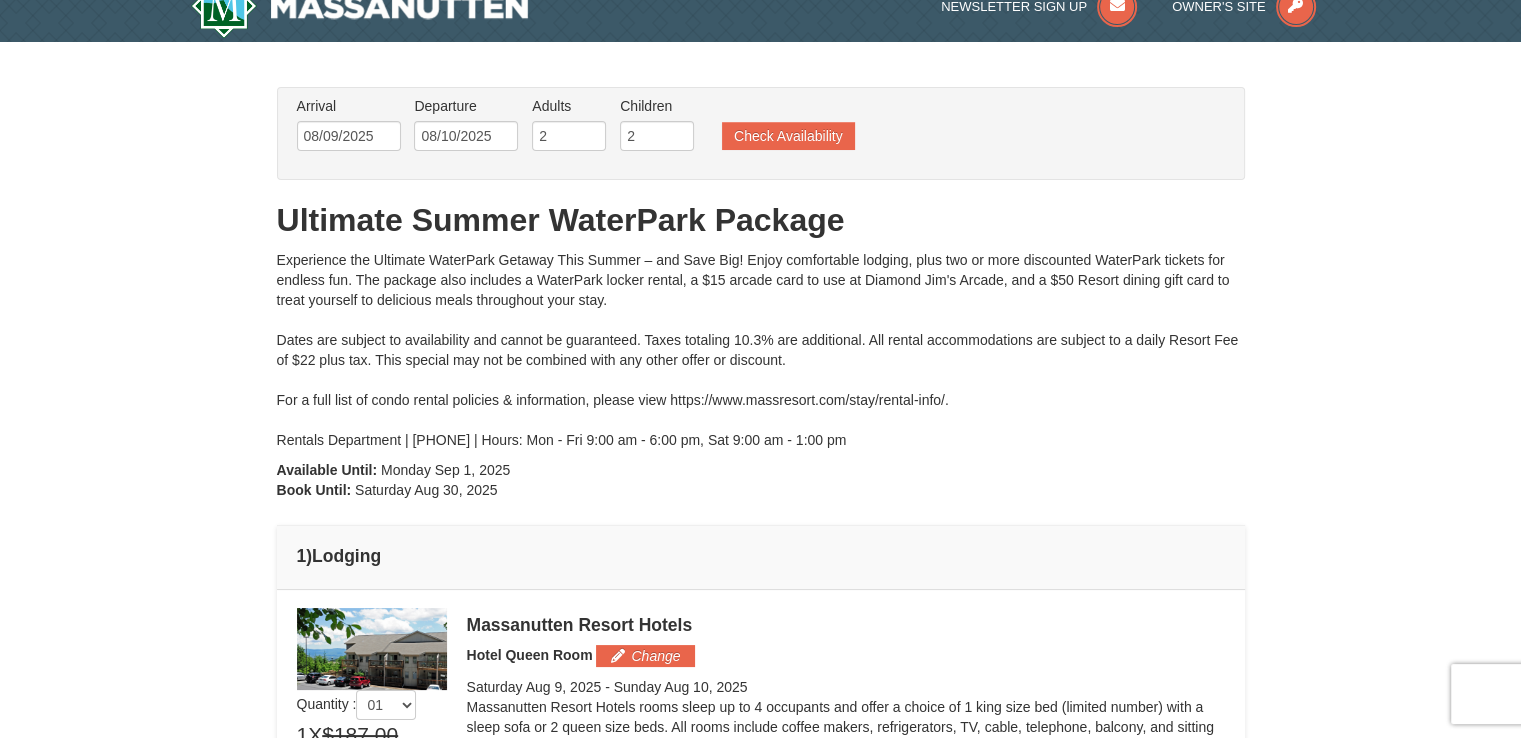 scroll, scrollTop: 35, scrollLeft: 0, axis: vertical 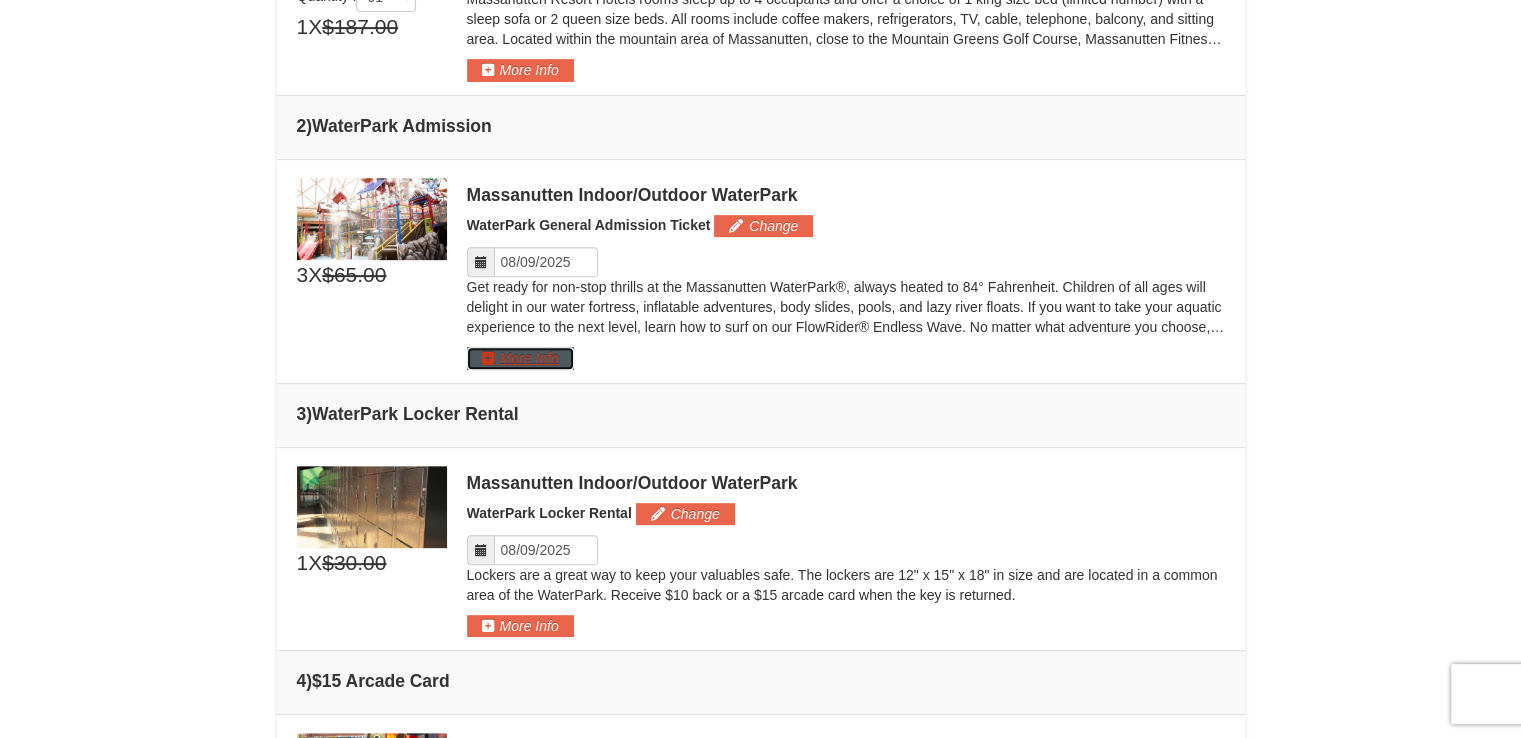 click on "More Info" at bounding box center (520, 358) 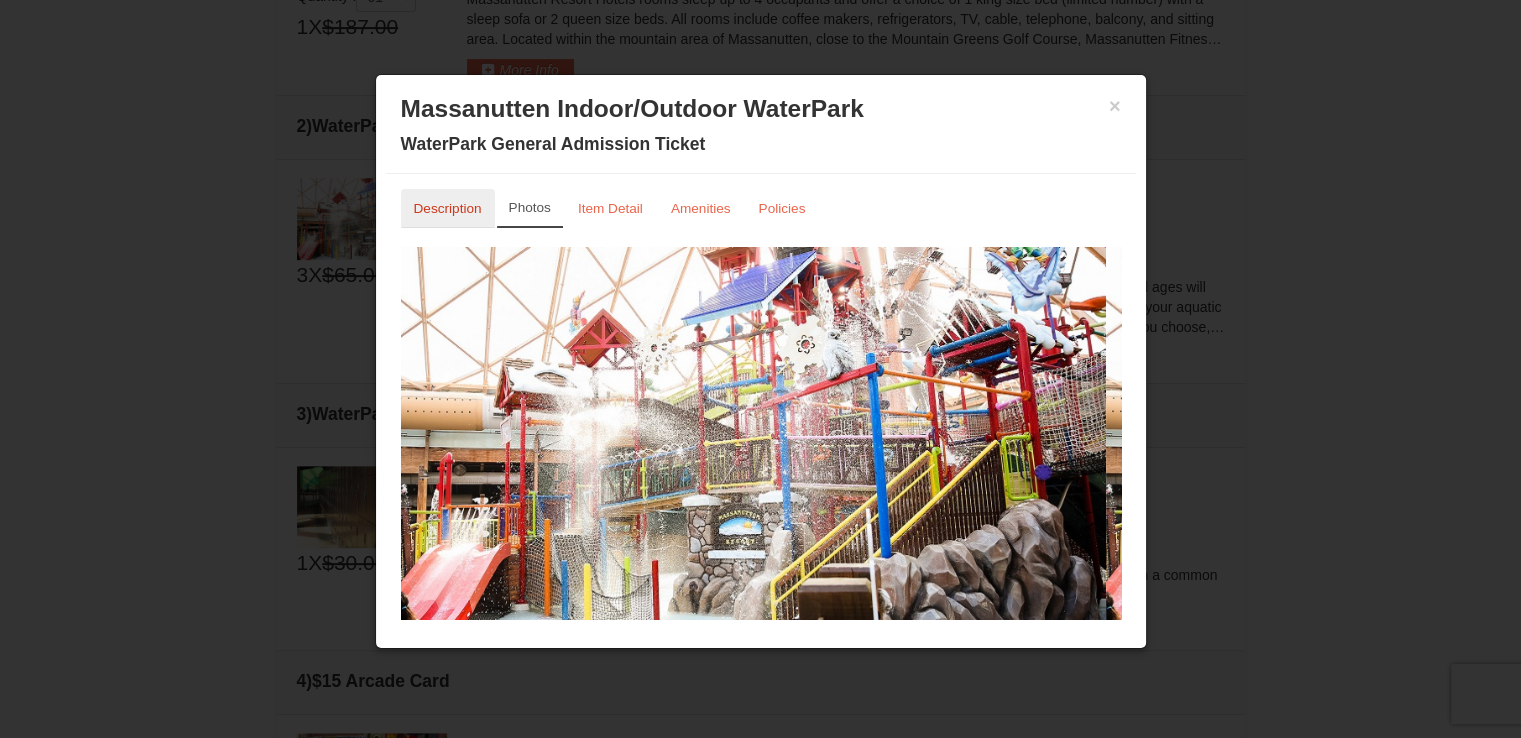 click on "Description" at bounding box center [448, 208] 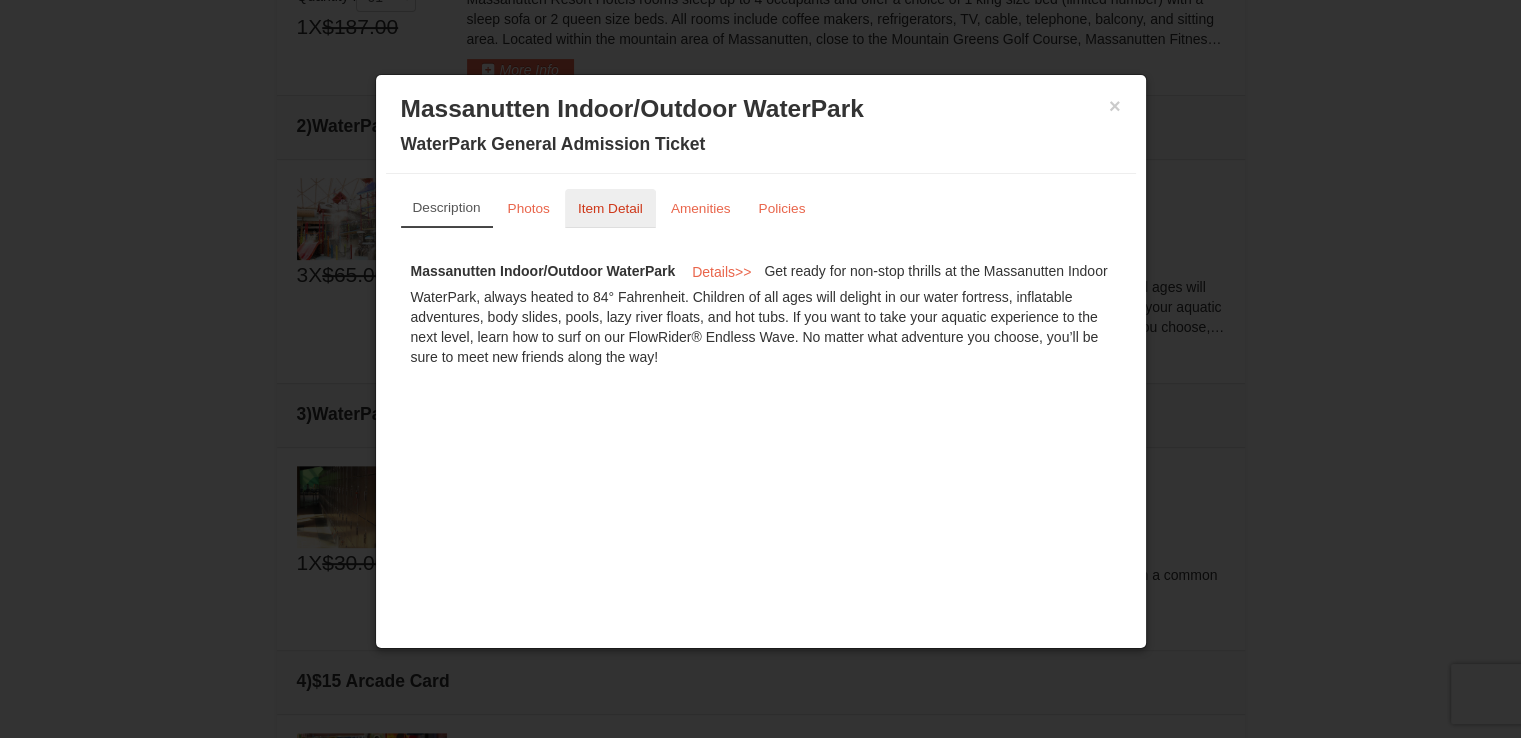 click on "Item Detail" at bounding box center (610, 208) 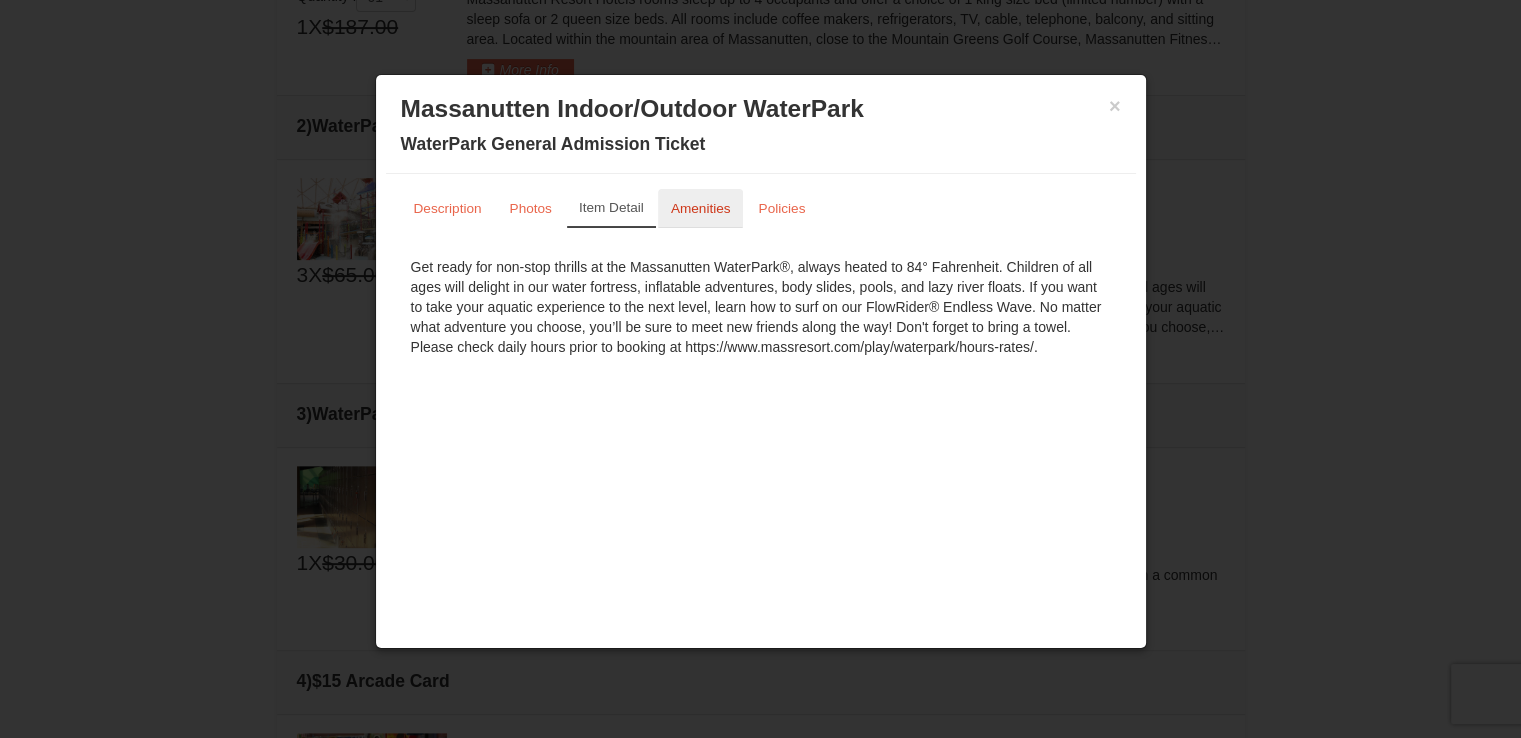 click on "Amenities" at bounding box center [701, 208] 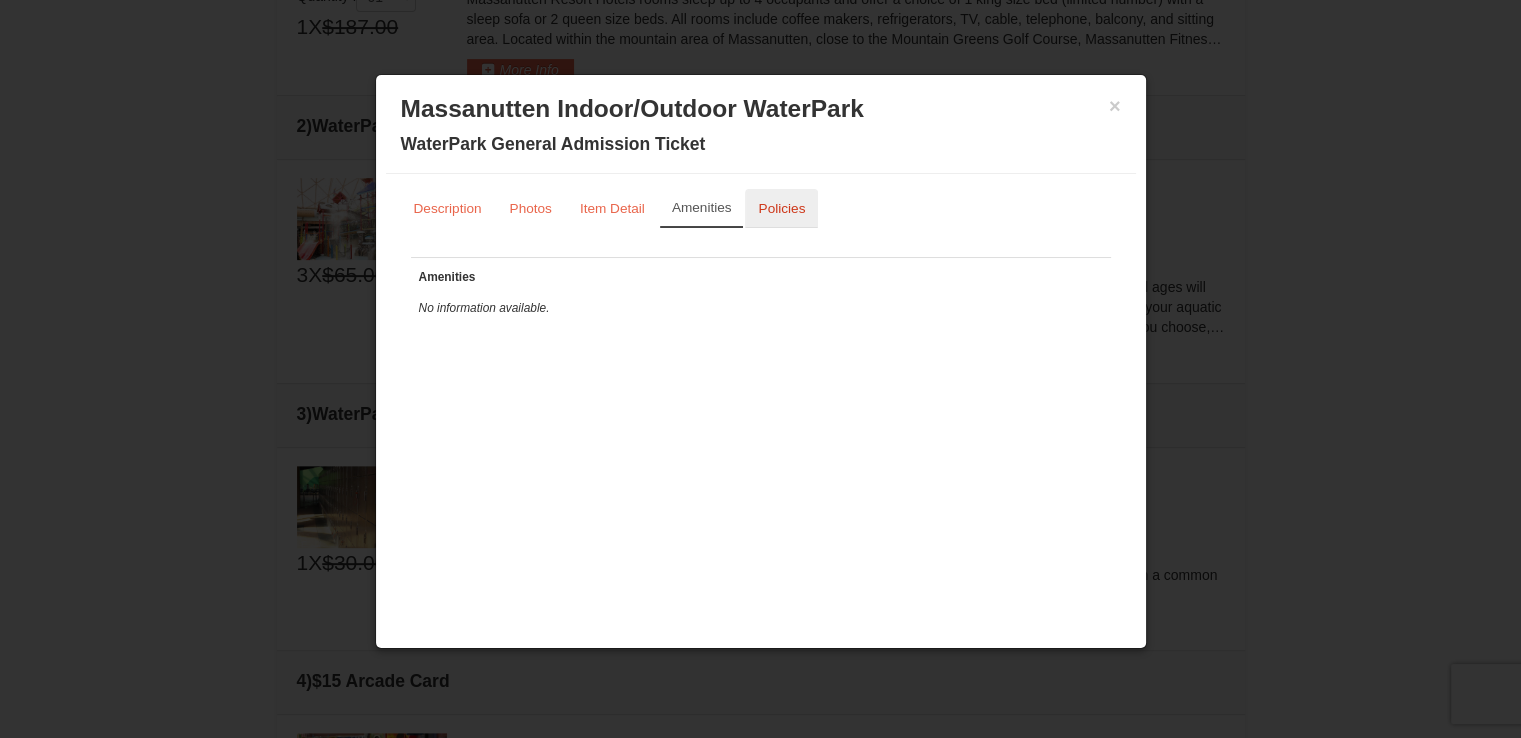 click on "Policies" at bounding box center [781, 208] 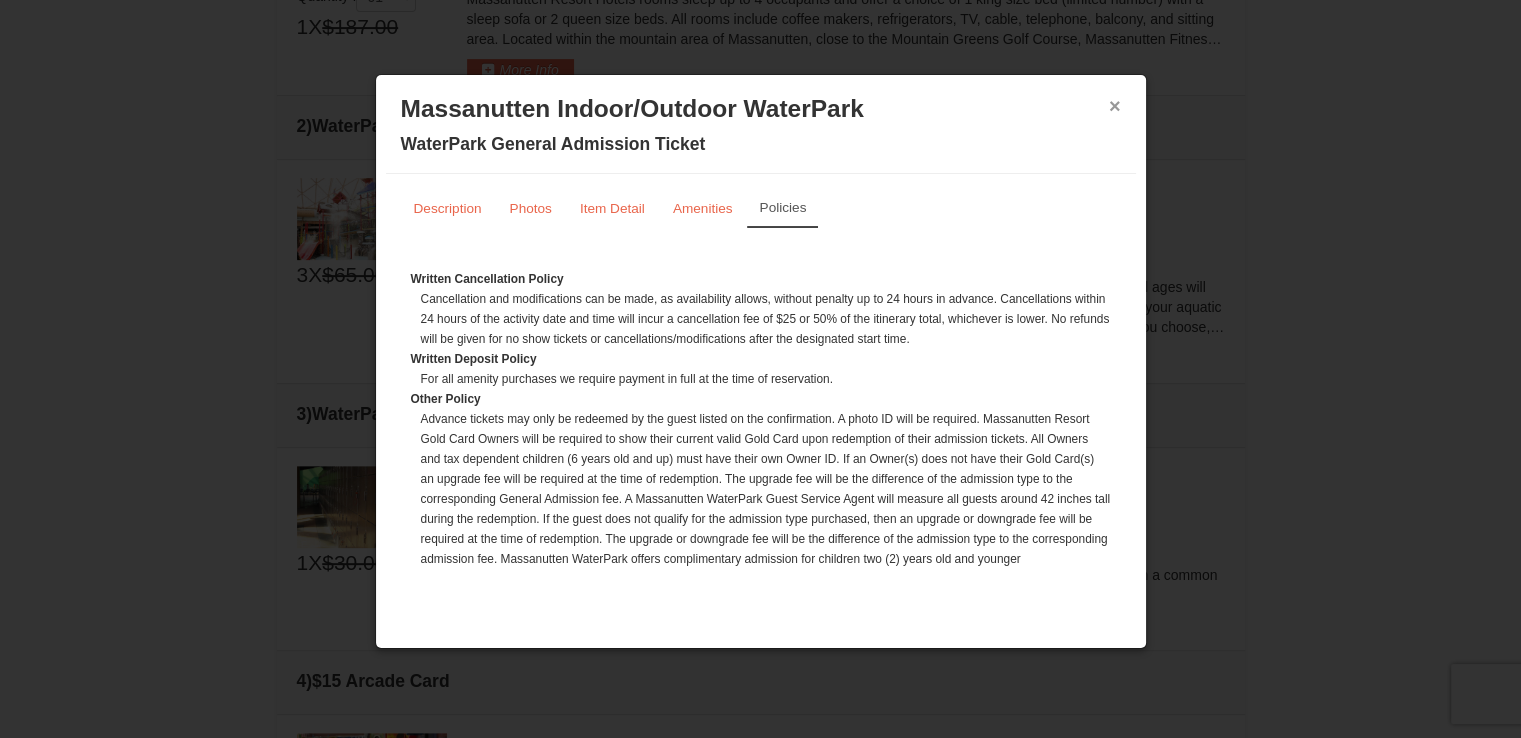 click on "×" at bounding box center (1115, 106) 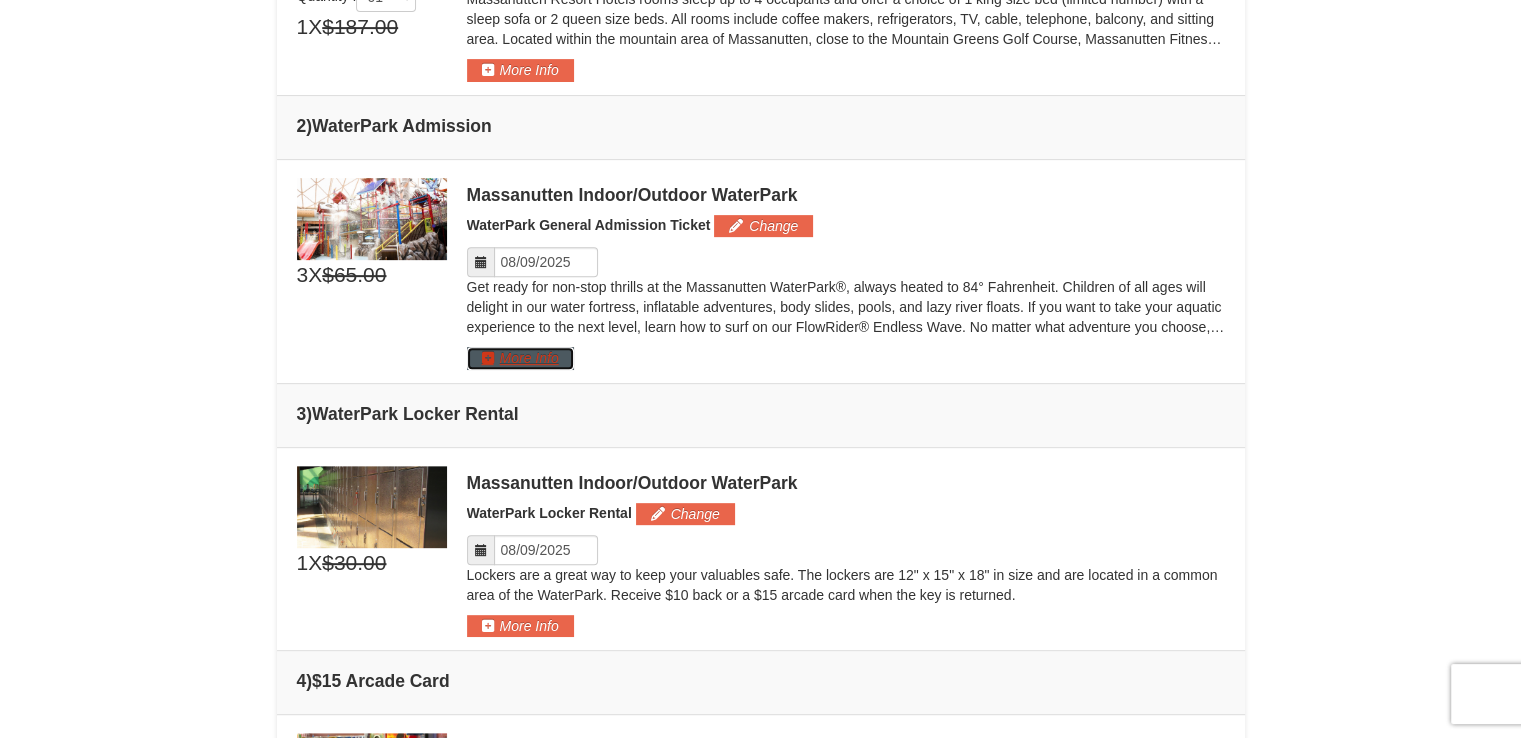 click on "More Info" at bounding box center [520, 358] 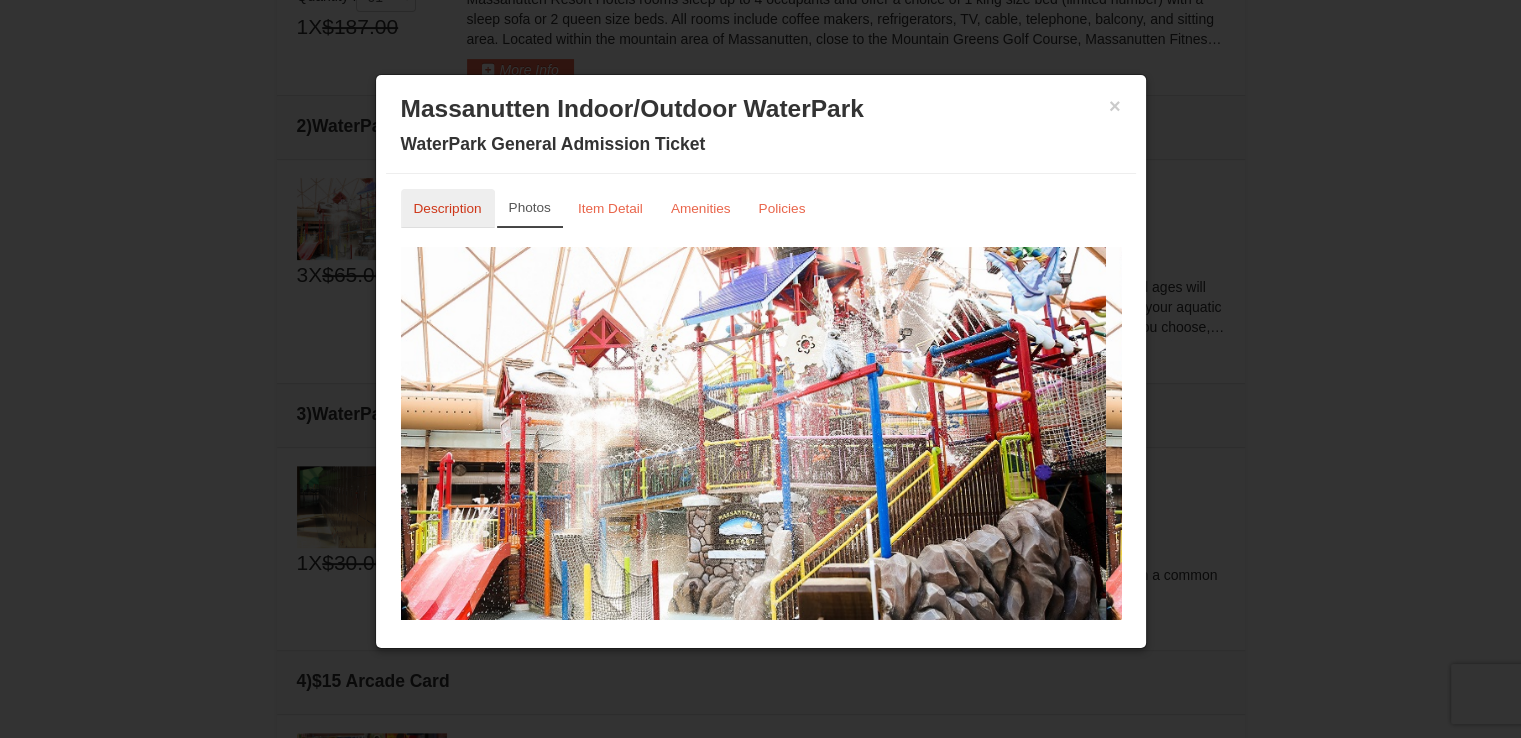 click on "Description" at bounding box center [448, 208] 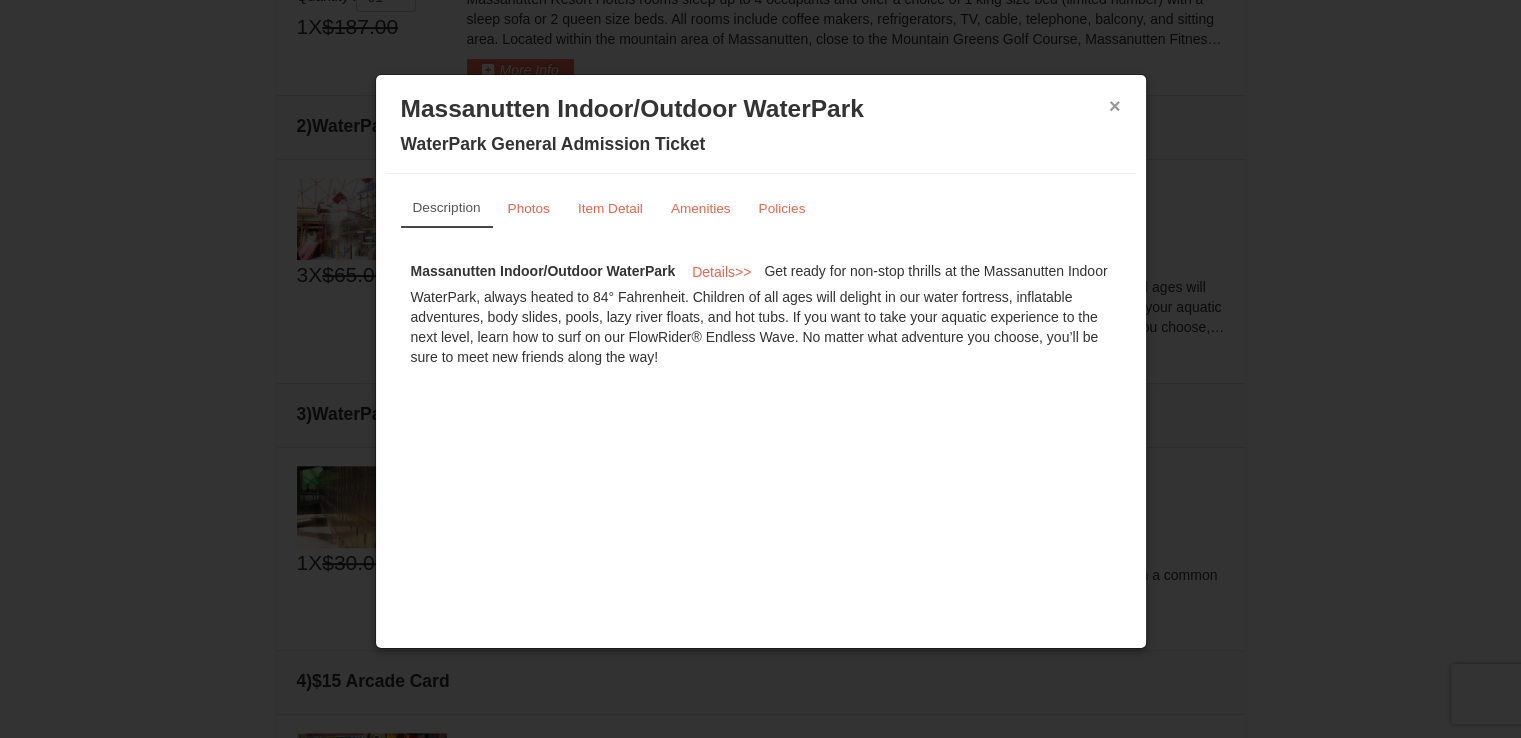 click on "×" at bounding box center (1115, 106) 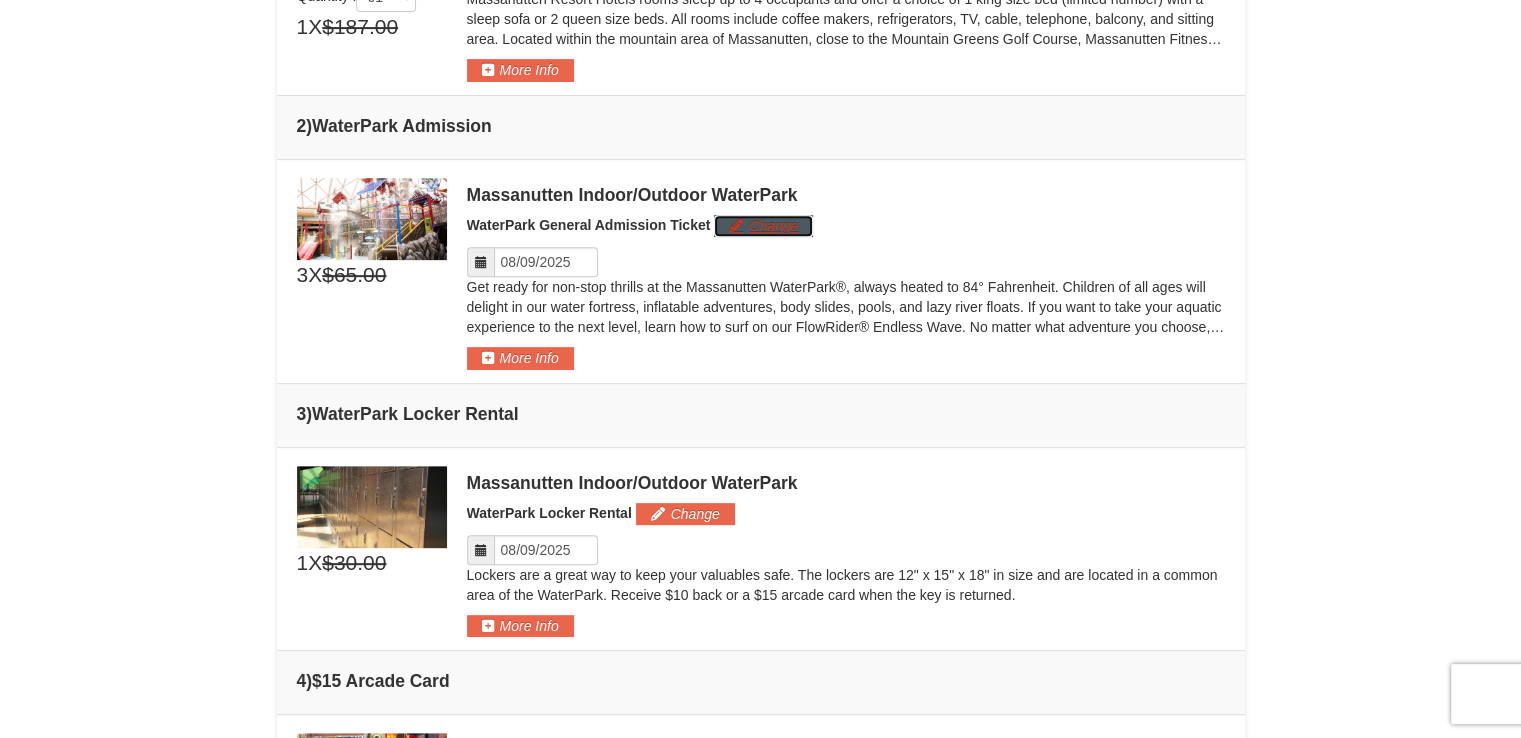 click on "Change" at bounding box center [763, 226] 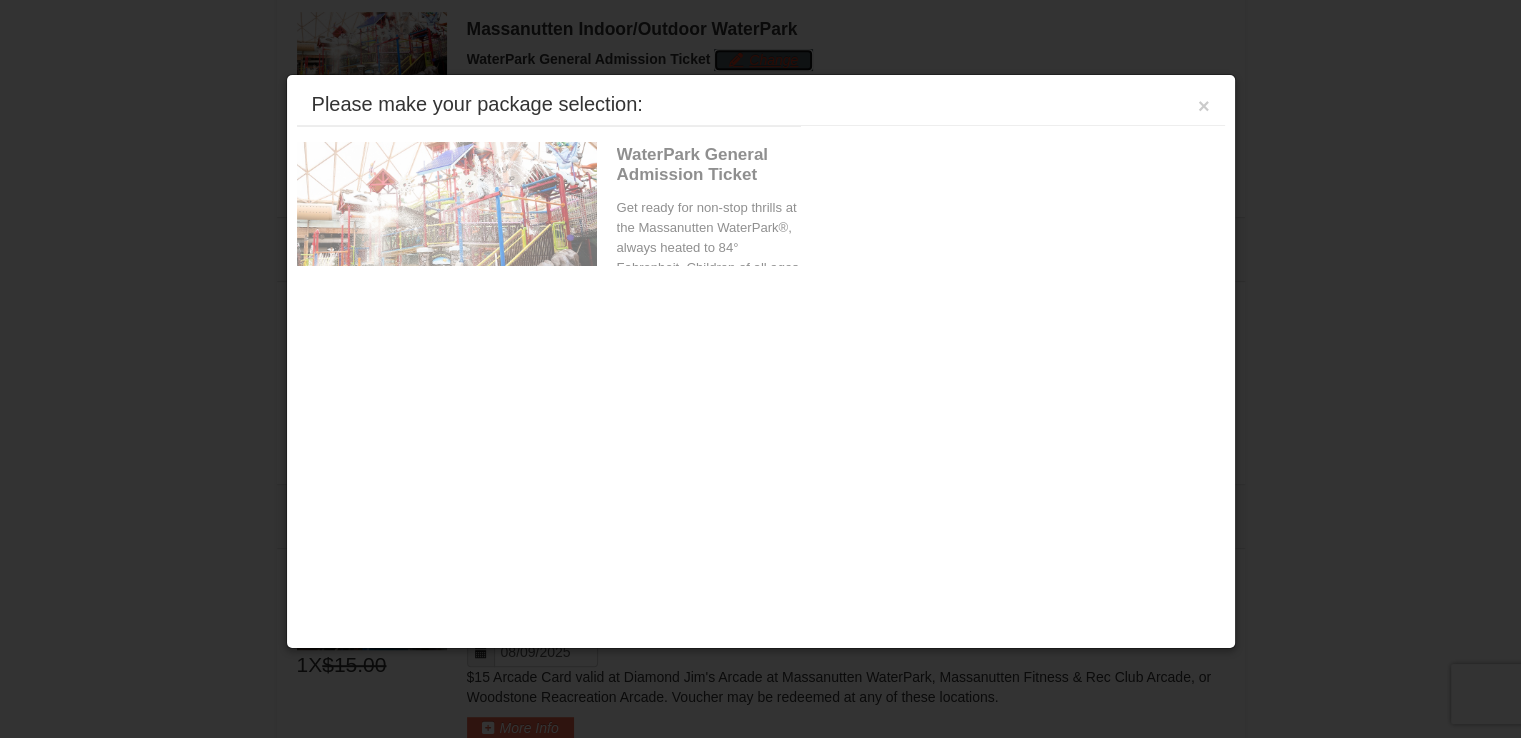 scroll, scrollTop: 912, scrollLeft: 0, axis: vertical 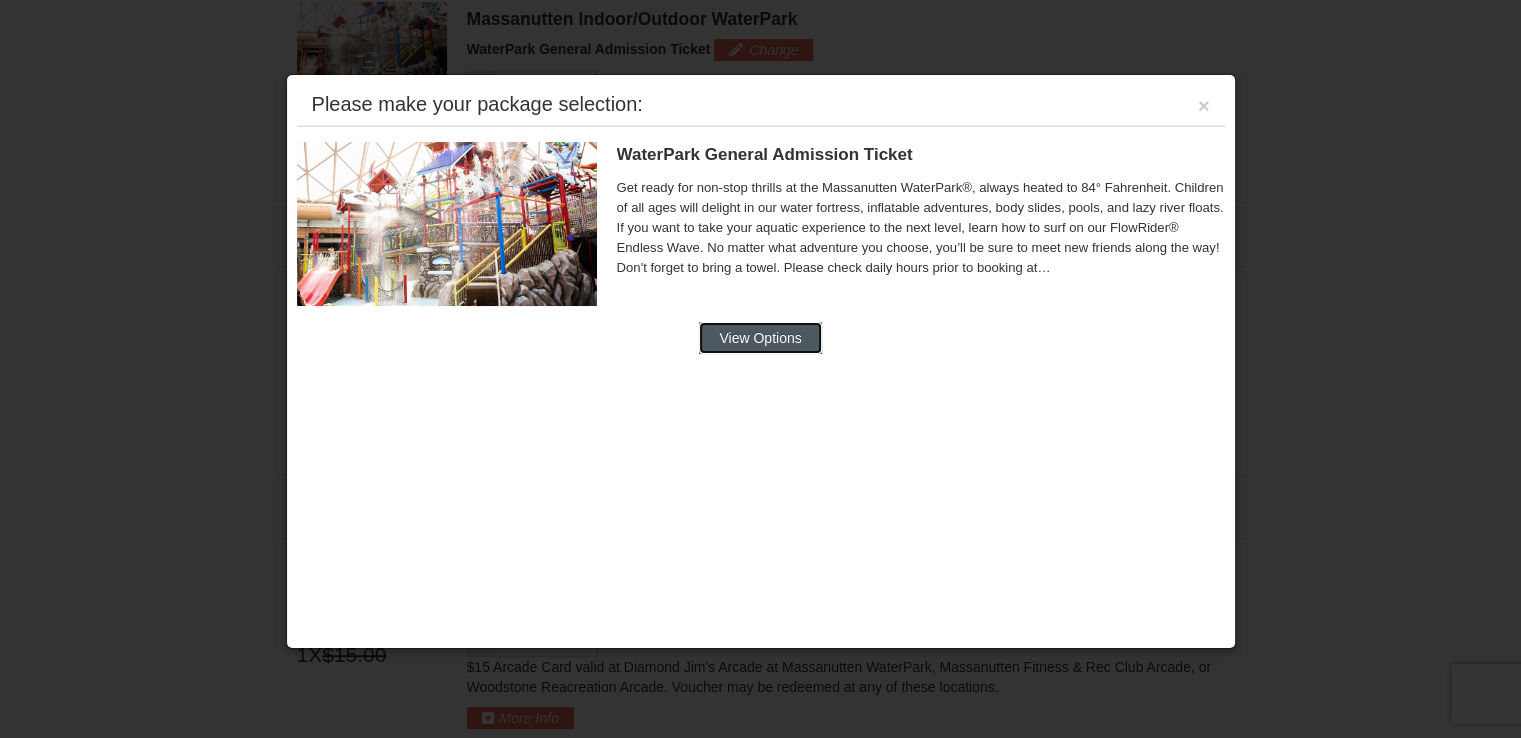 click on "View Options" at bounding box center [760, 338] 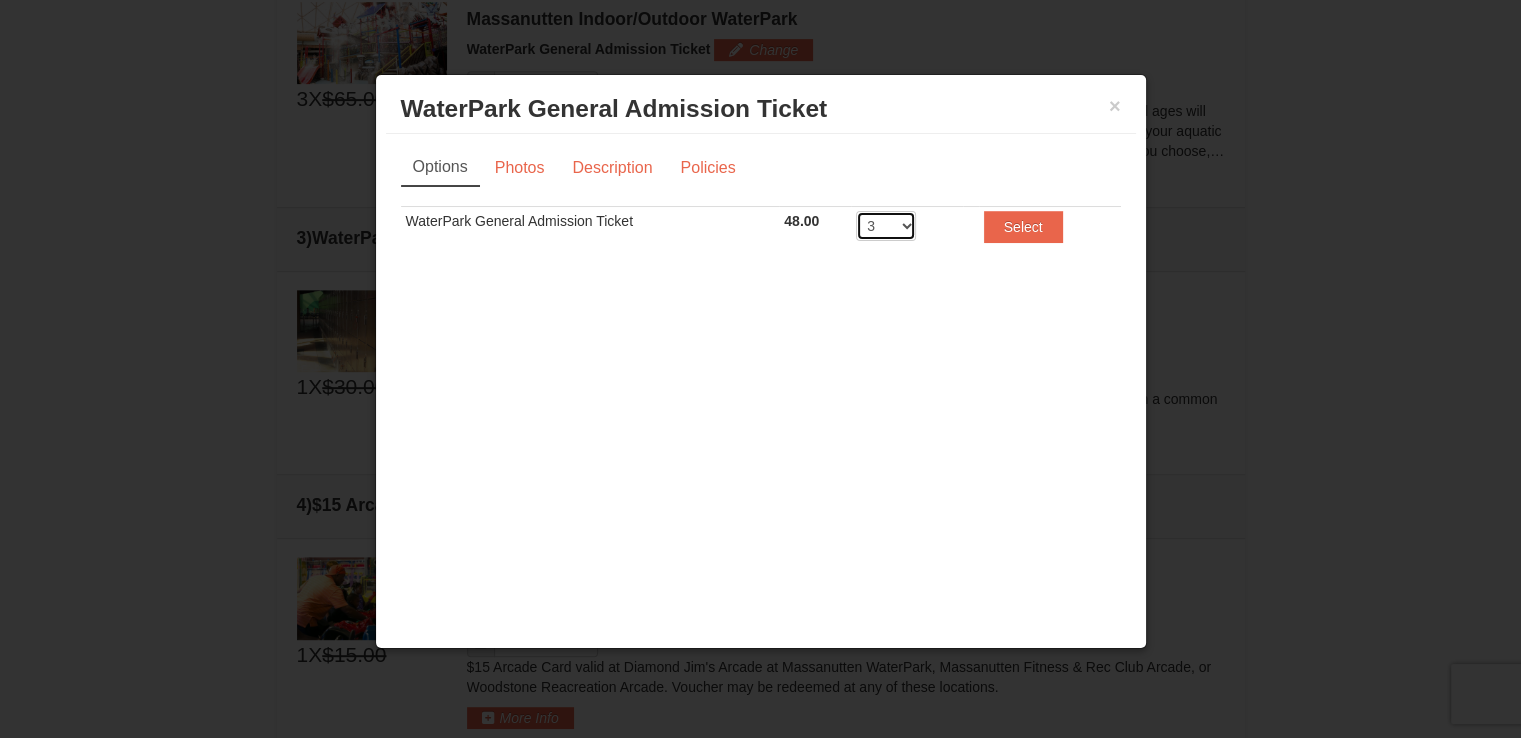click on "2 3 4 5 6 7 8" at bounding box center (886, 226) 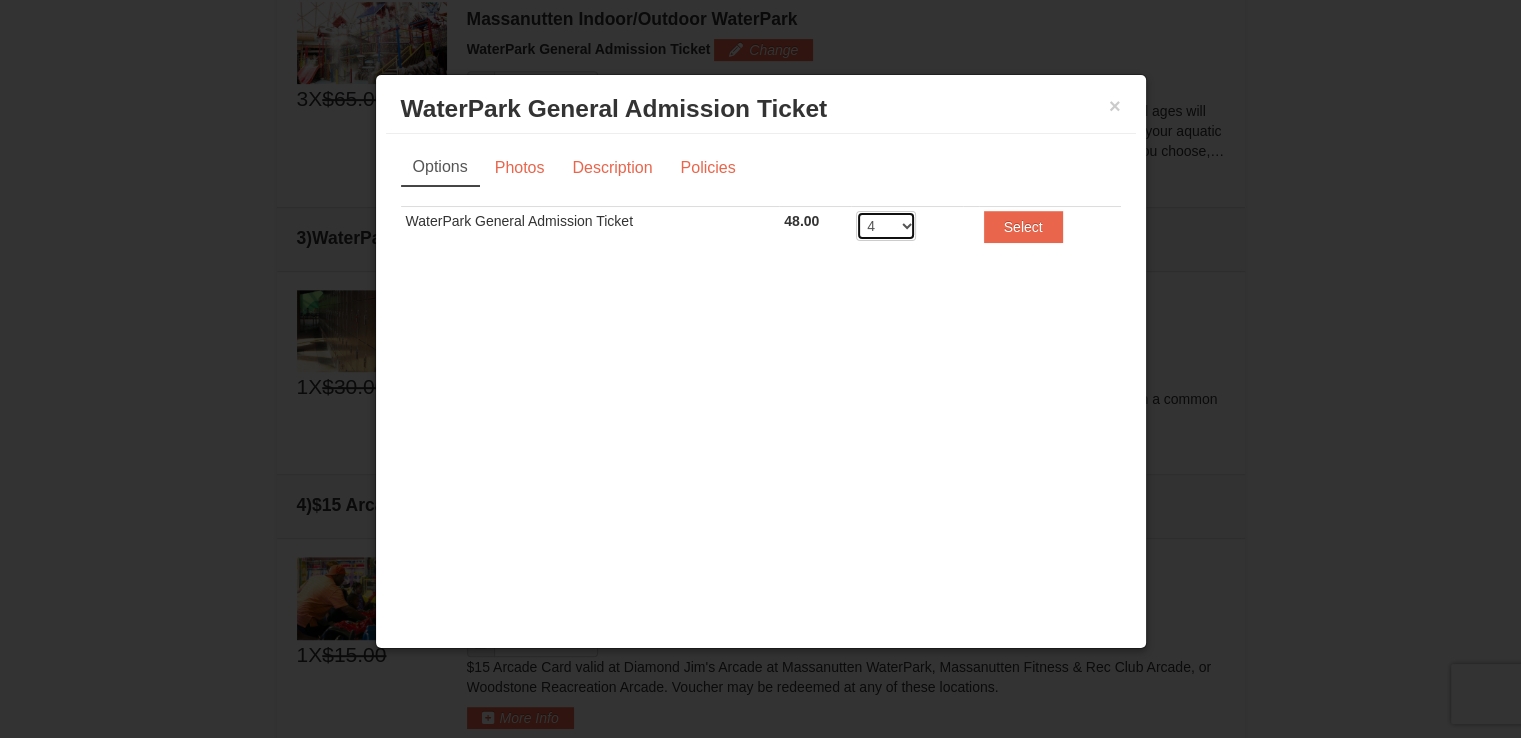 click on "2 3 4 5 6 7 8" at bounding box center [886, 226] 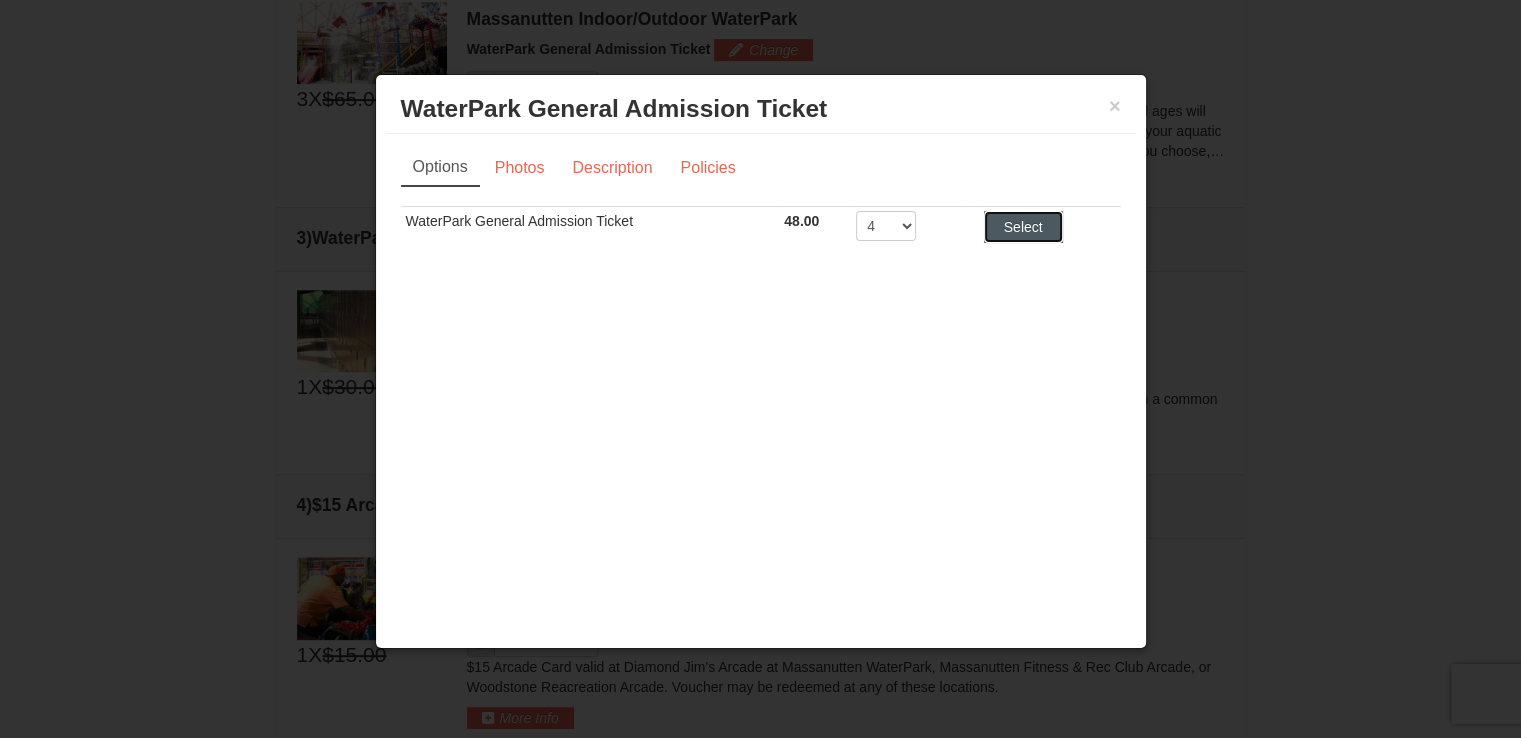 click on "Select" at bounding box center [1023, 227] 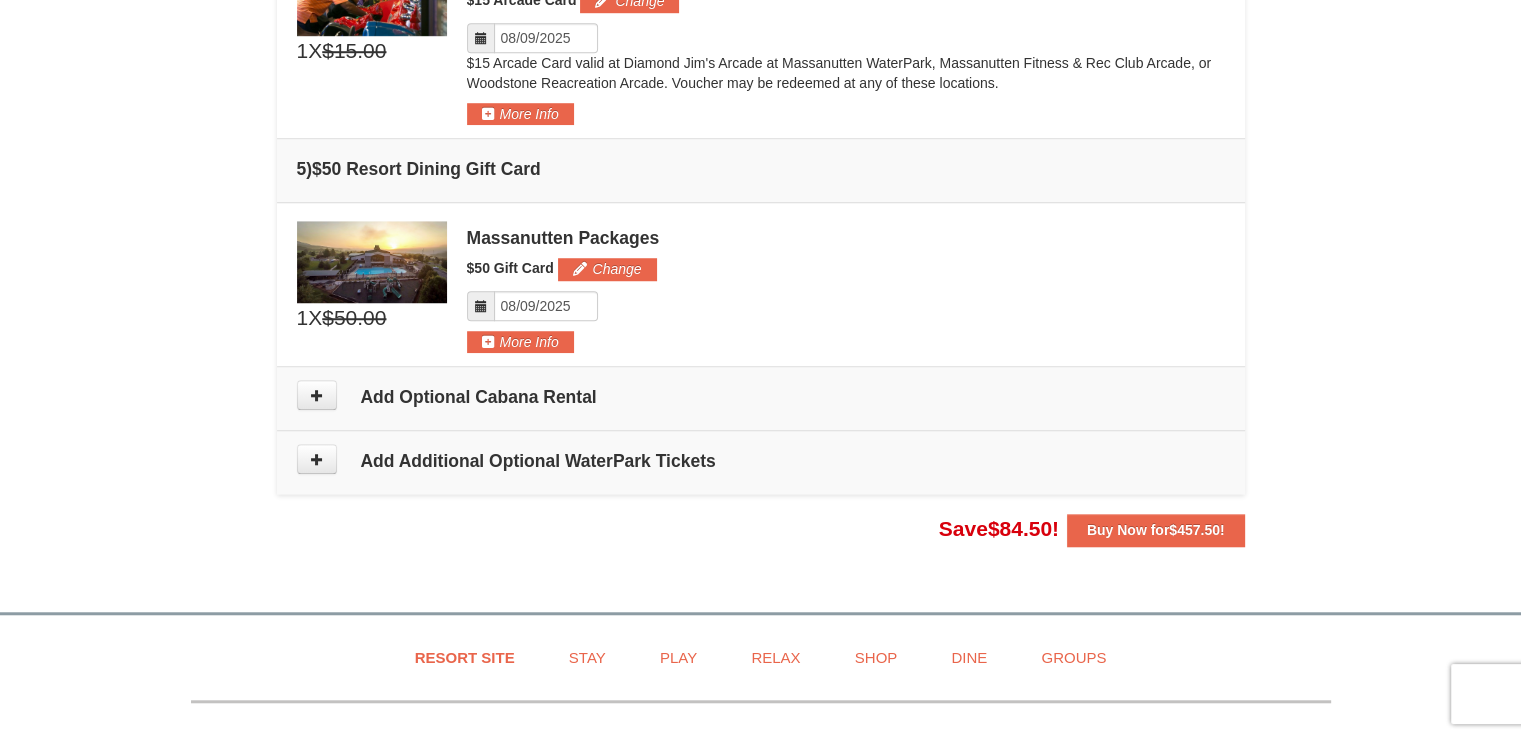 scroll, scrollTop: 1531, scrollLeft: 0, axis: vertical 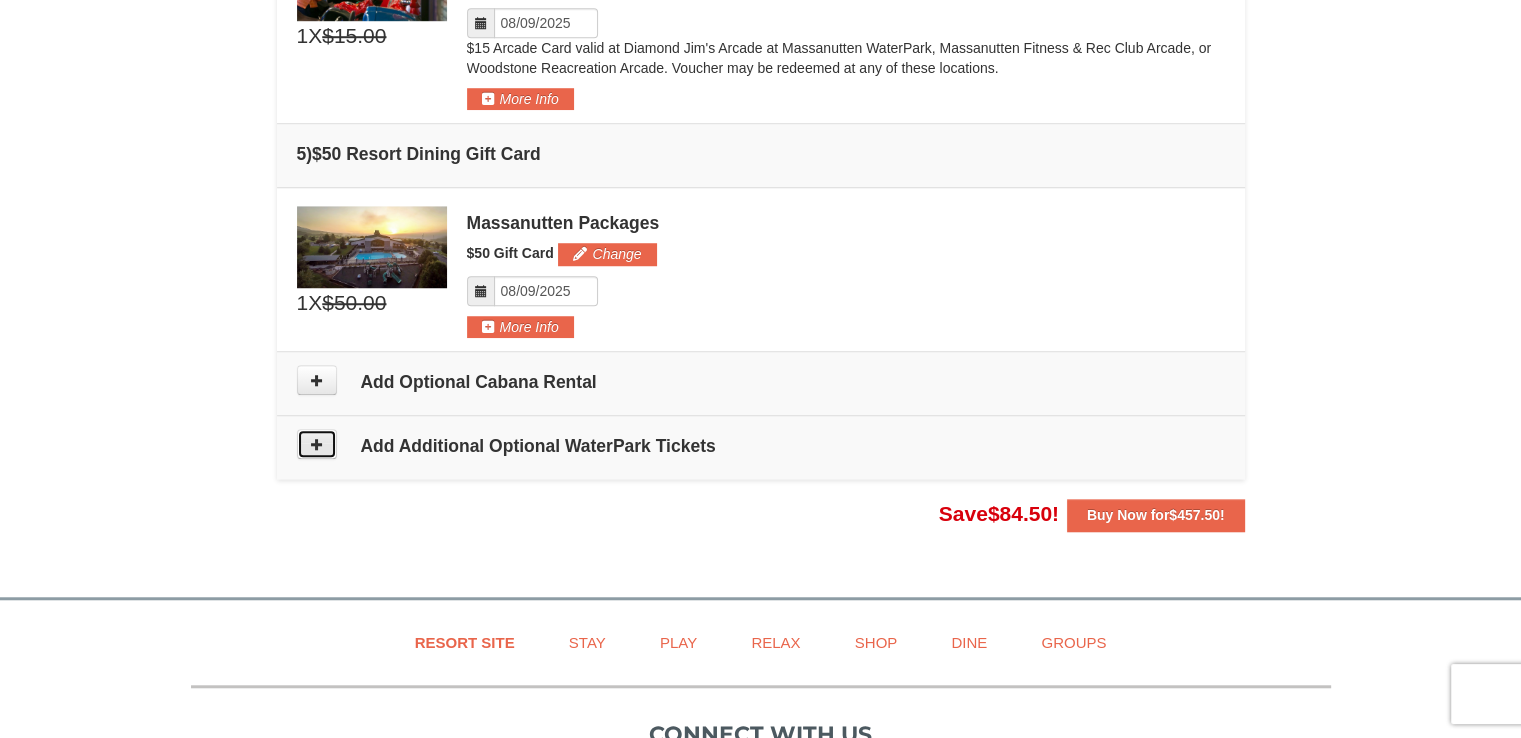 click at bounding box center [317, 444] 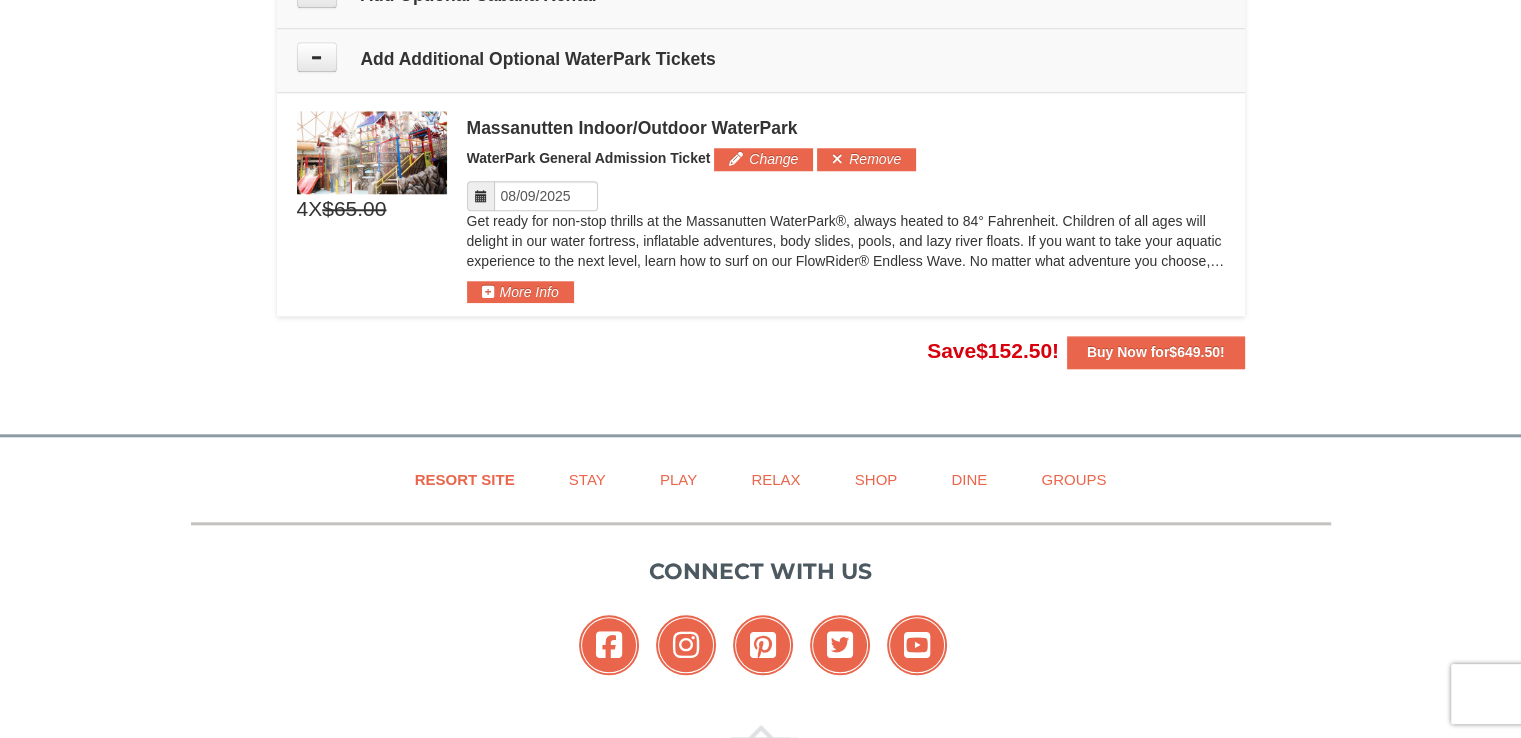 scroll, scrollTop: 2005, scrollLeft: 0, axis: vertical 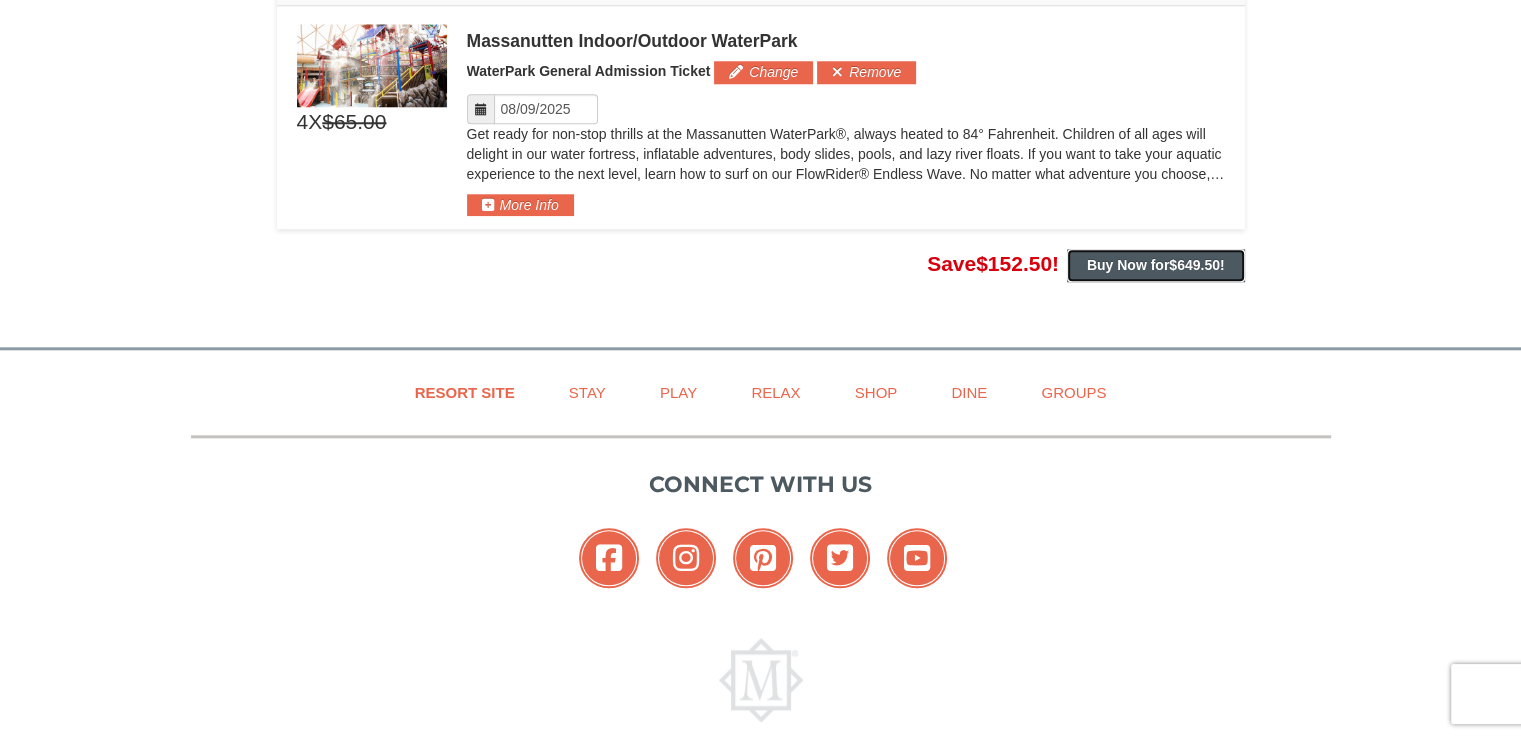 click on "Buy Now for
$649.50 !" at bounding box center [1156, 265] 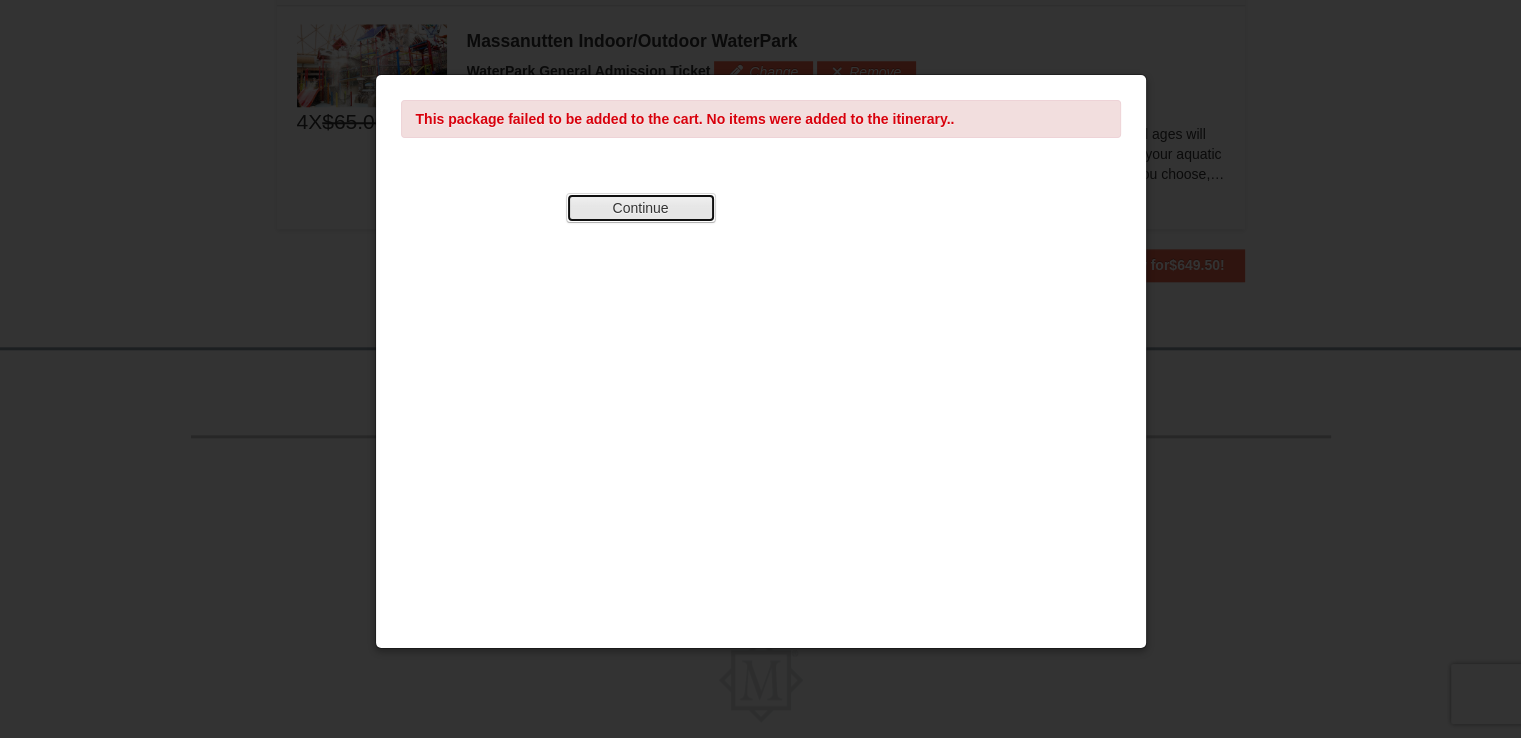 click on "Continue" at bounding box center [641, 208] 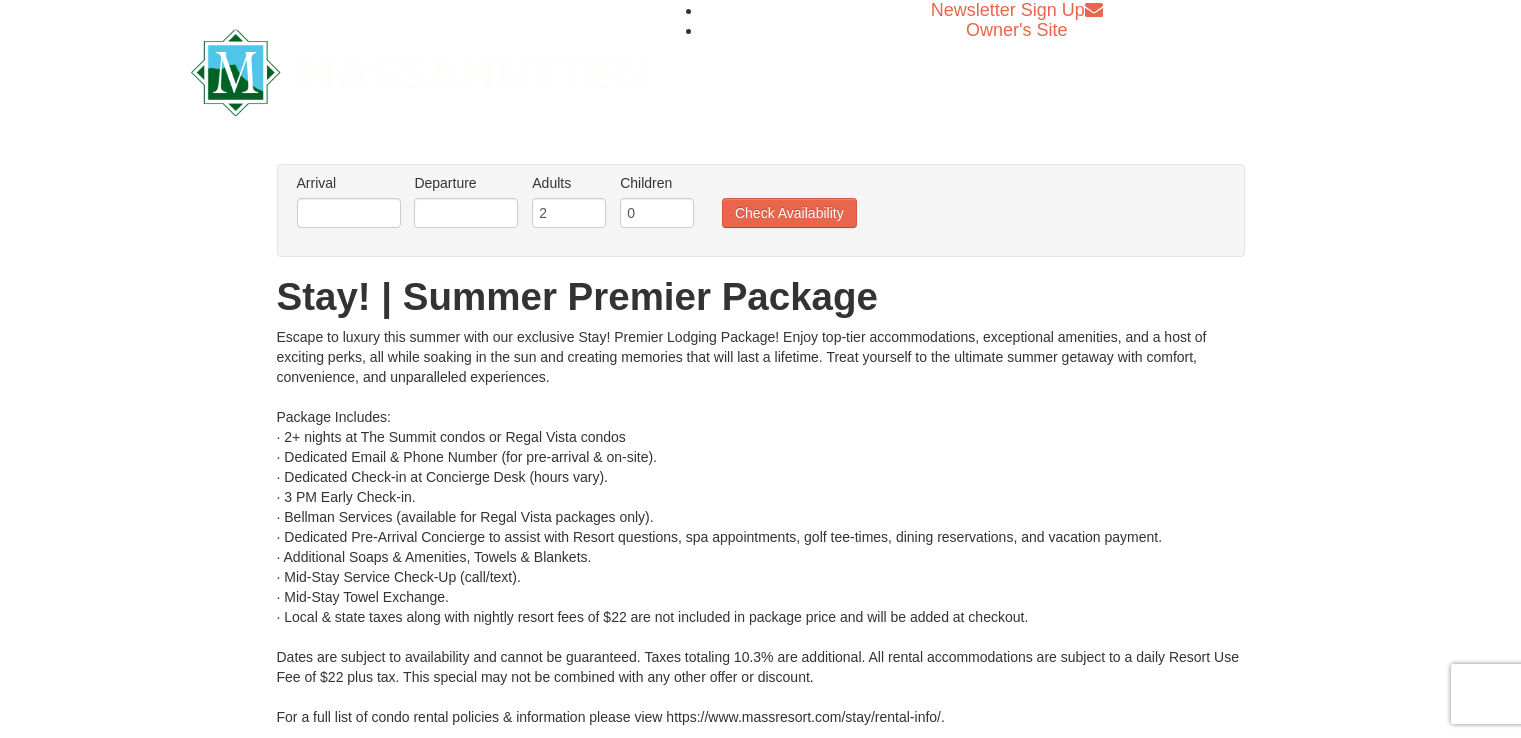scroll, scrollTop: 0, scrollLeft: 0, axis: both 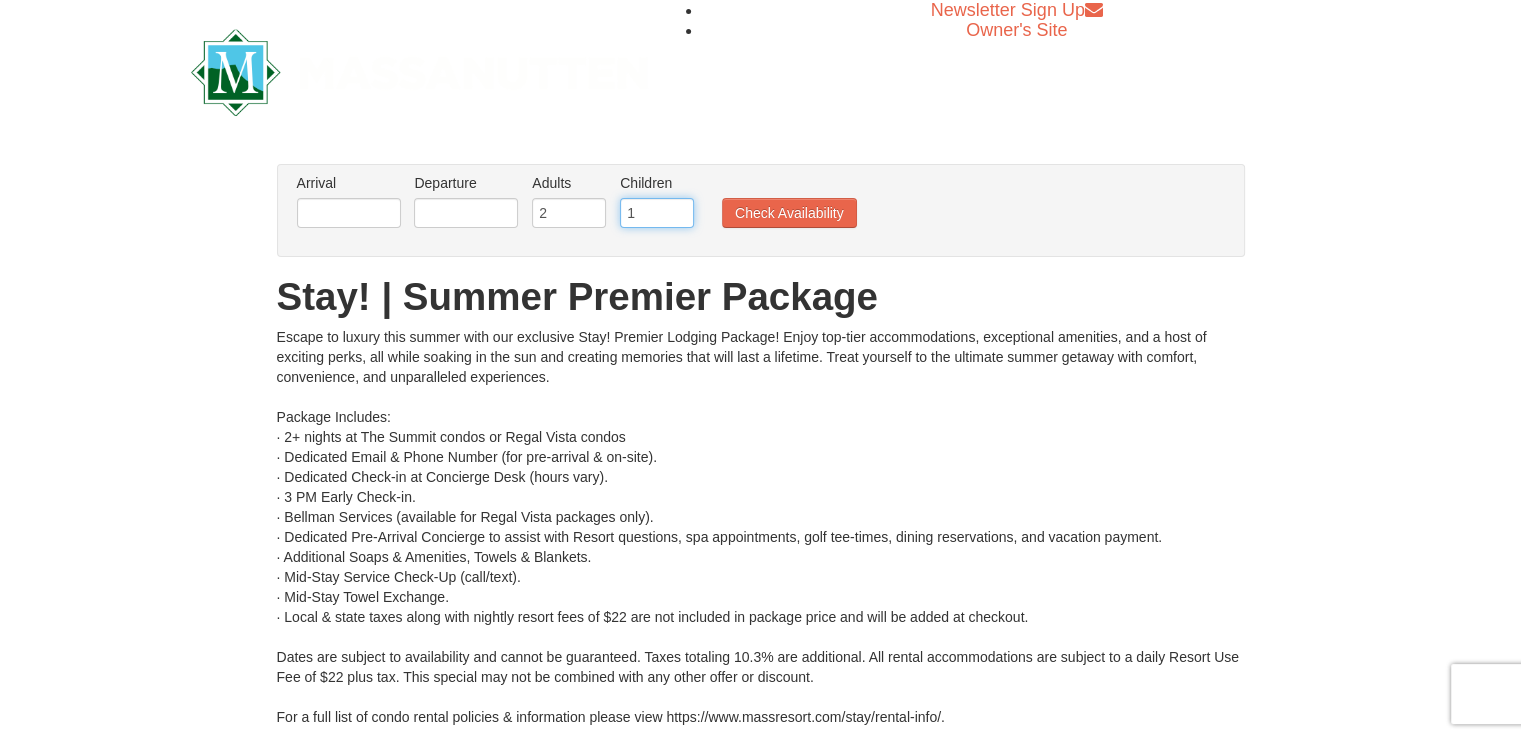 click on "1" at bounding box center [657, 213] 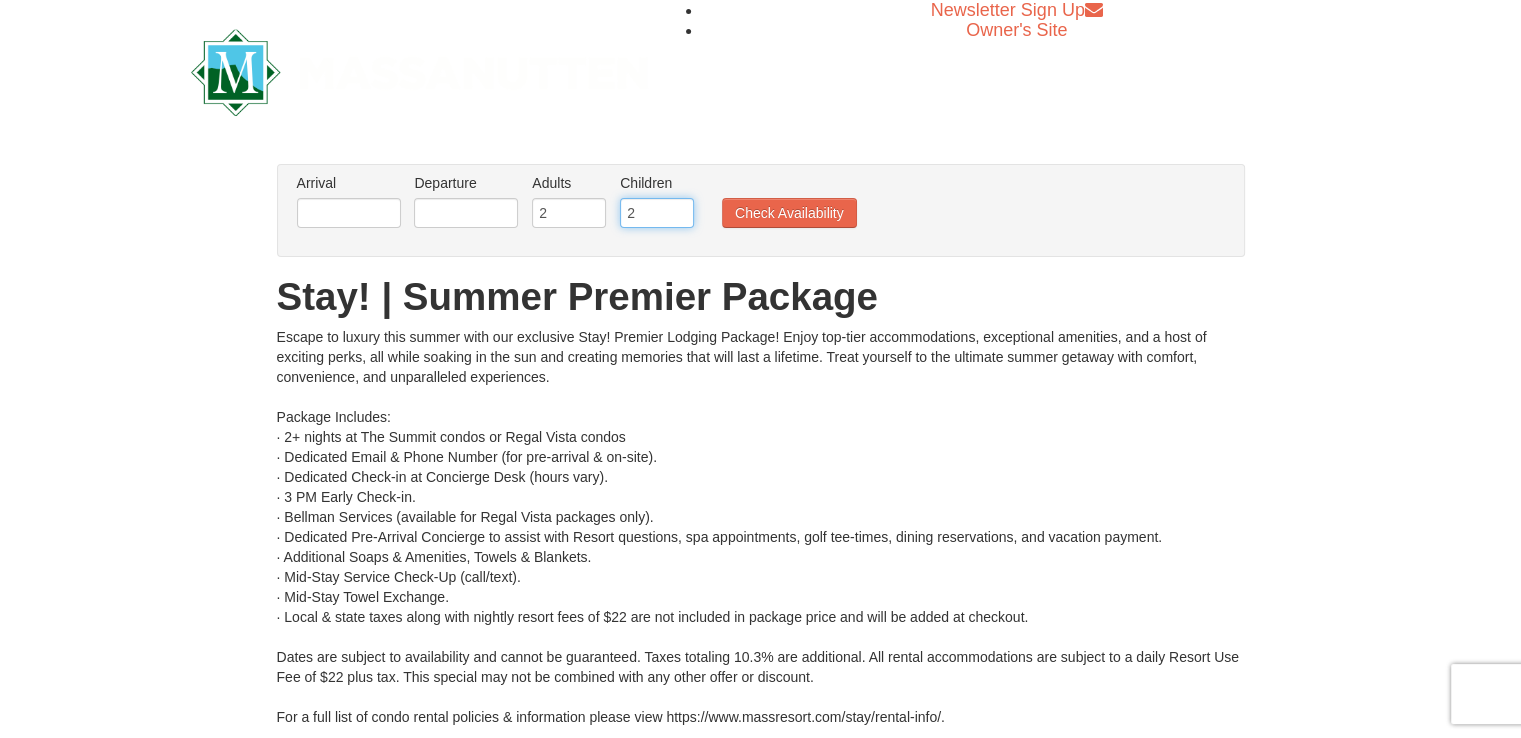 type on "2" 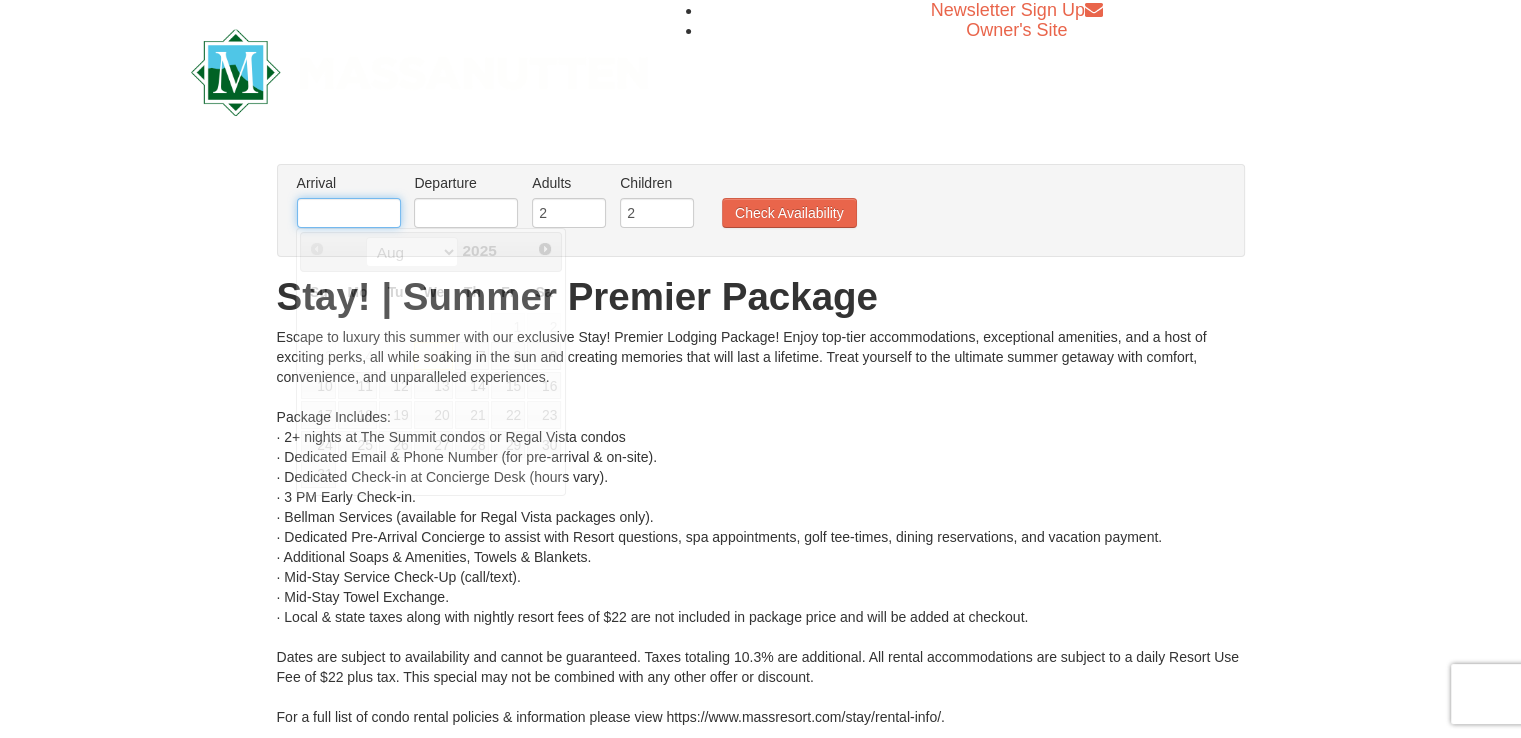 click at bounding box center [349, 213] 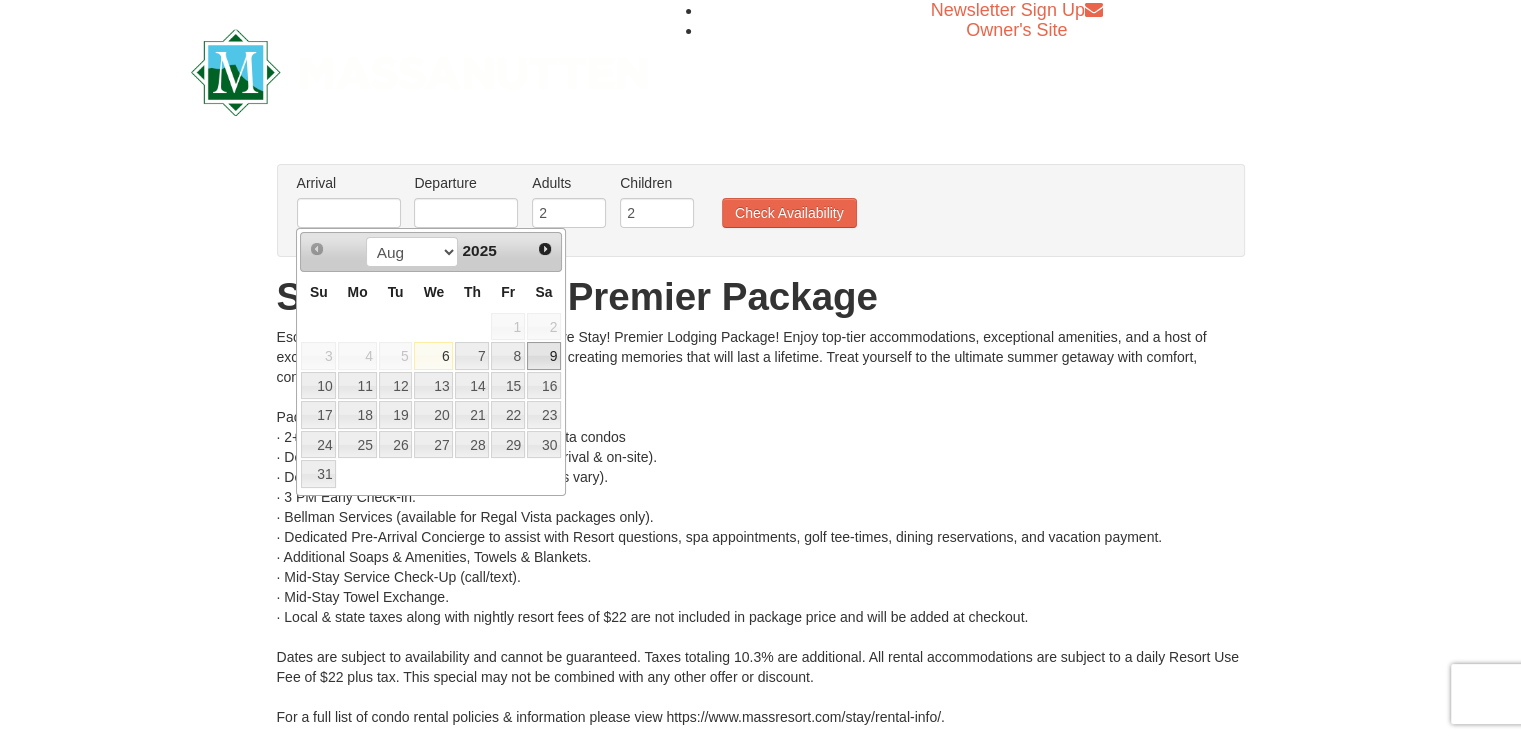 click on "9" at bounding box center (544, 356) 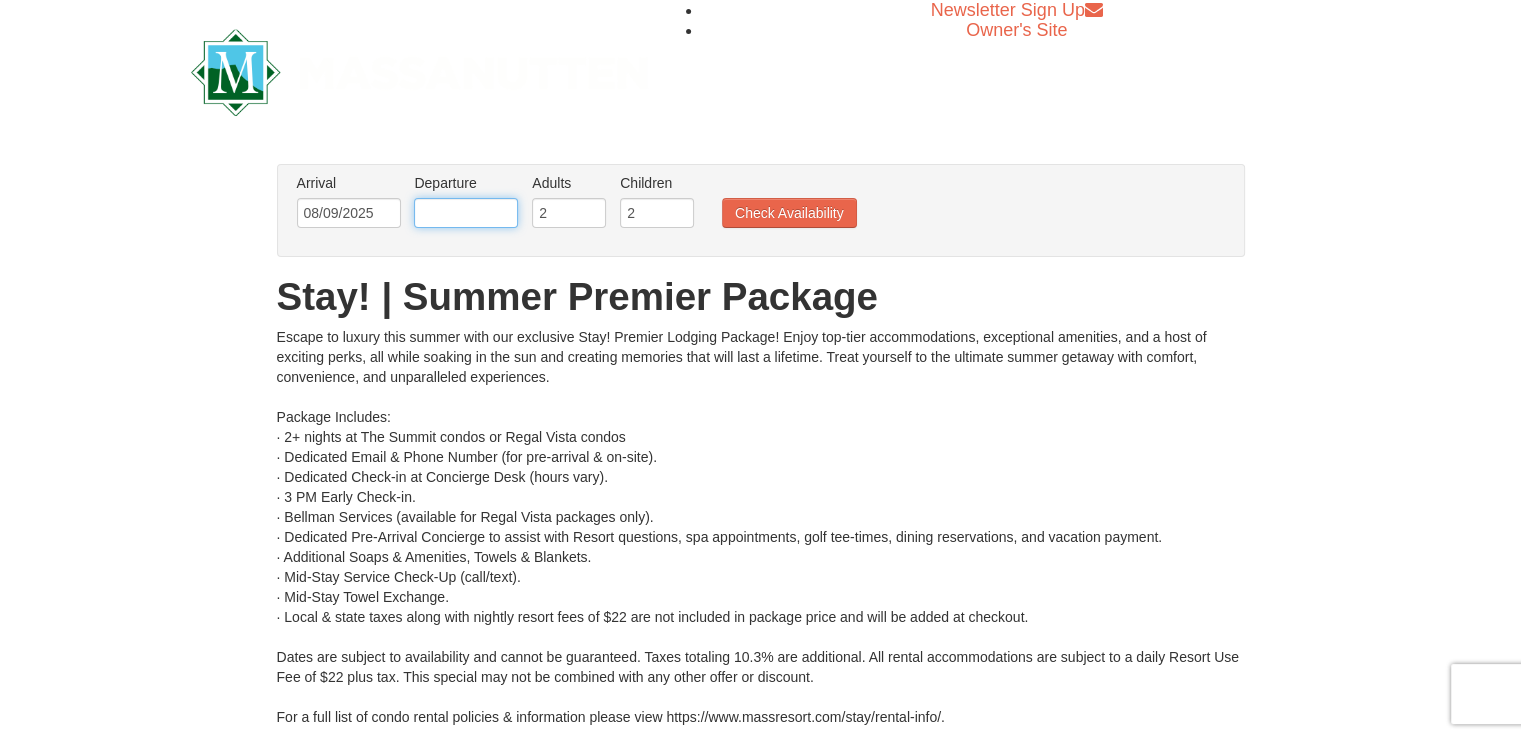 click at bounding box center (466, 213) 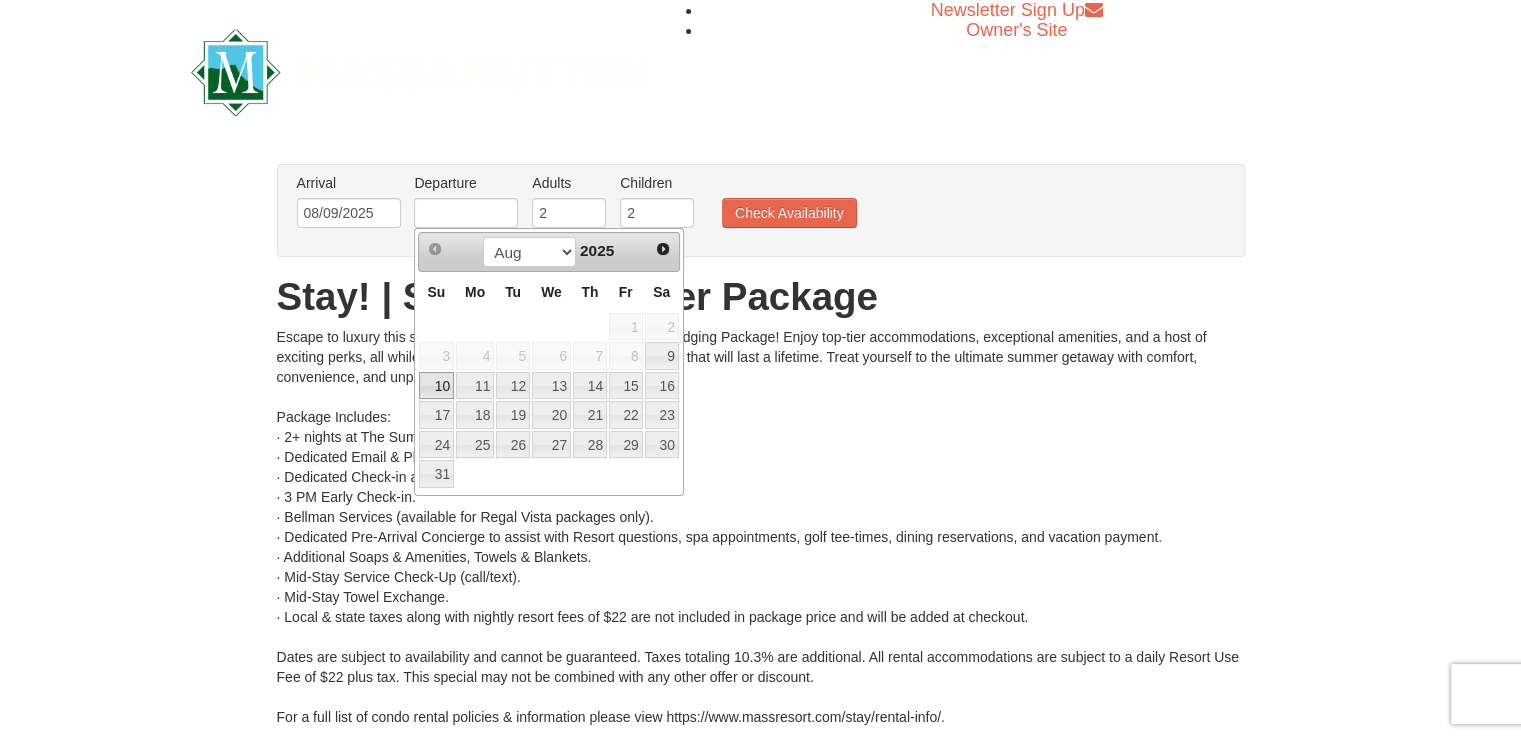 click on "10" at bounding box center [436, 386] 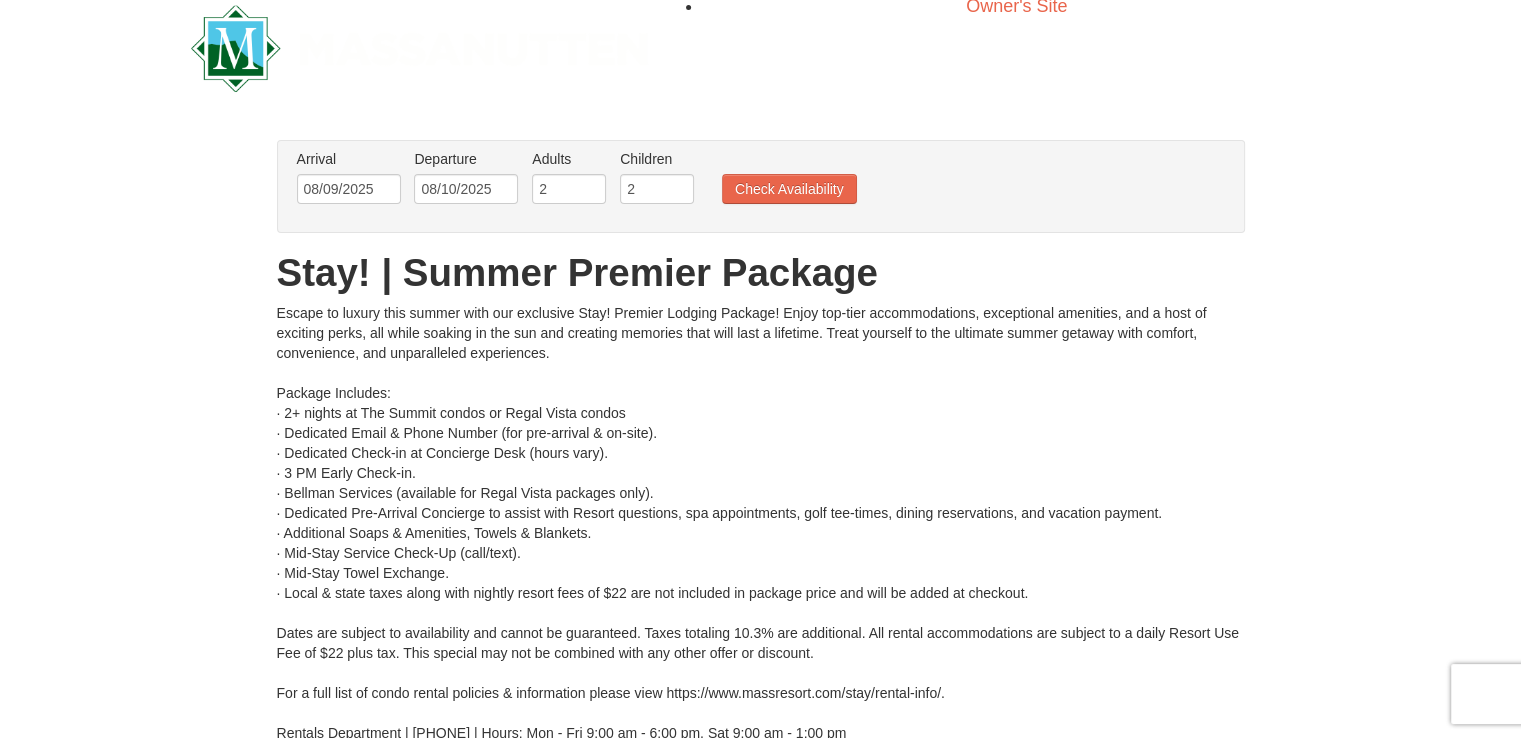 scroll, scrollTop: 26, scrollLeft: 0, axis: vertical 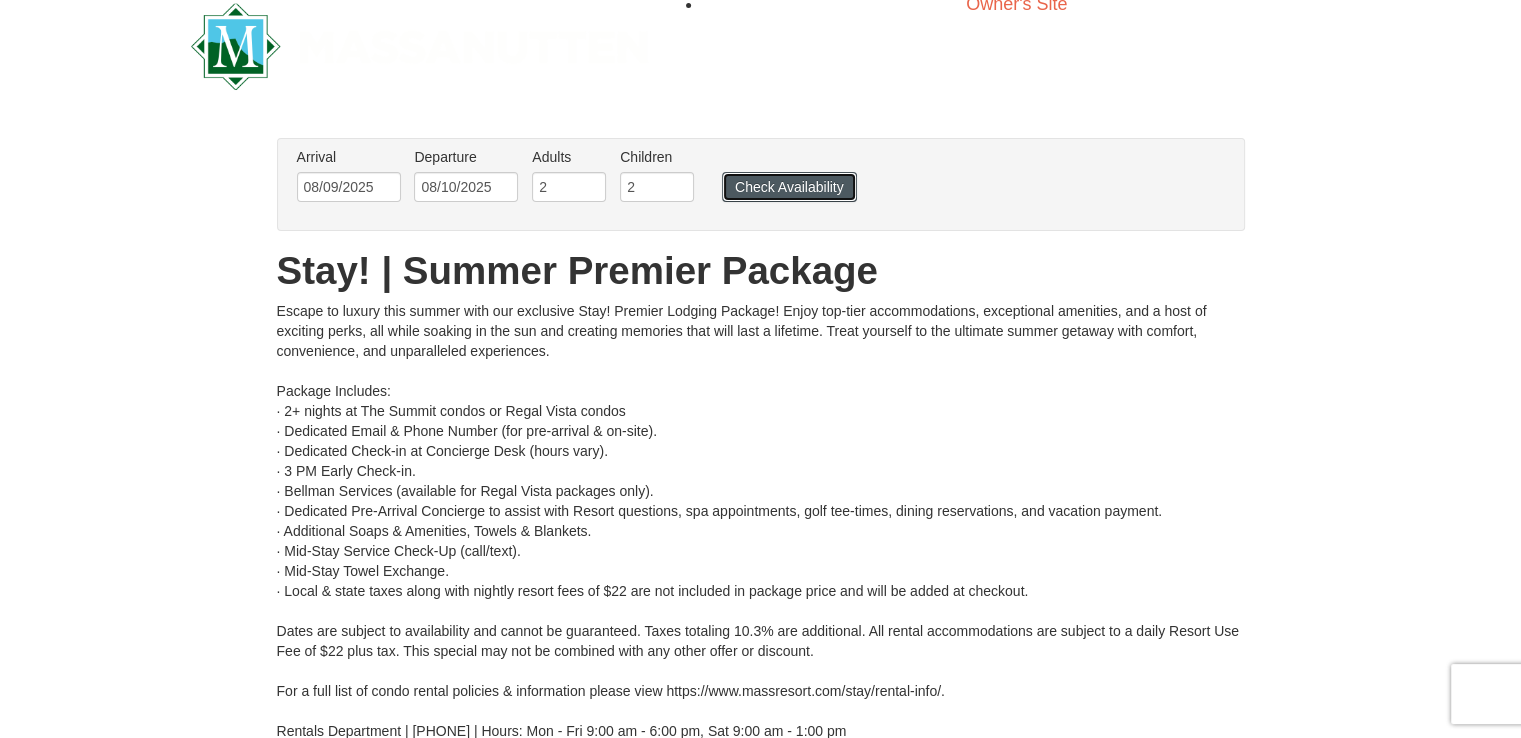 click on "Check Availability" at bounding box center [789, 187] 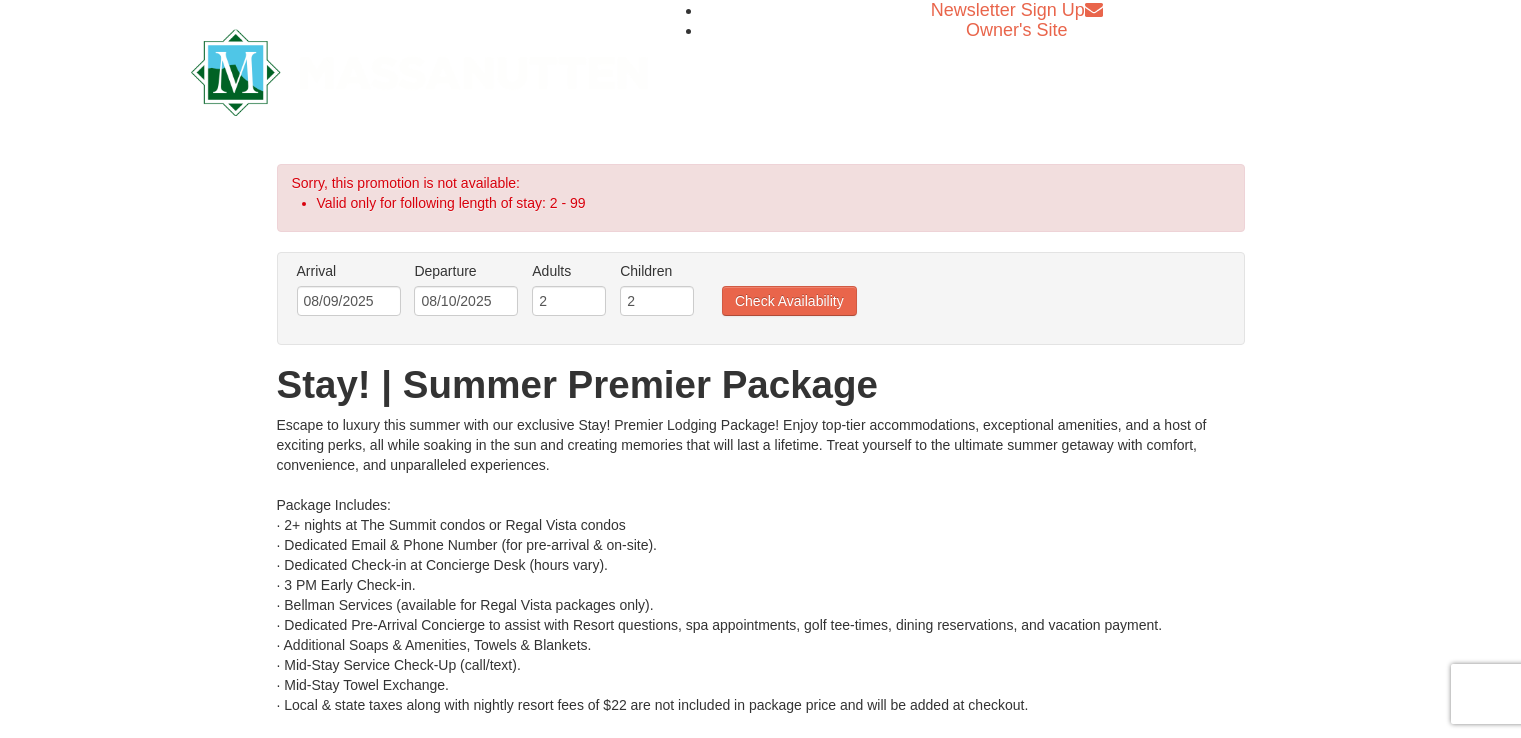 scroll, scrollTop: 0, scrollLeft: 0, axis: both 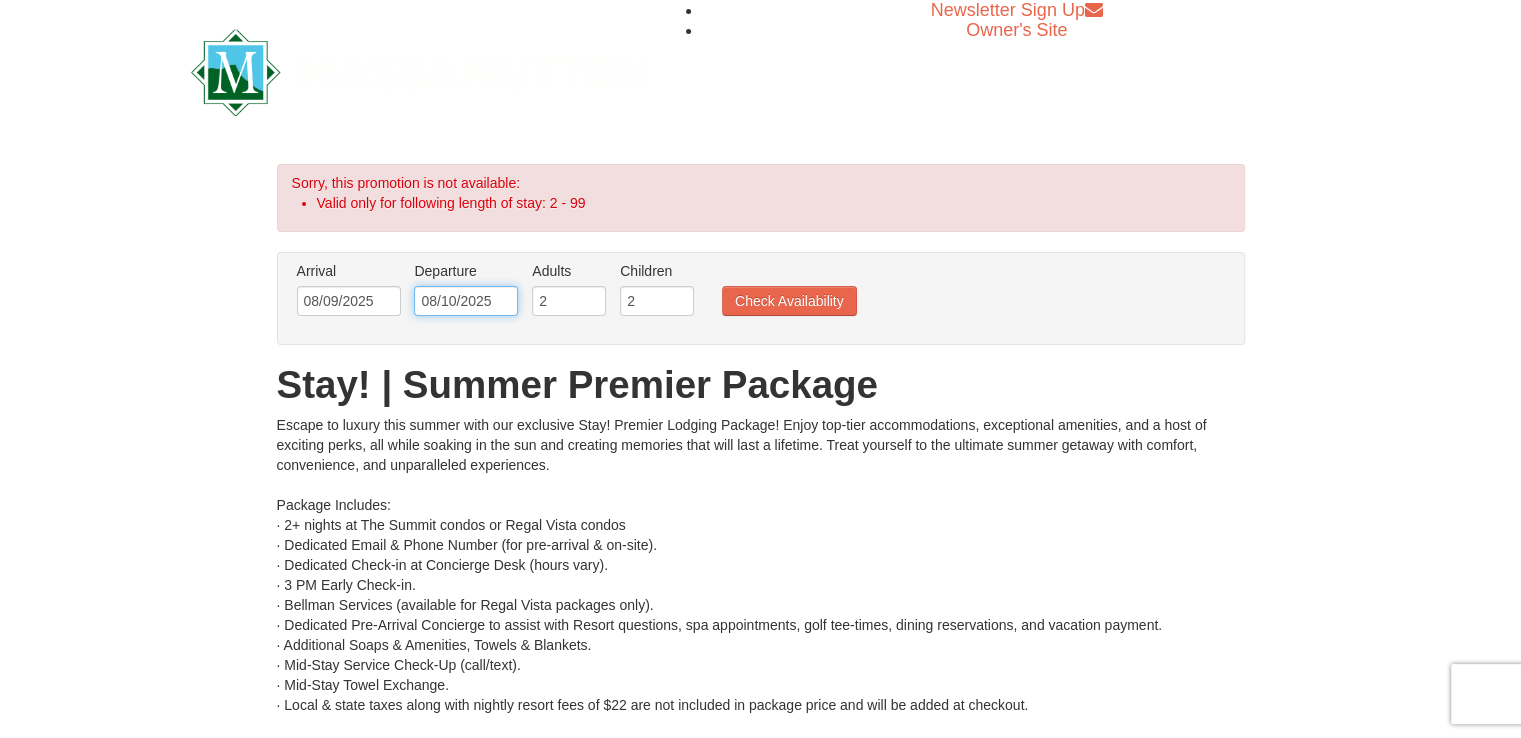 click on "08/10/2025" at bounding box center (466, 301) 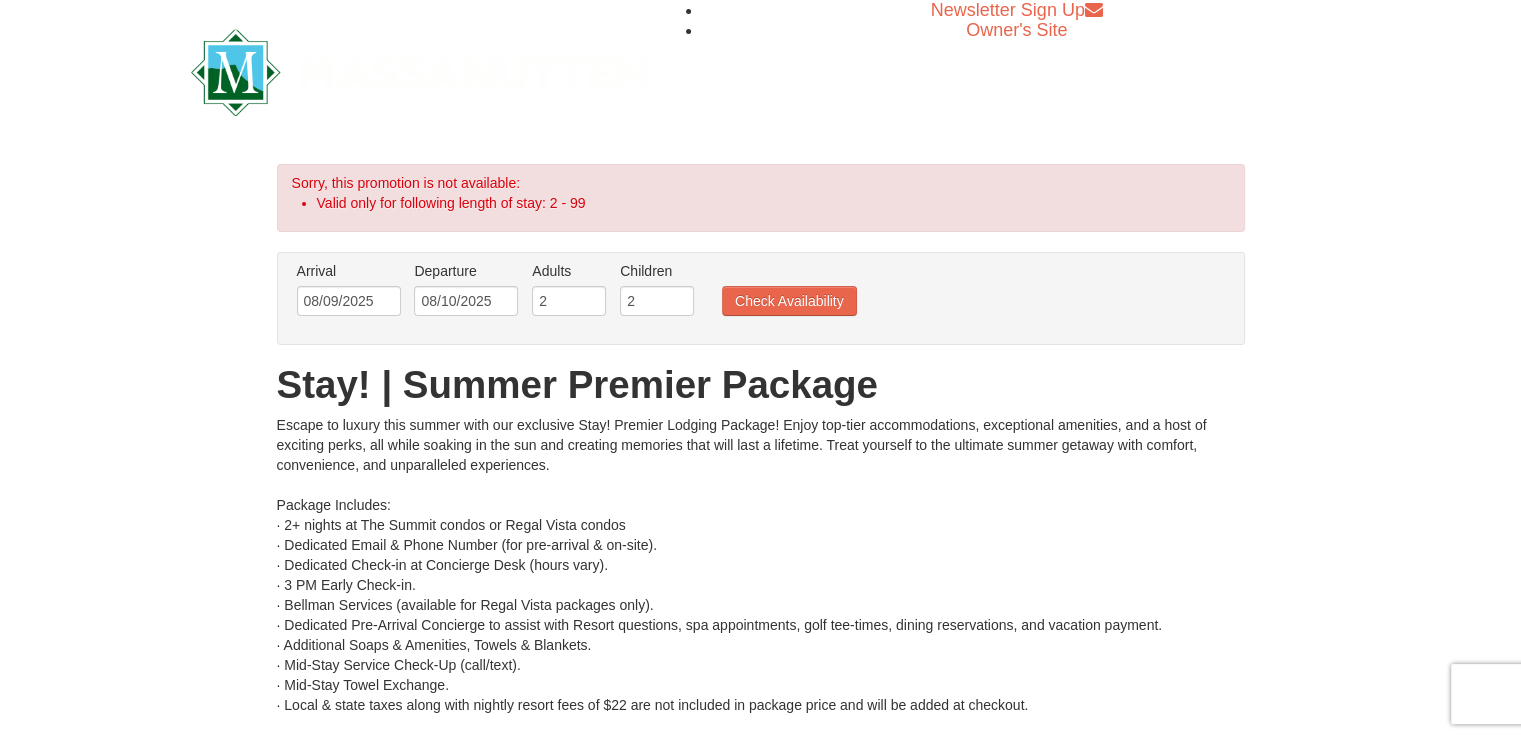 click on "Sorry, this promotion is not available:
Valid only for following length of stay: 2 - 99" at bounding box center [761, 198] 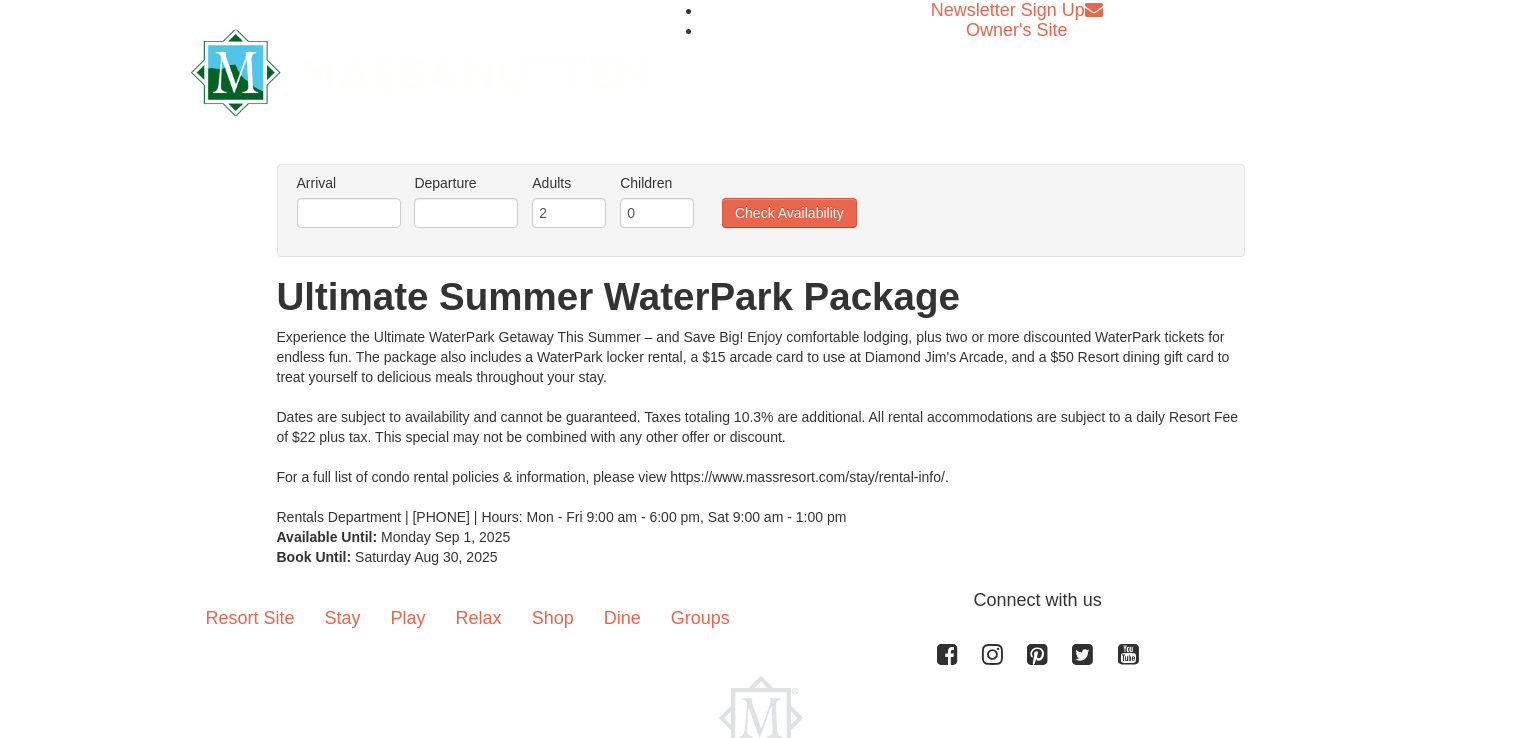 scroll, scrollTop: 0, scrollLeft: 0, axis: both 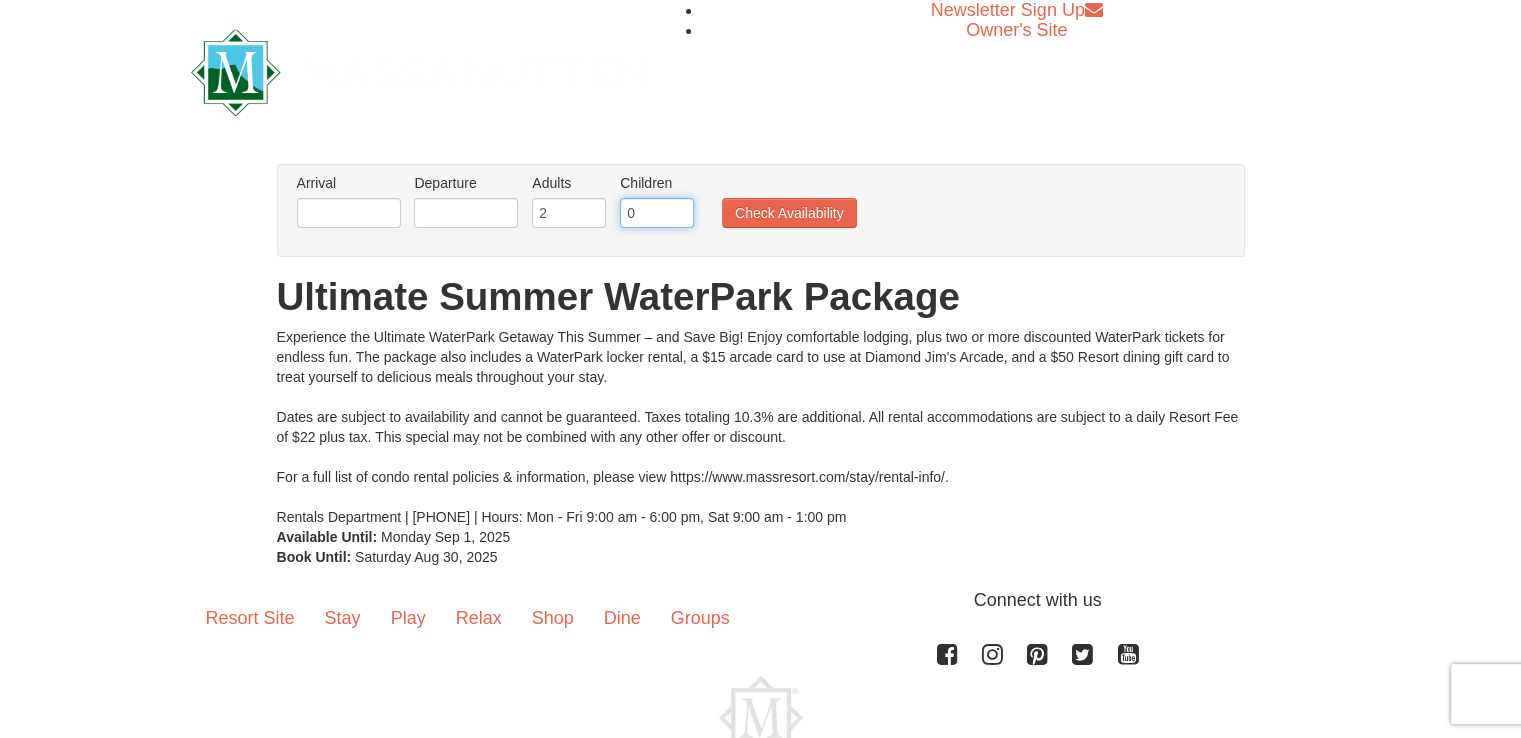 click on "0" at bounding box center (657, 213) 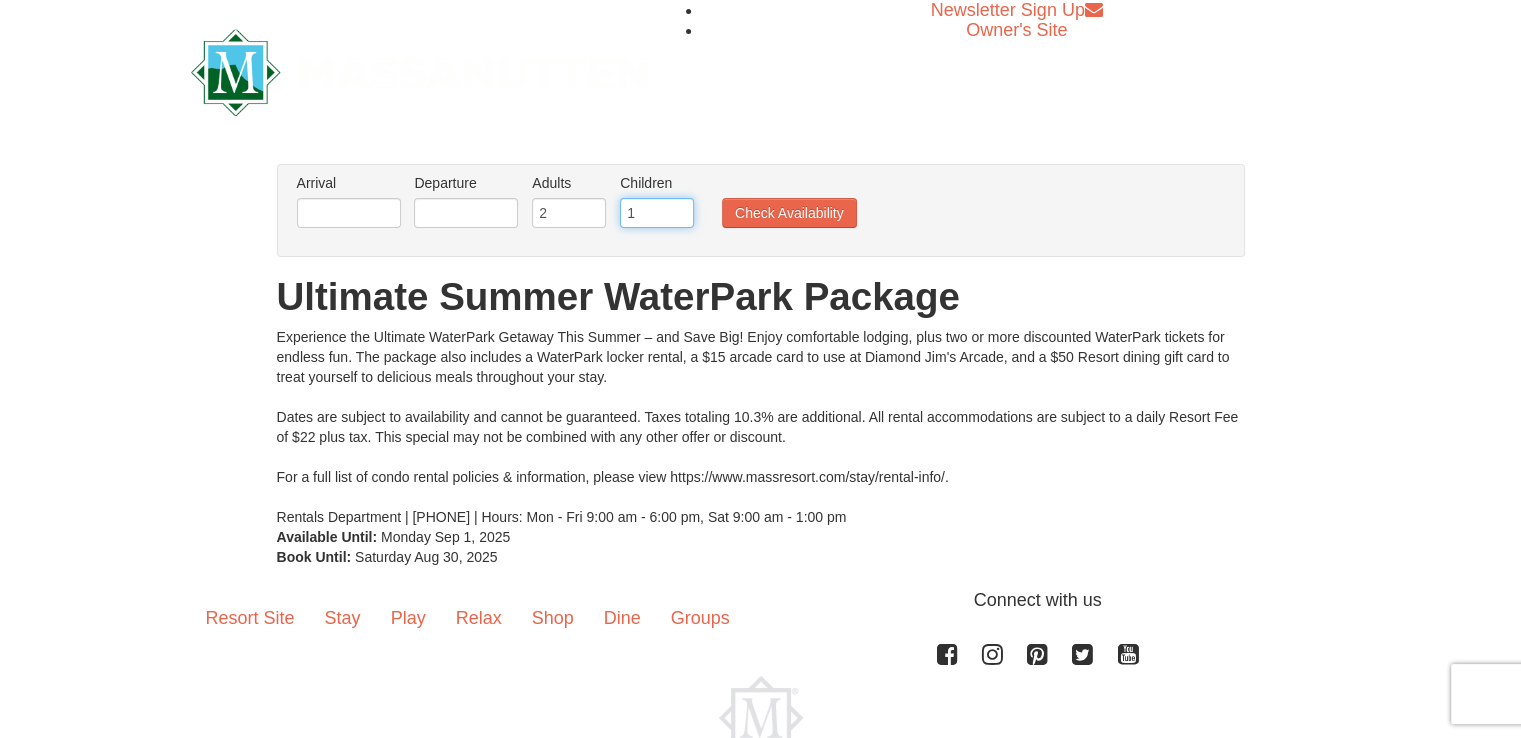 click on "1" at bounding box center [657, 213] 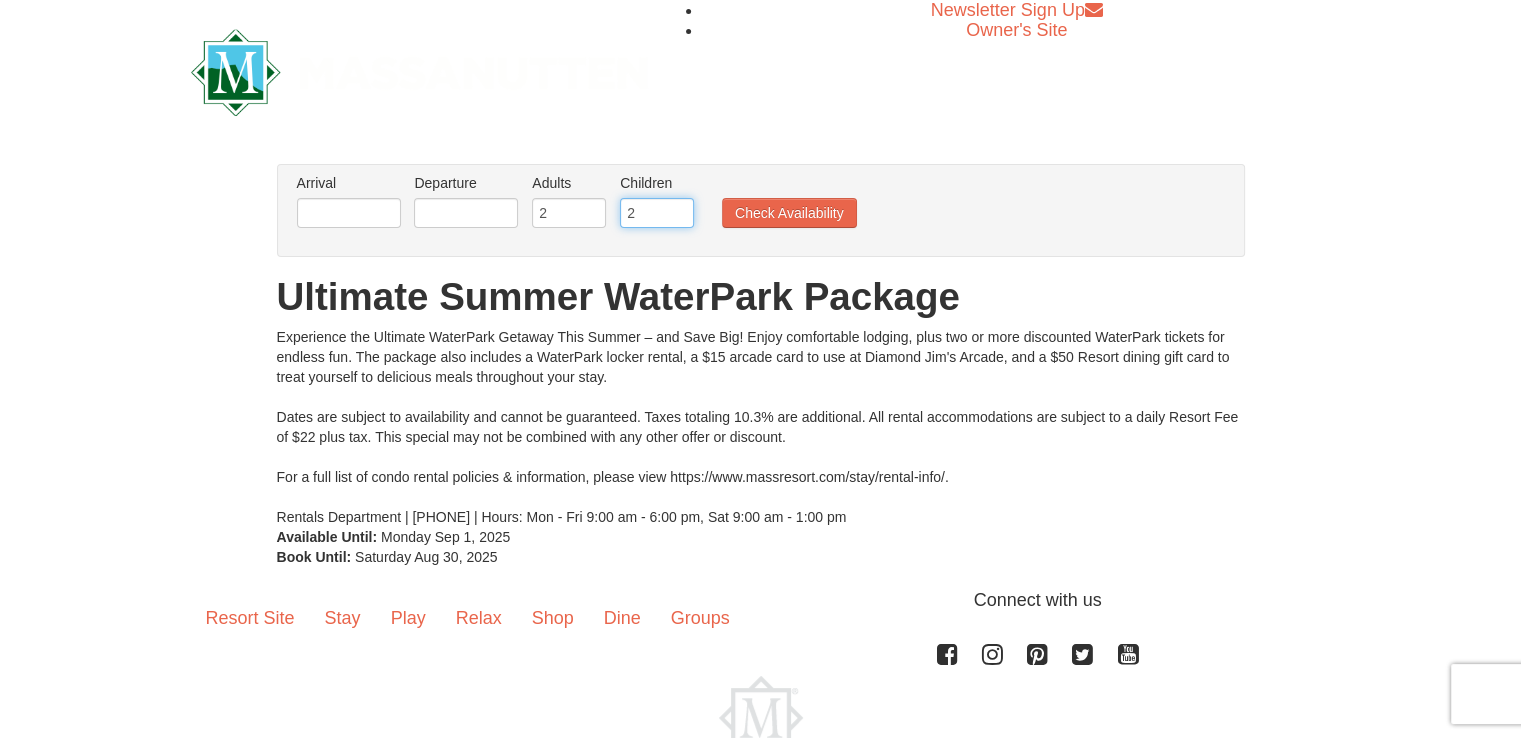 type on "2" 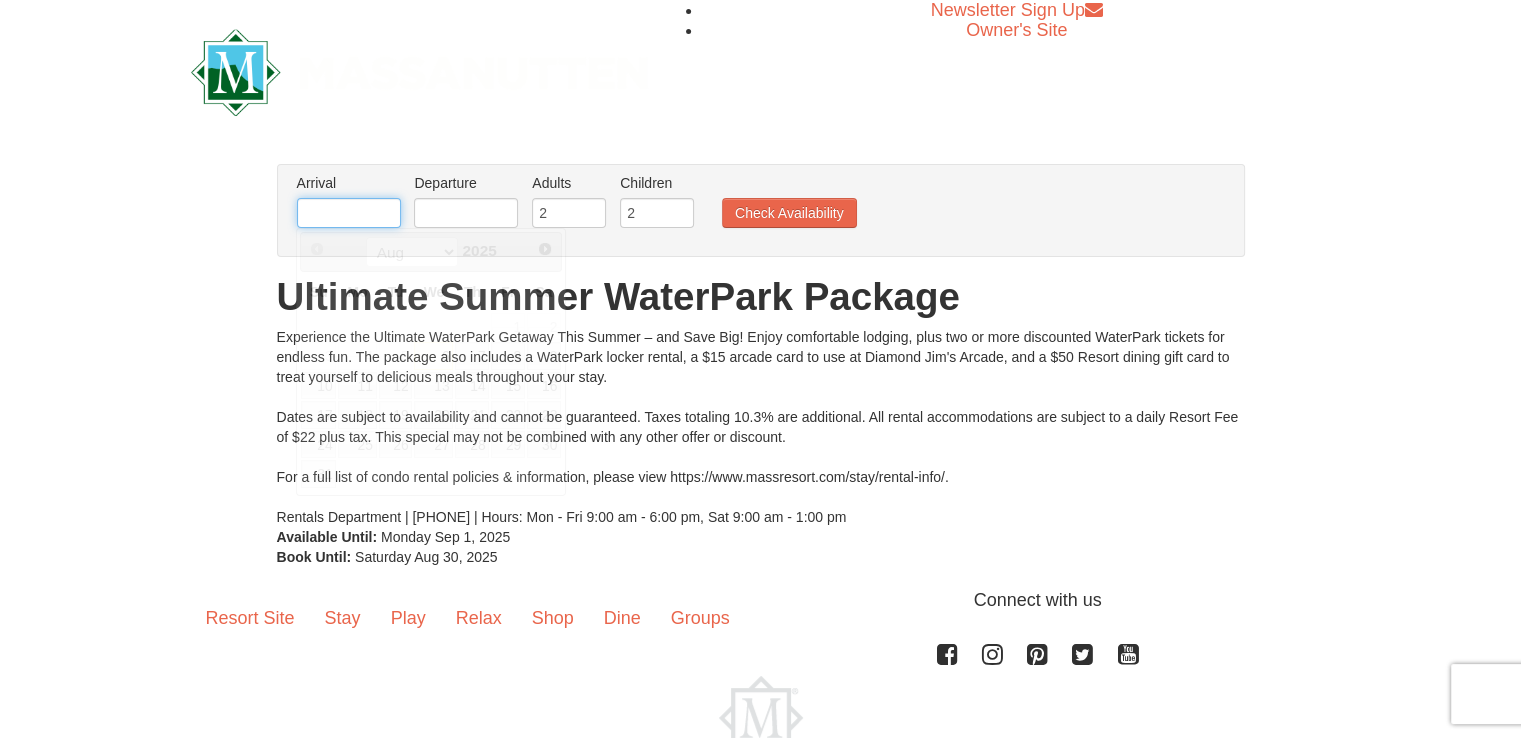 click at bounding box center [349, 213] 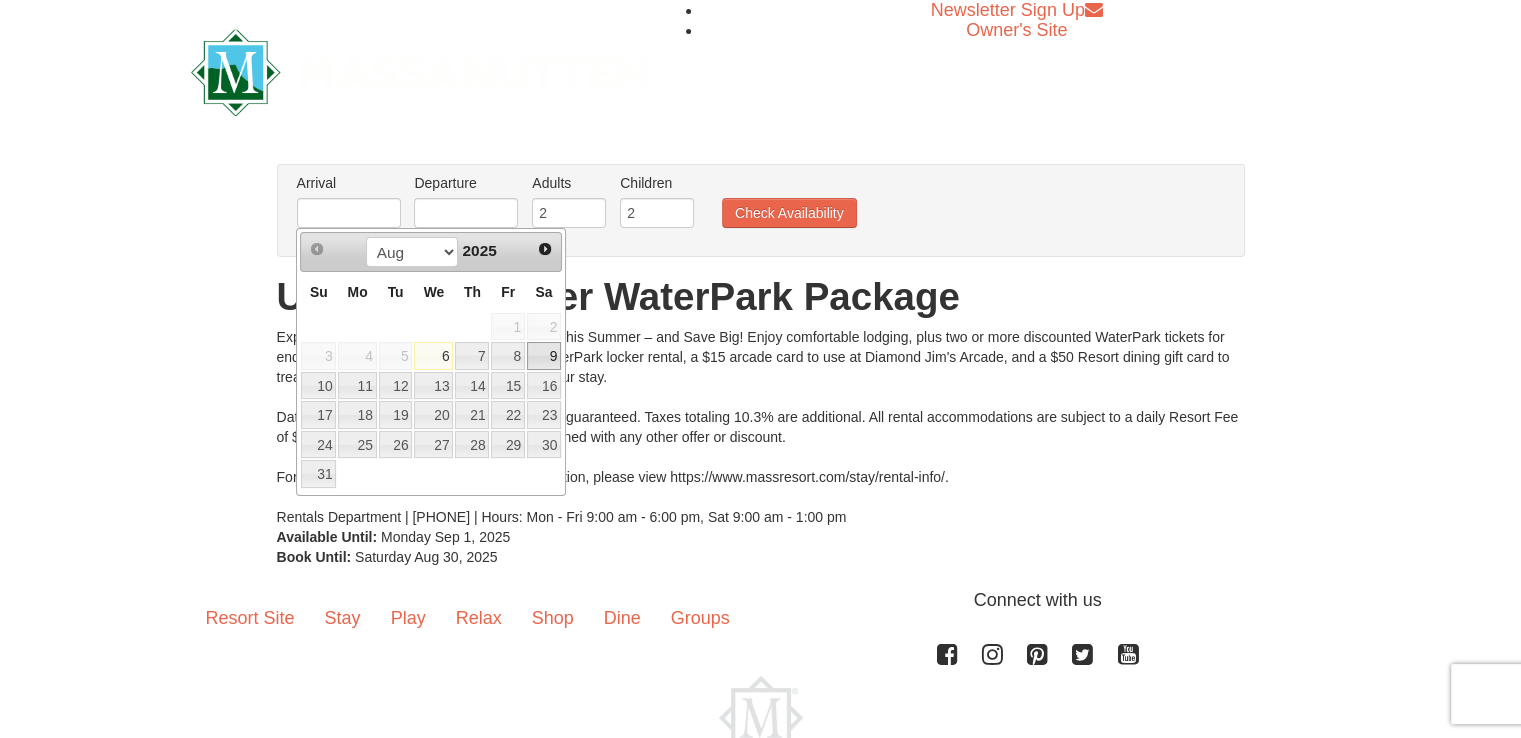 click on "9" at bounding box center [544, 356] 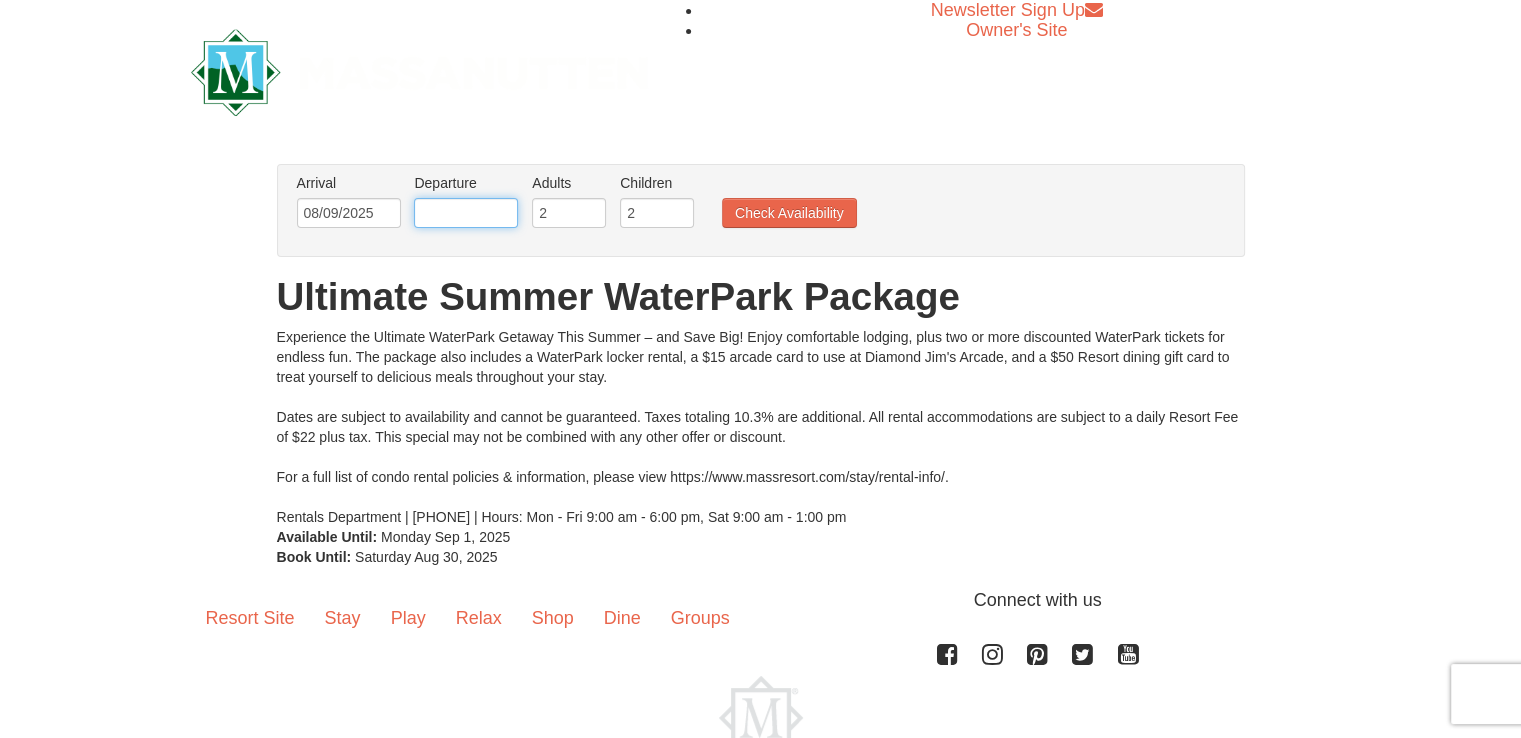 click at bounding box center [466, 213] 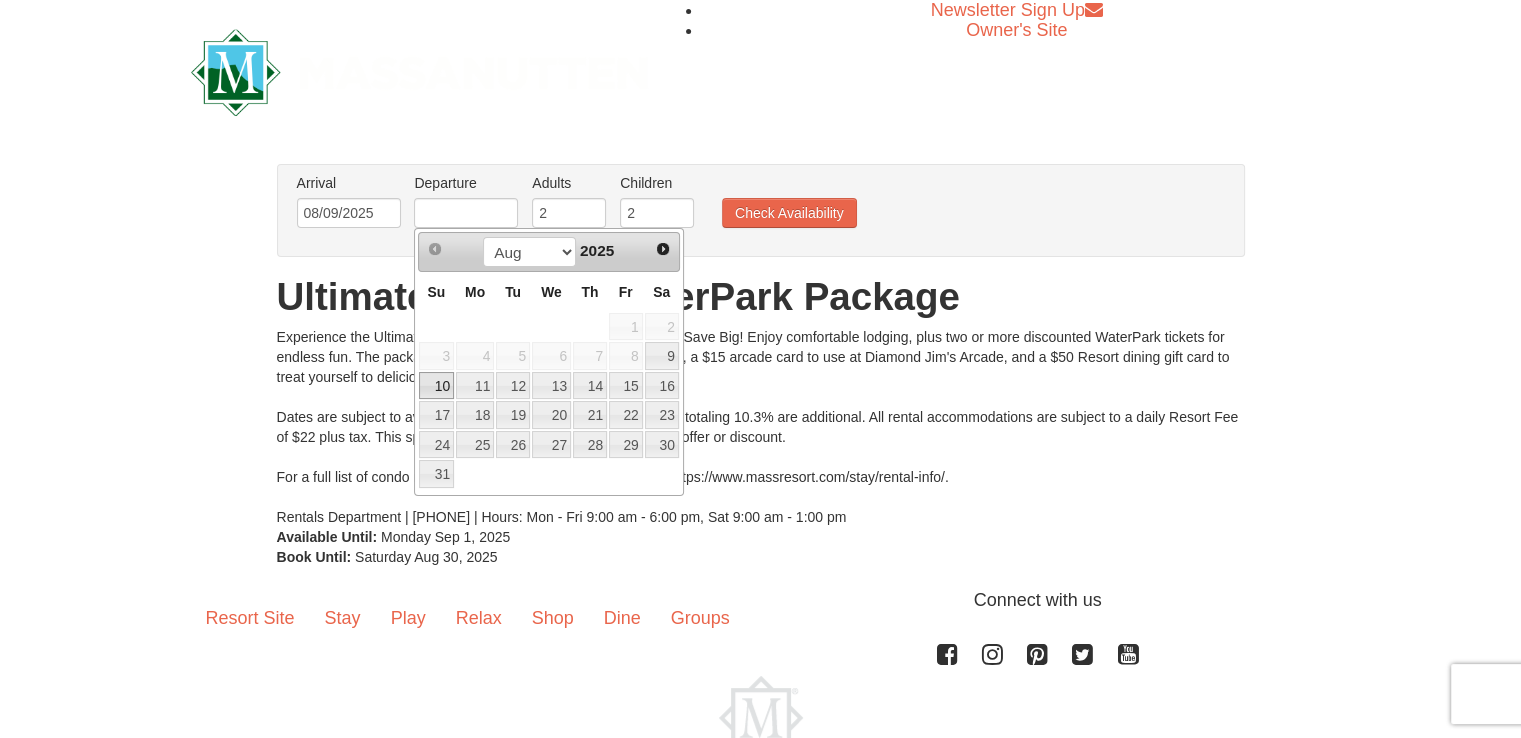 click on "10" at bounding box center [436, 386] 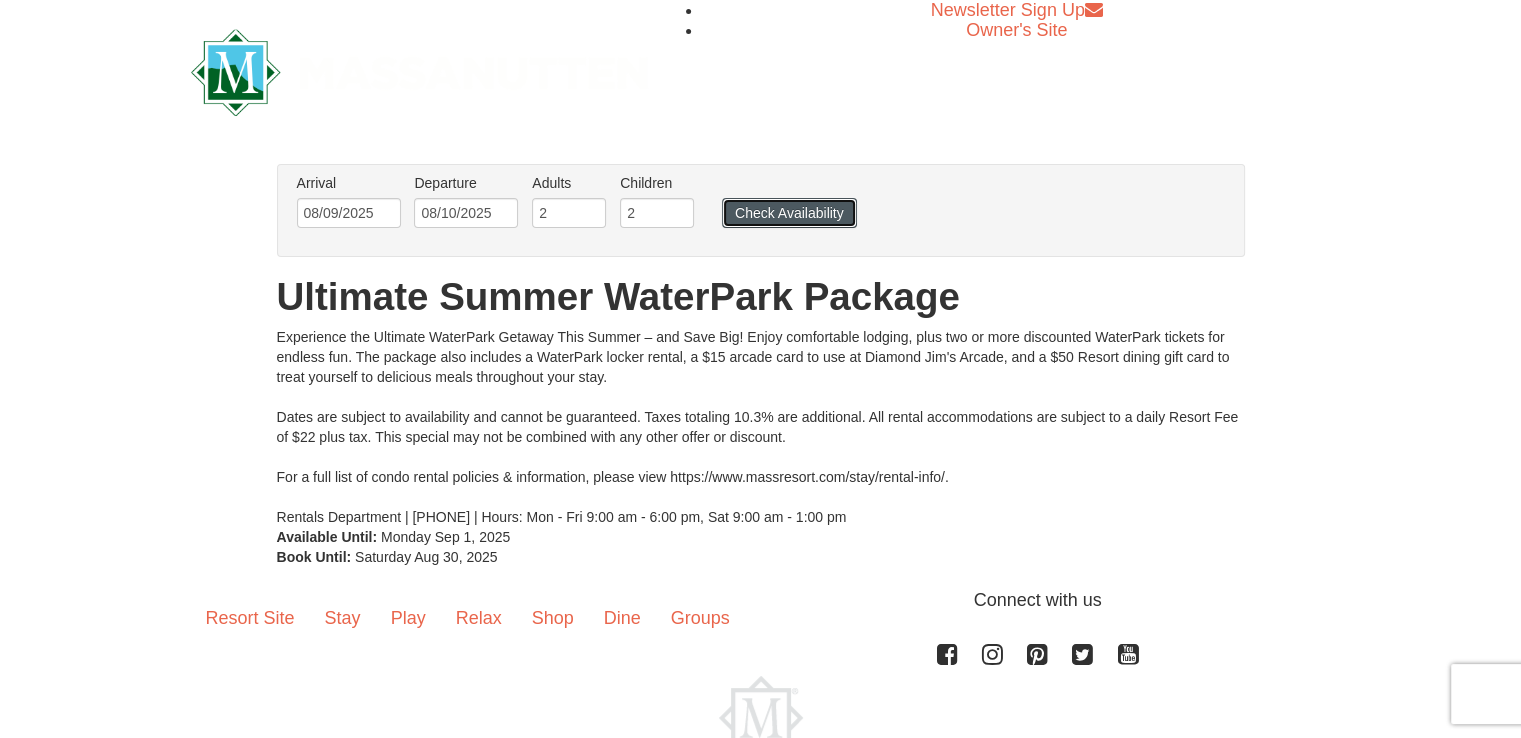 click on "Check Availability" at bounding box center (789, 213) 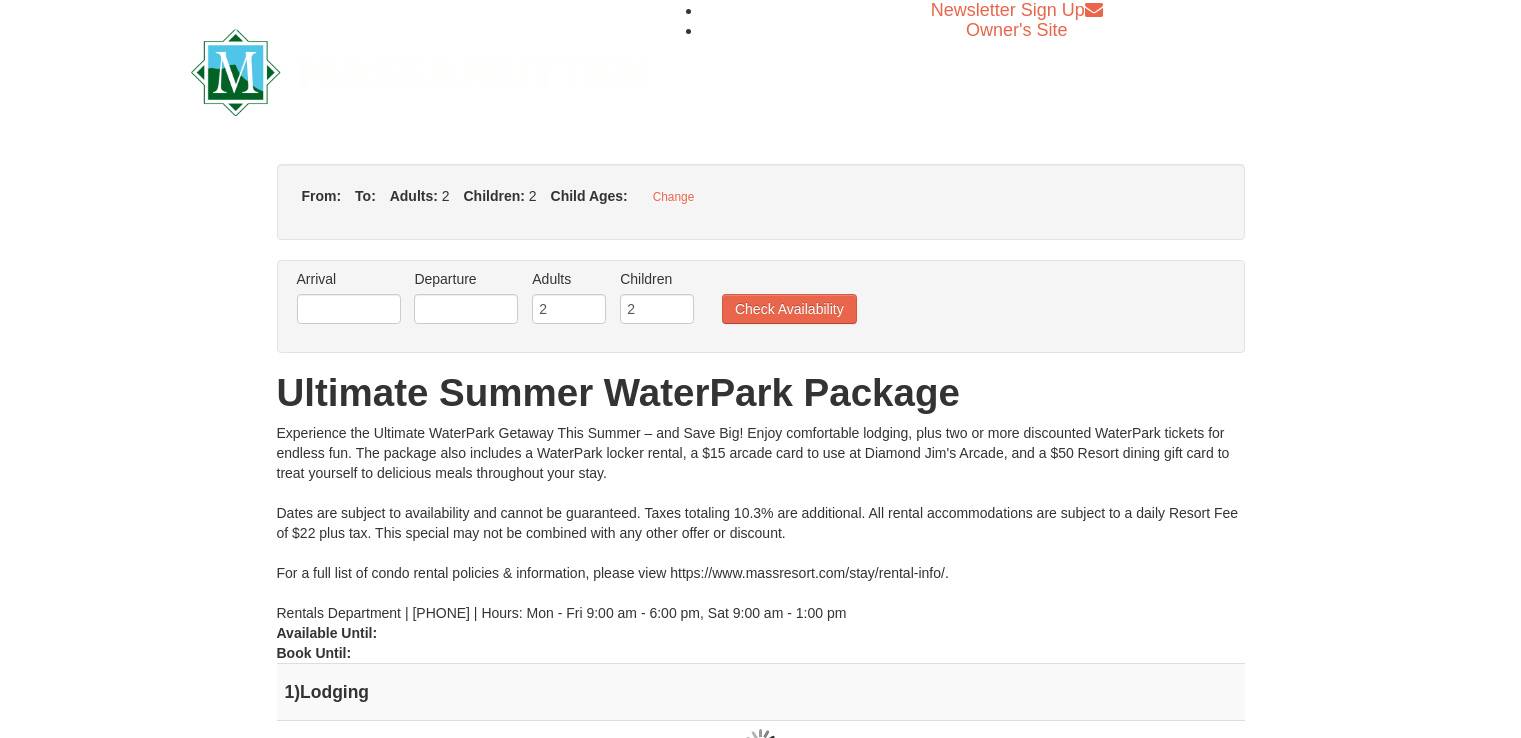 type on "08/09/2025" 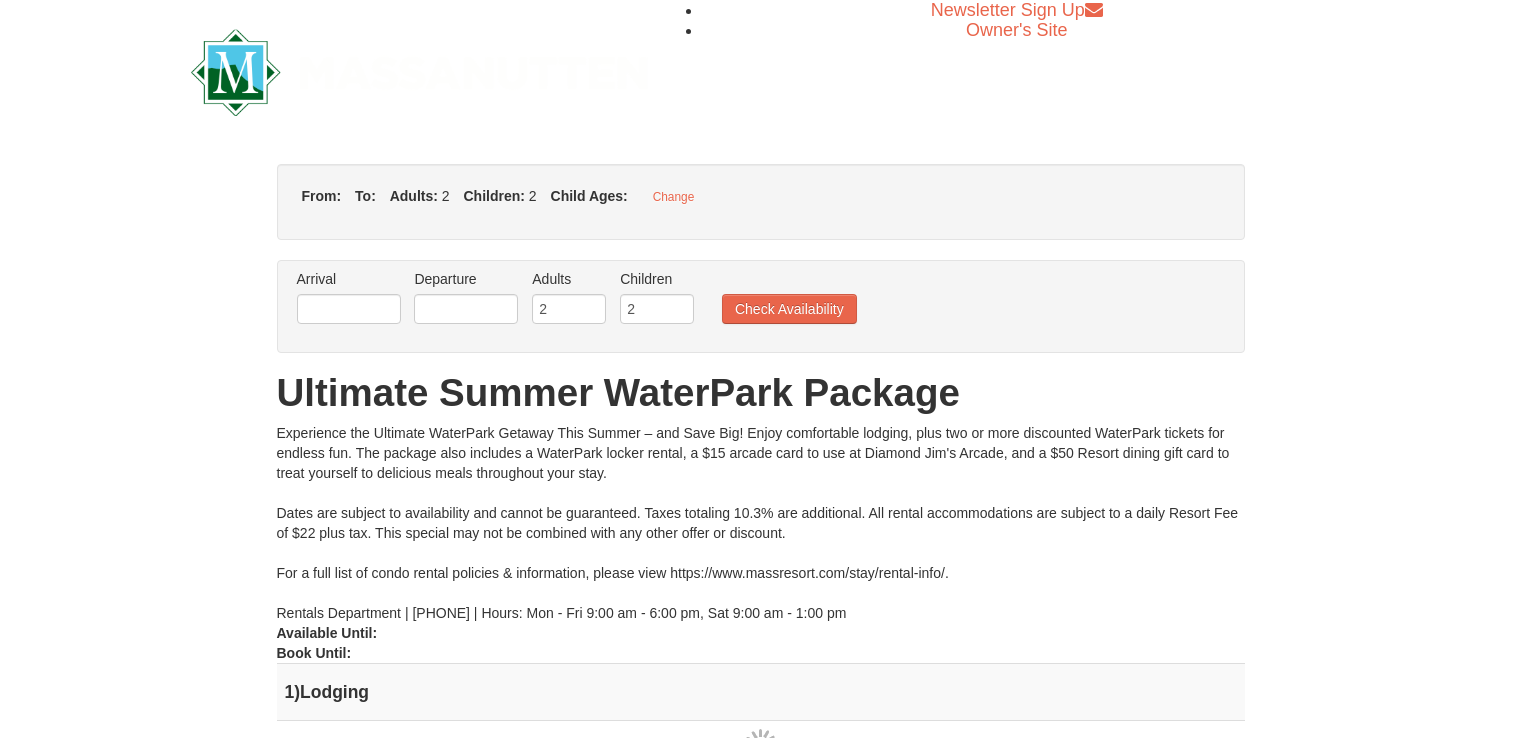 type on "08/10/2025" 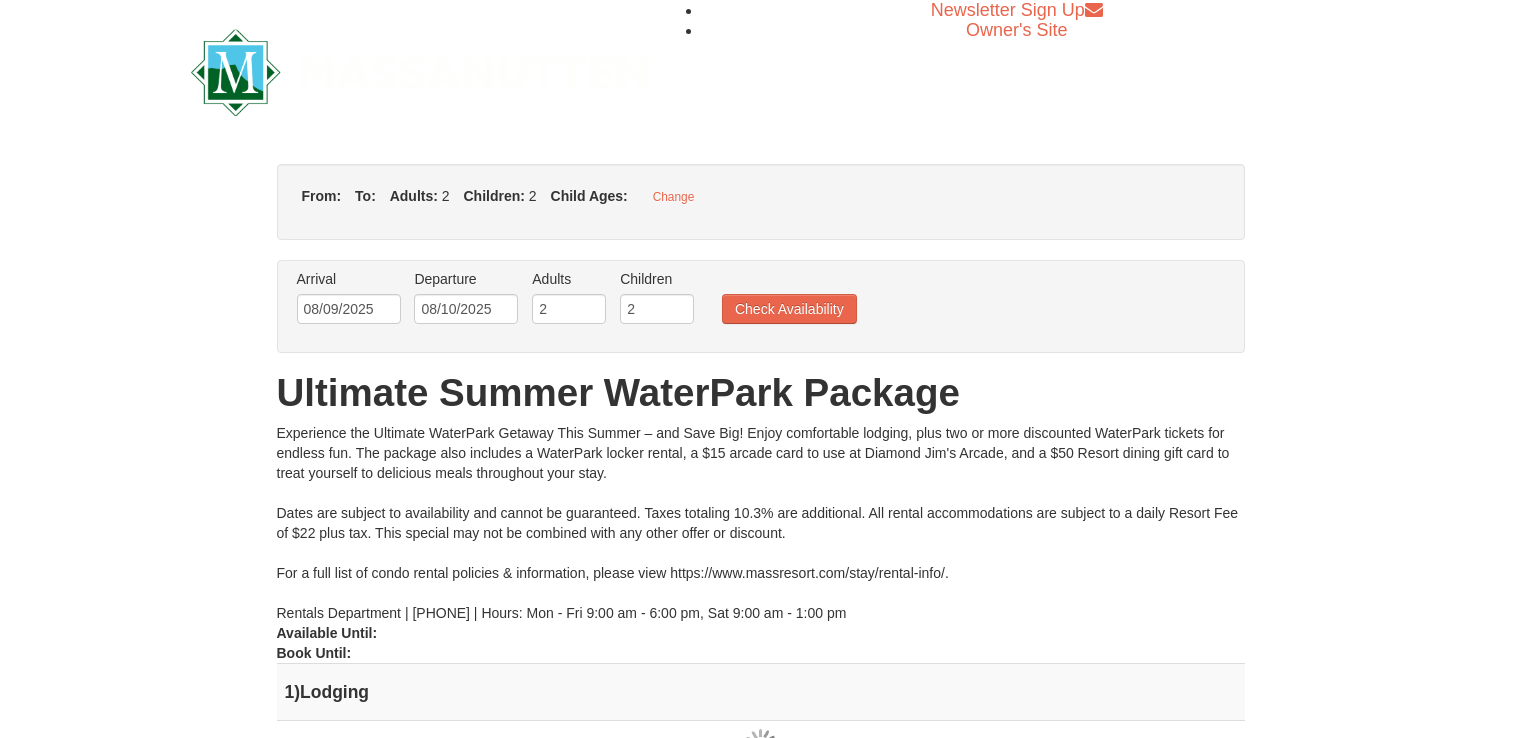 scroll, scrollTop: 0, scrollLeft: 0, axis: both 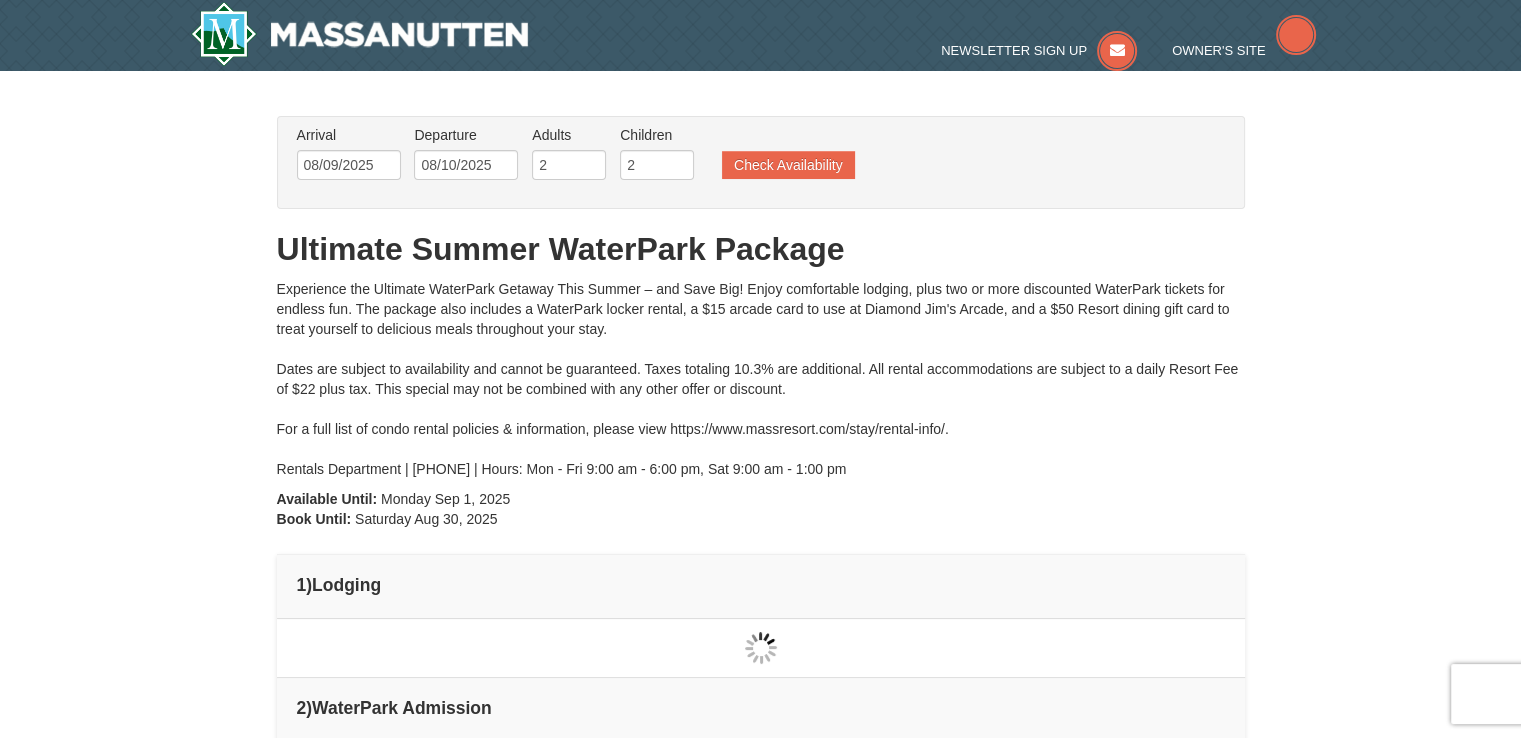 type on "08/09/2025" 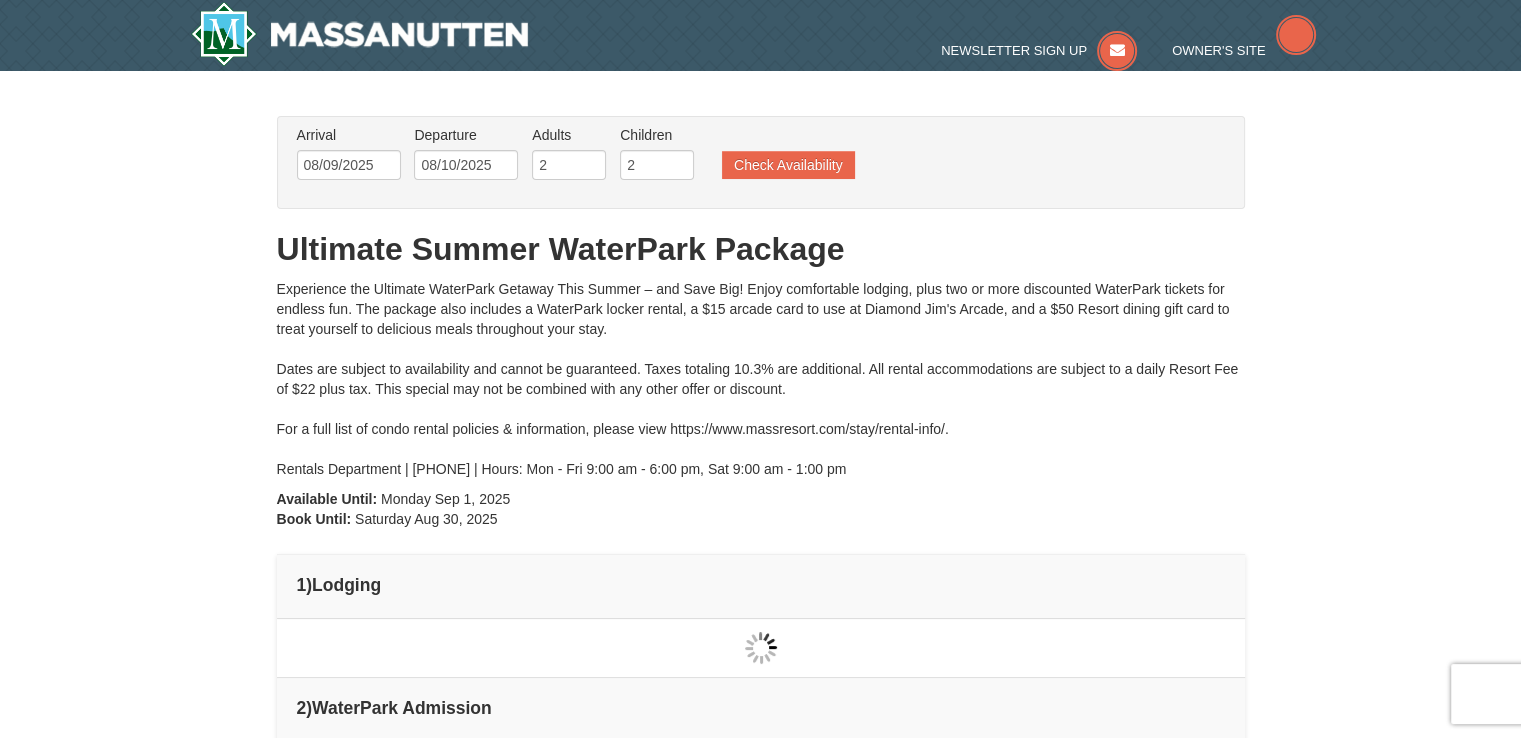 type on "08/09/2025" 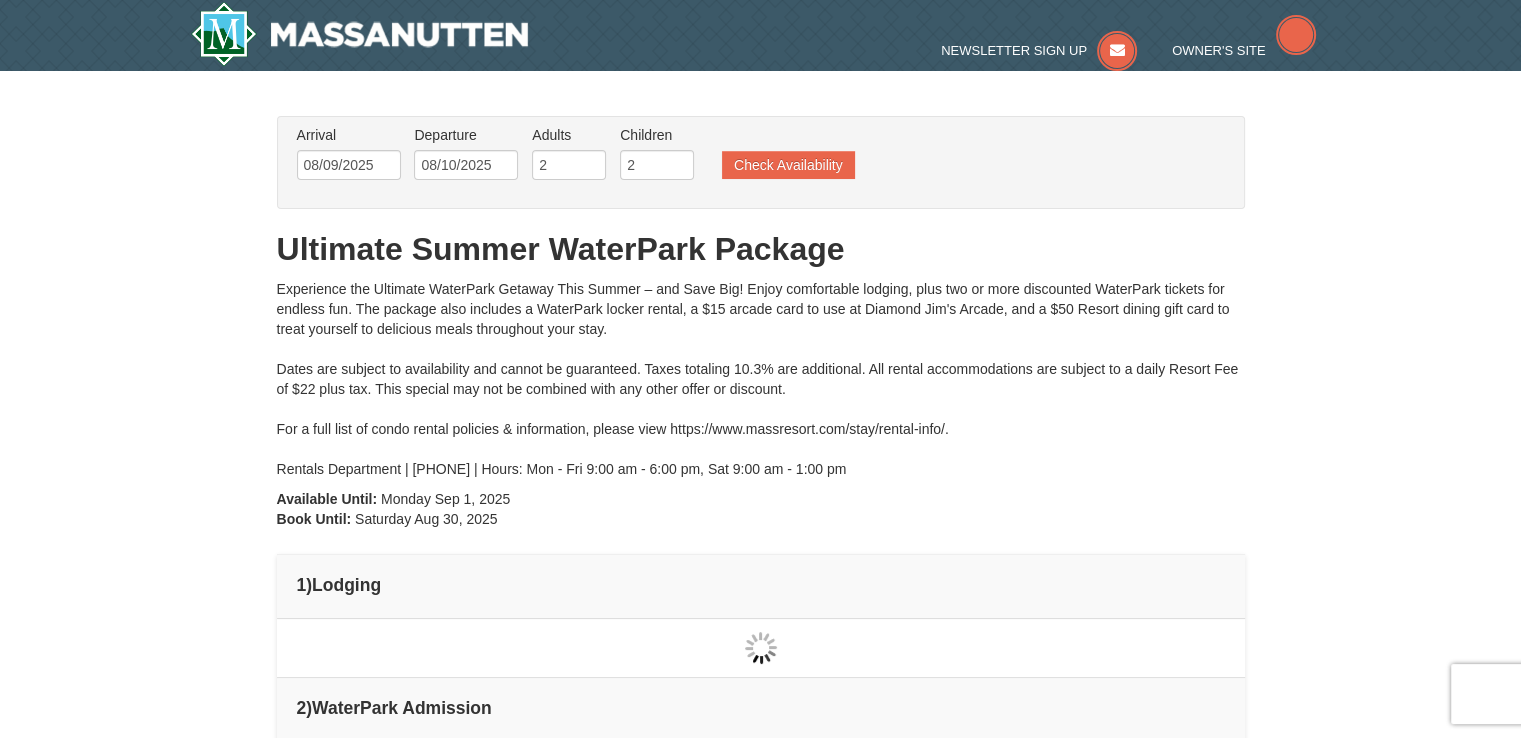 type on "08/09/2025" 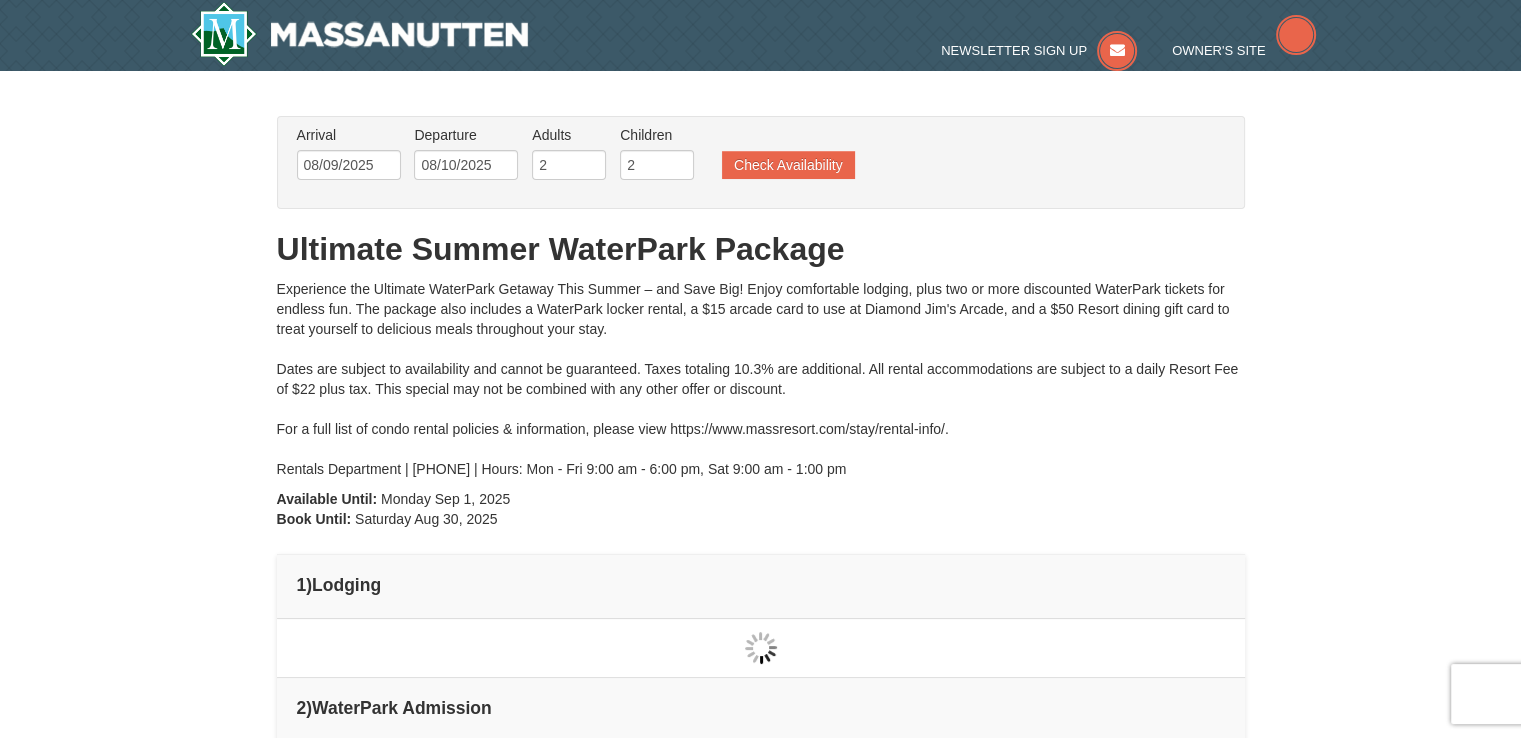 type on "08/09/2025" 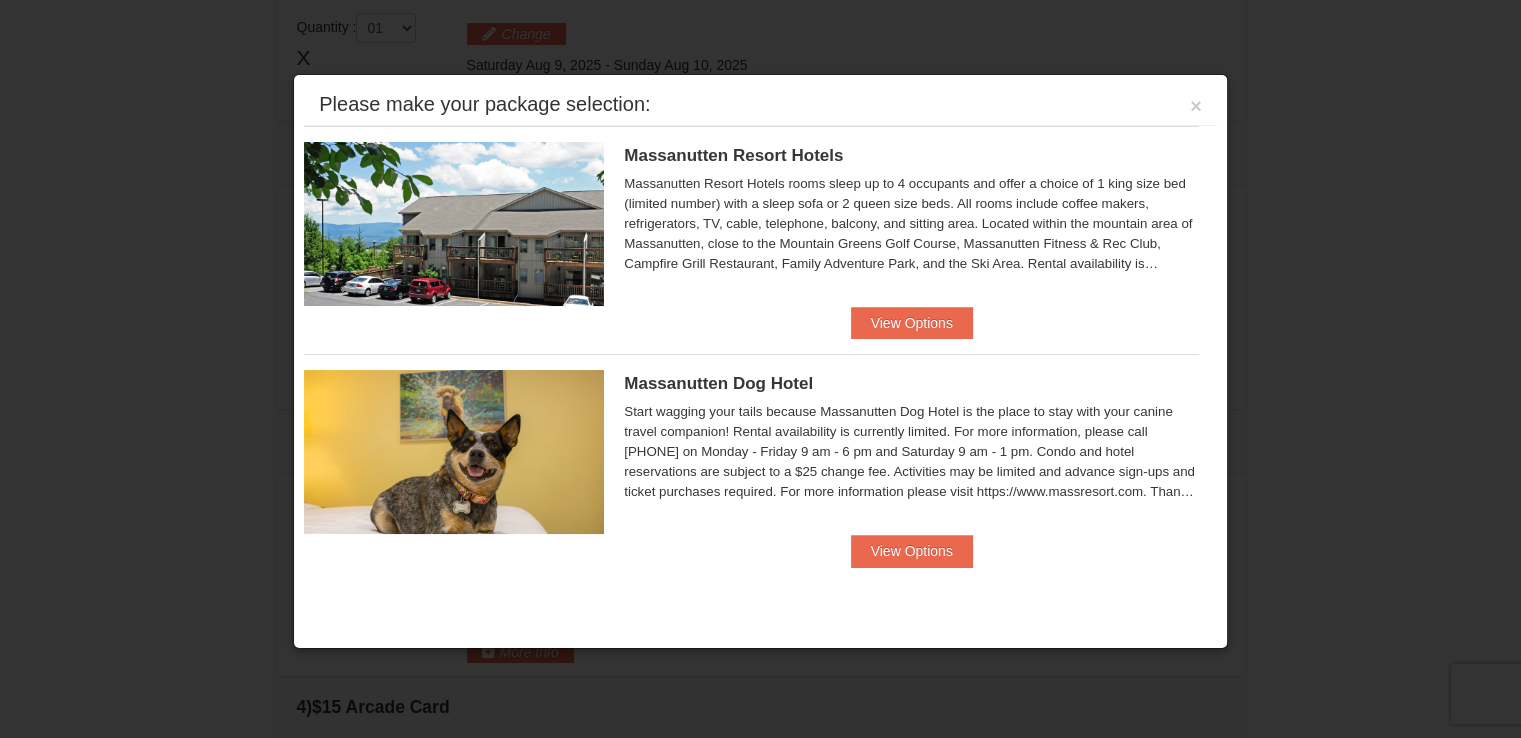 scroll, scrollTop: 632, scrollLeft: 0, axis: vertical 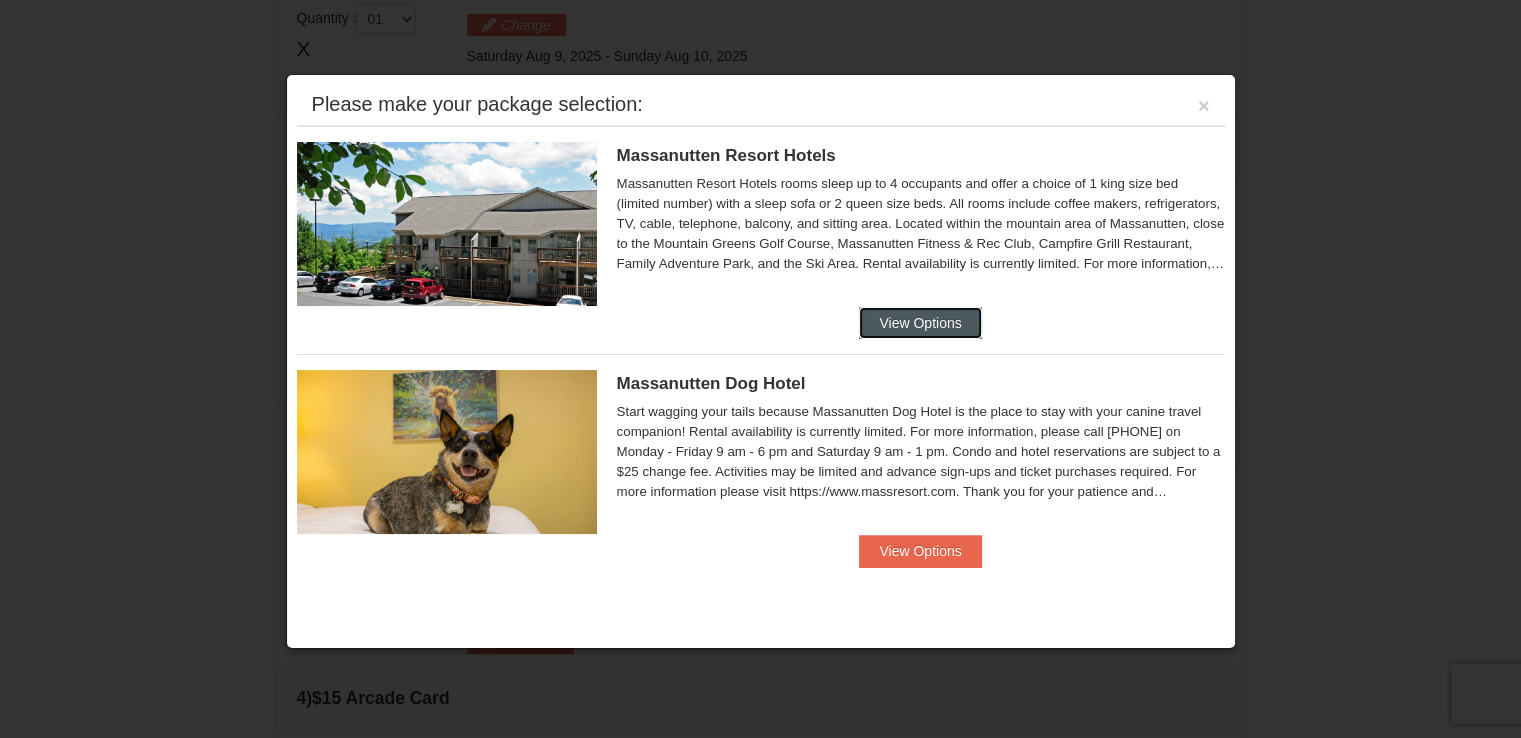 click on "View Options" at bounding box center (920, 323) 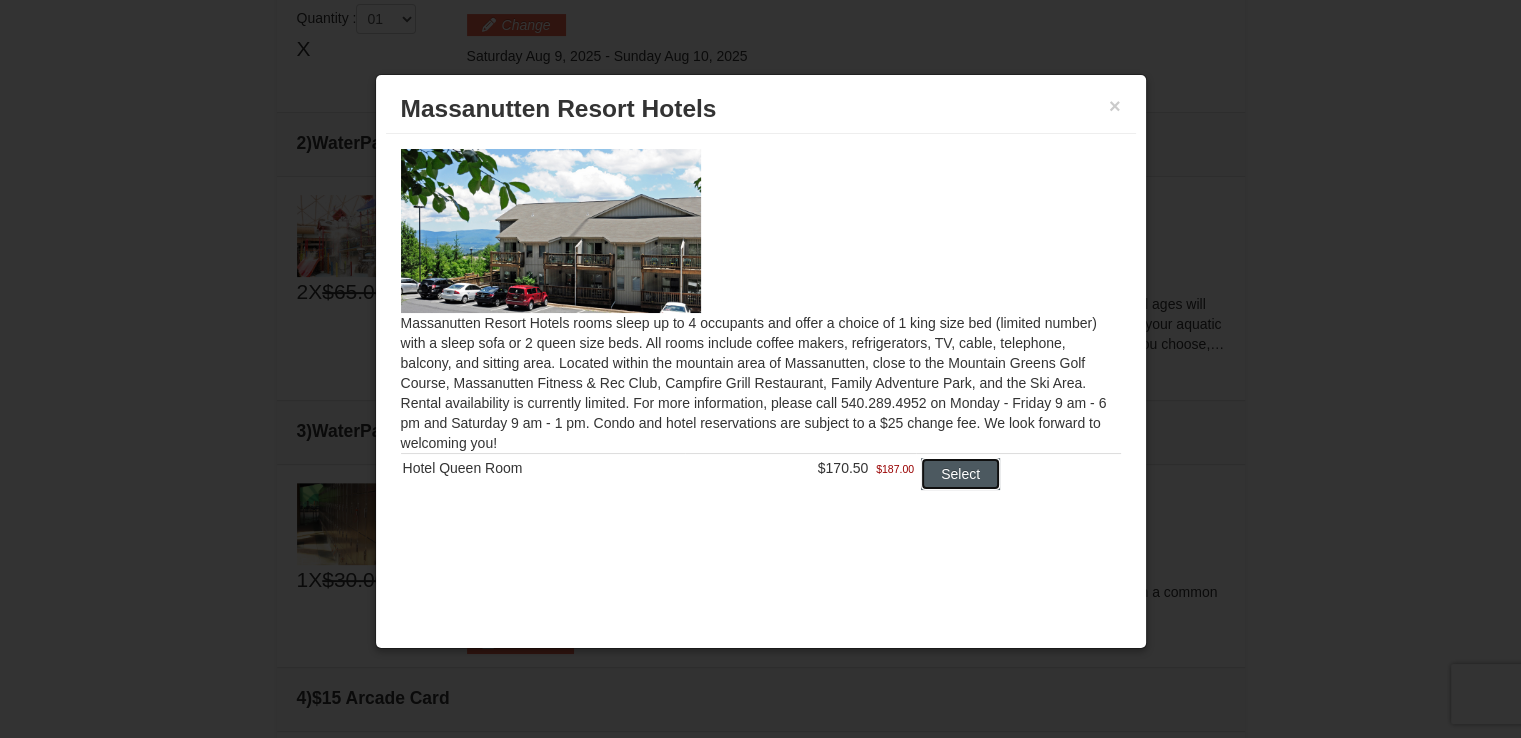 click on "Select" at bounding box center [960, 474] 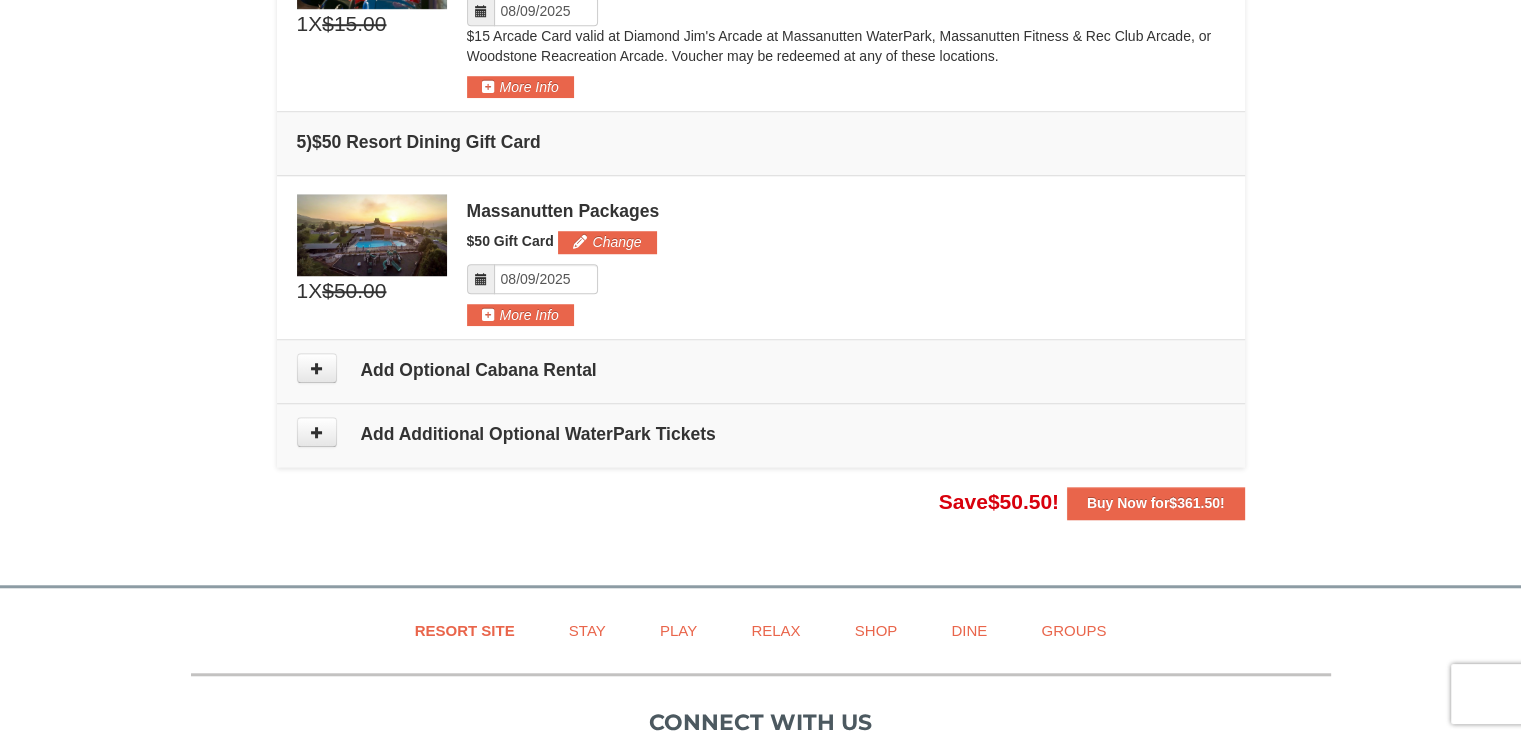 scroll, scrollTop: 1554, scrollLeft: 0, axis: vertical 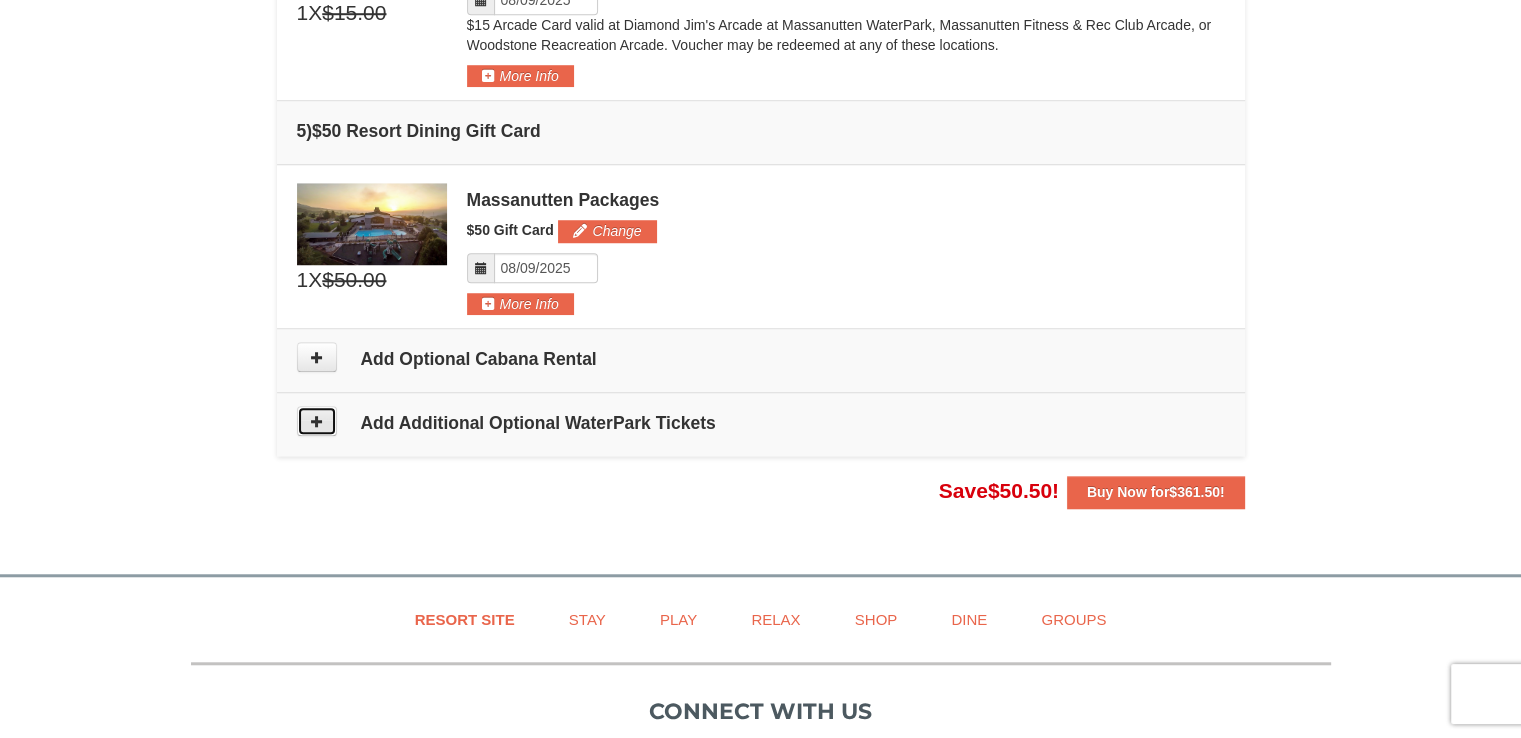 click at bounding box center (317, 421) 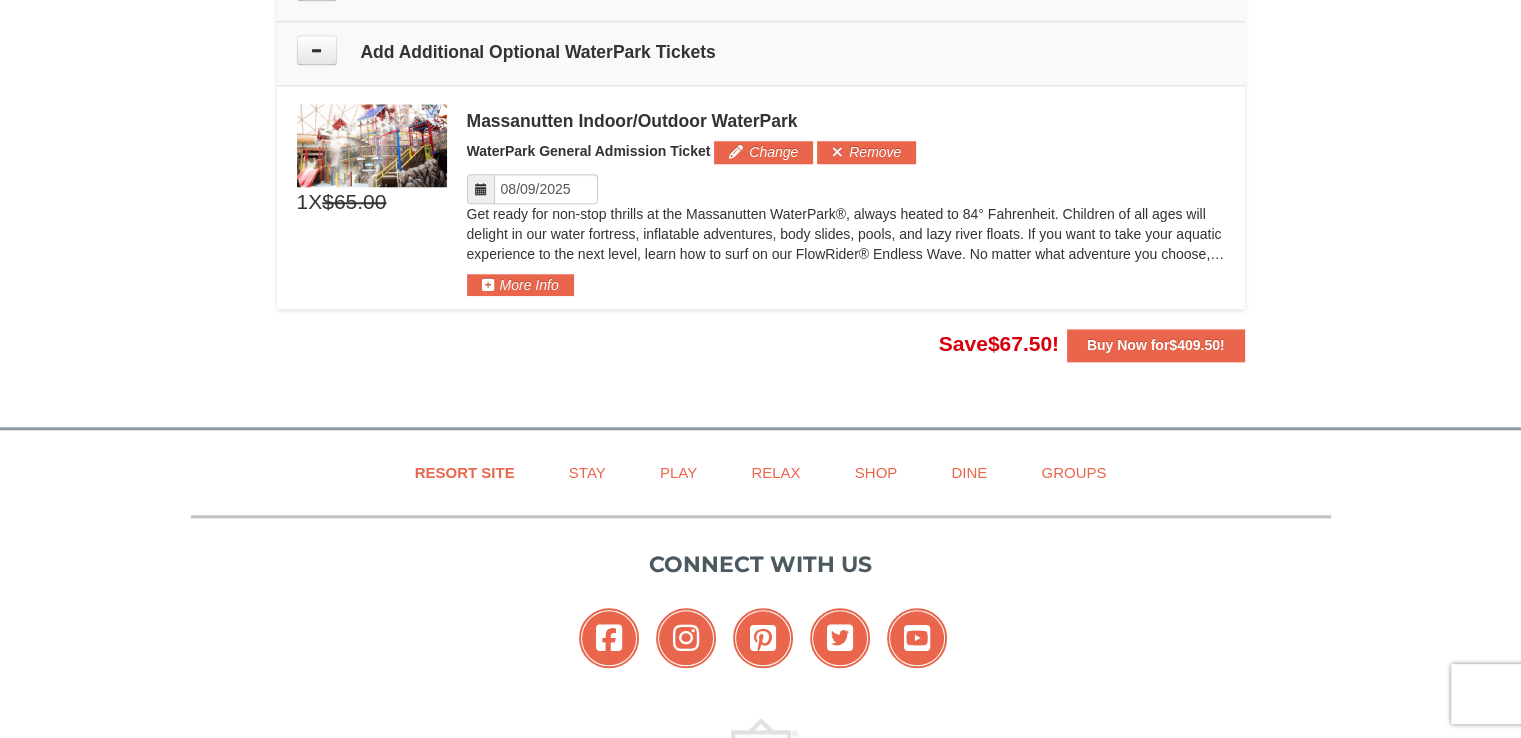 scroll, scrollTop: 1942, scrollLeft: 0, axis: vertical 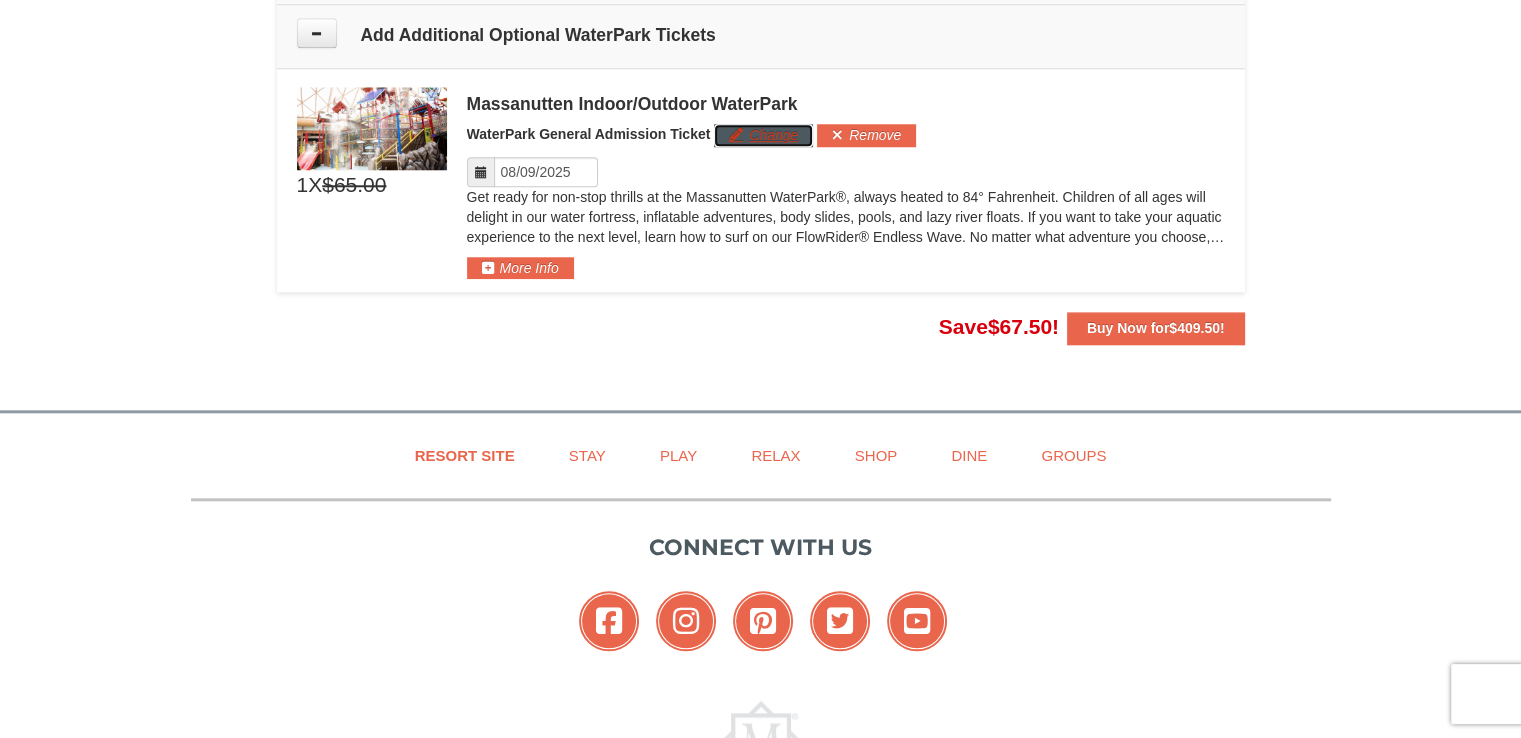 click on "Change" at bounding box center [763, 135] 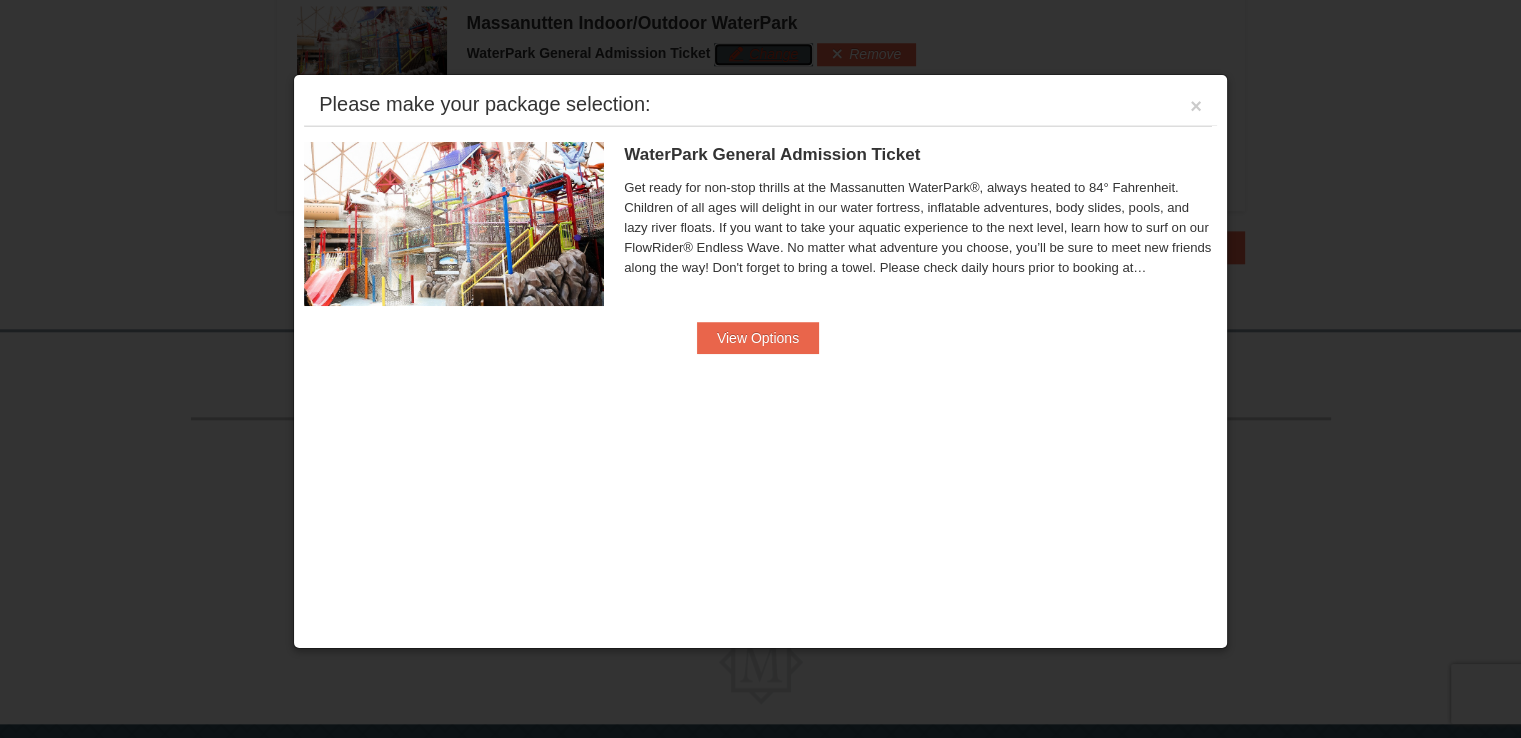 scroll, scrollTop: 2024, scrollLeft: 0, axis: vertical 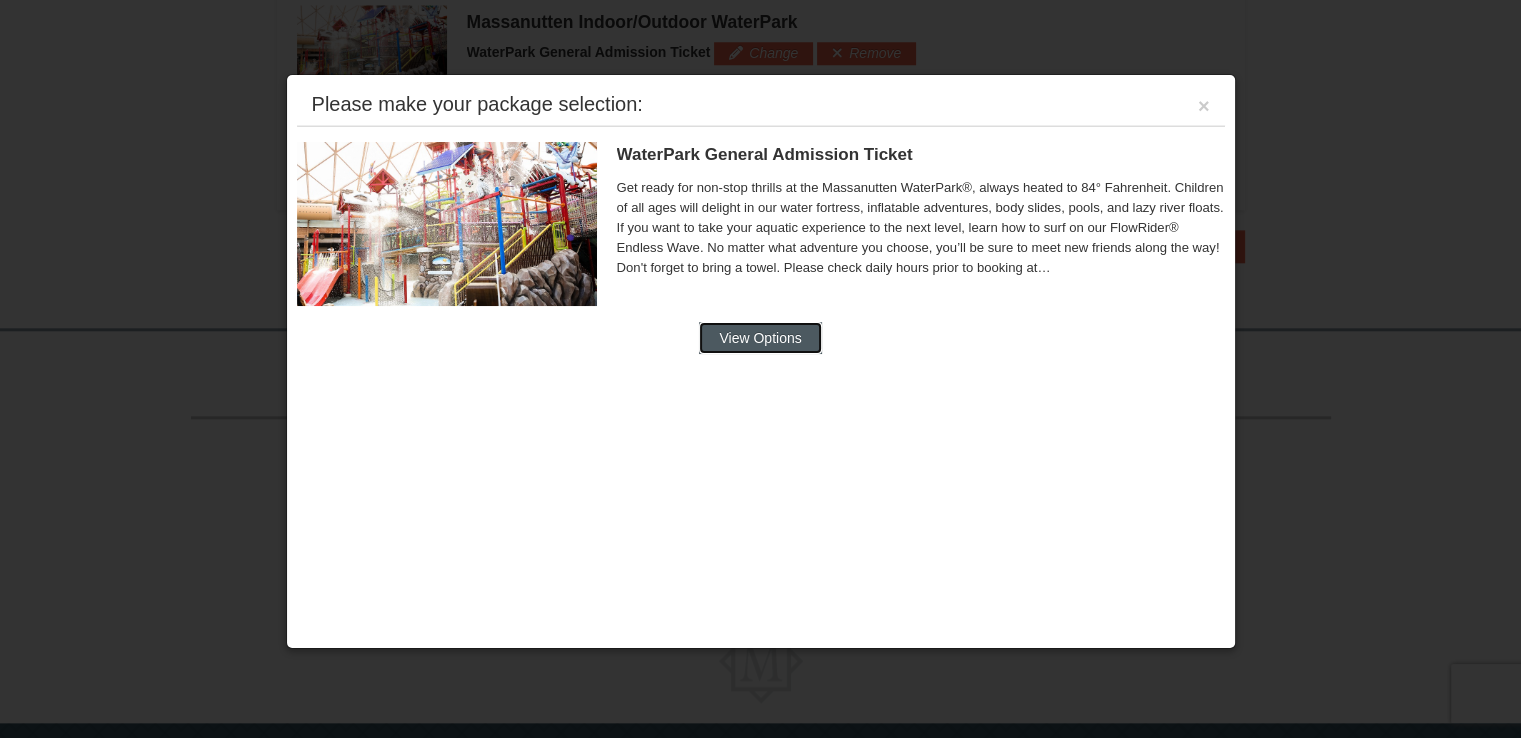 click on "View Options" at bounding box center (760, 338) 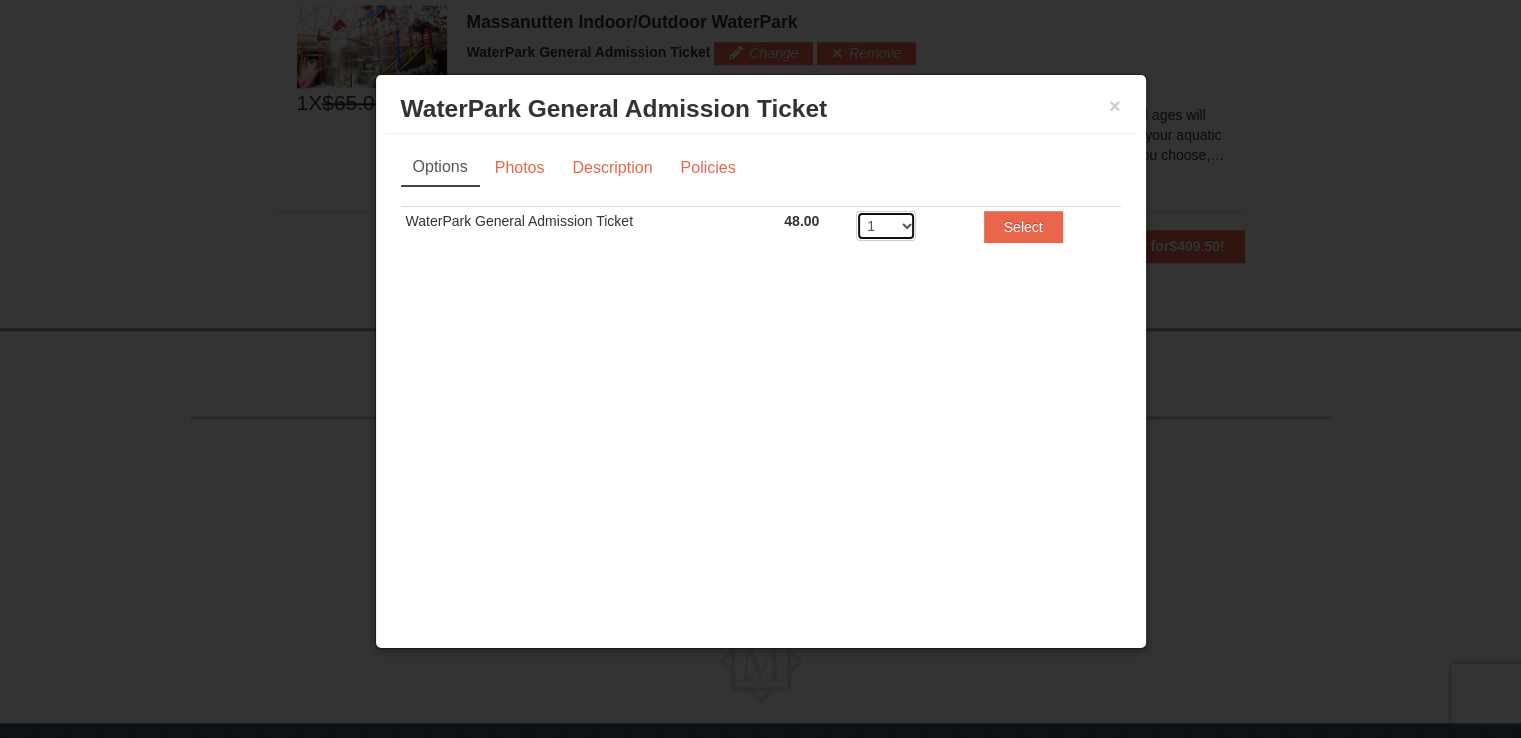 click on "1 2 3 4 5 6 7 8 9 10 11 12 13 14 15 16 17 18 19 20" at bounding box center [886, 226] 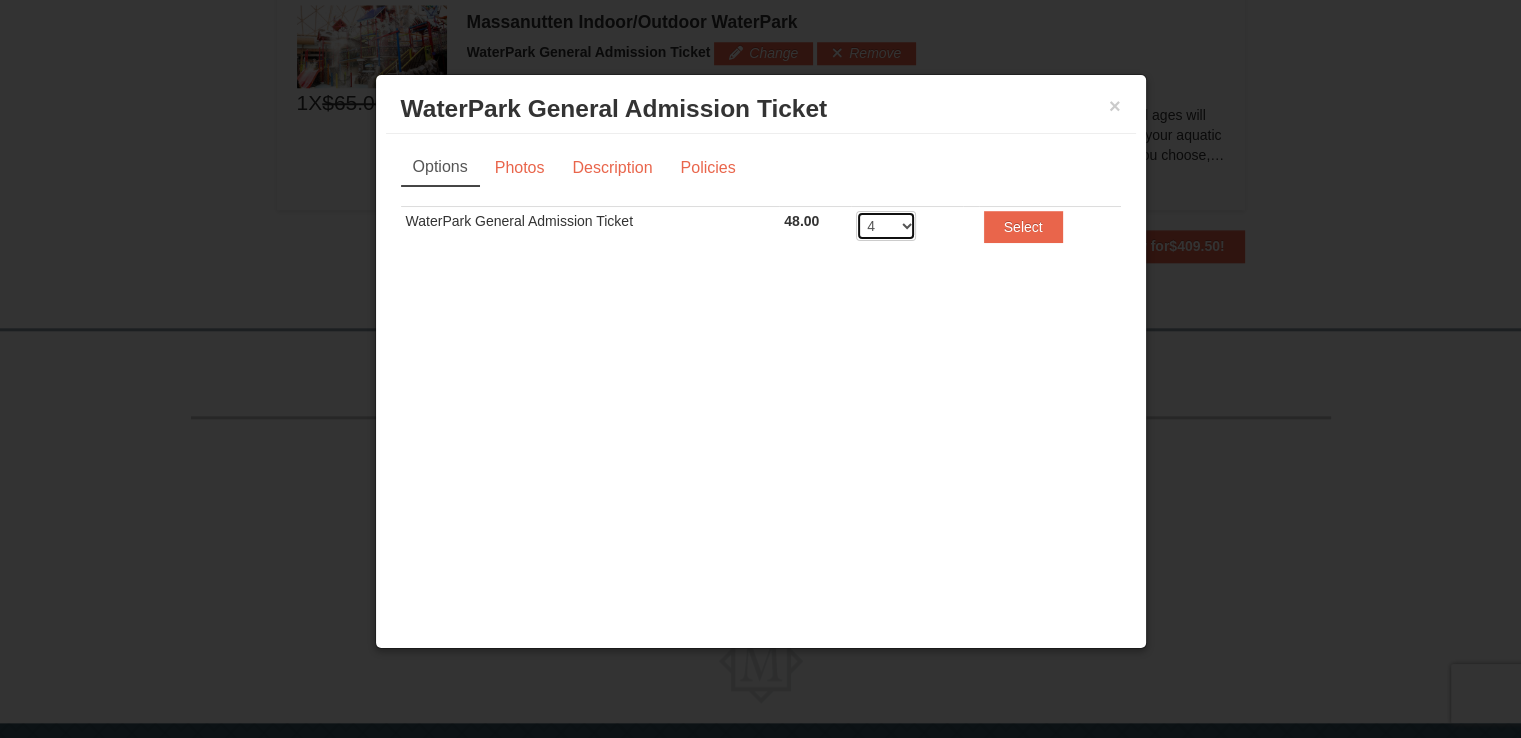 click on "1 2 3 4 5 6 7 8 9 10 11 12 13 14 15 16 17 18 19 20" at bounding box center (886, 226) 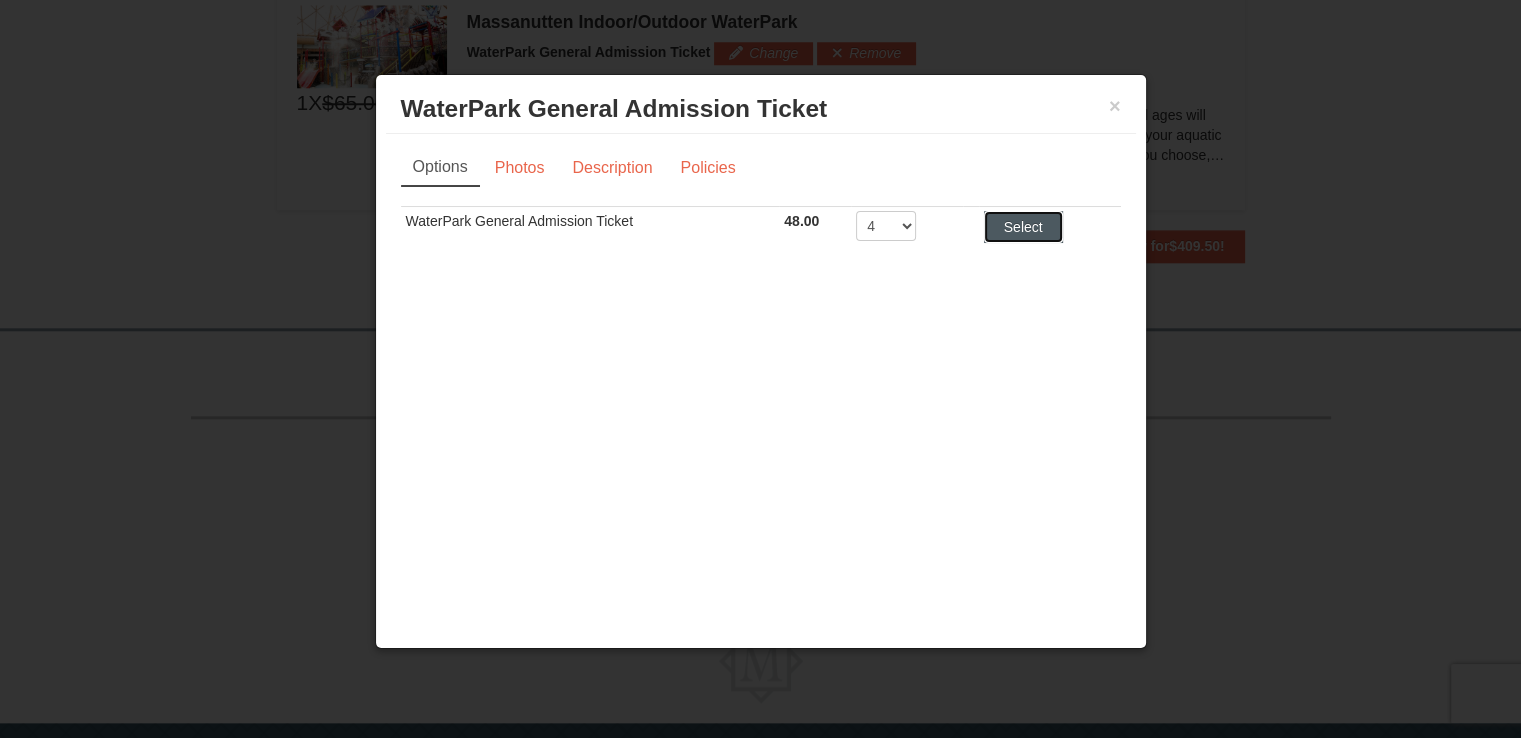 click on "Select" at bounding box center [1023, 227] 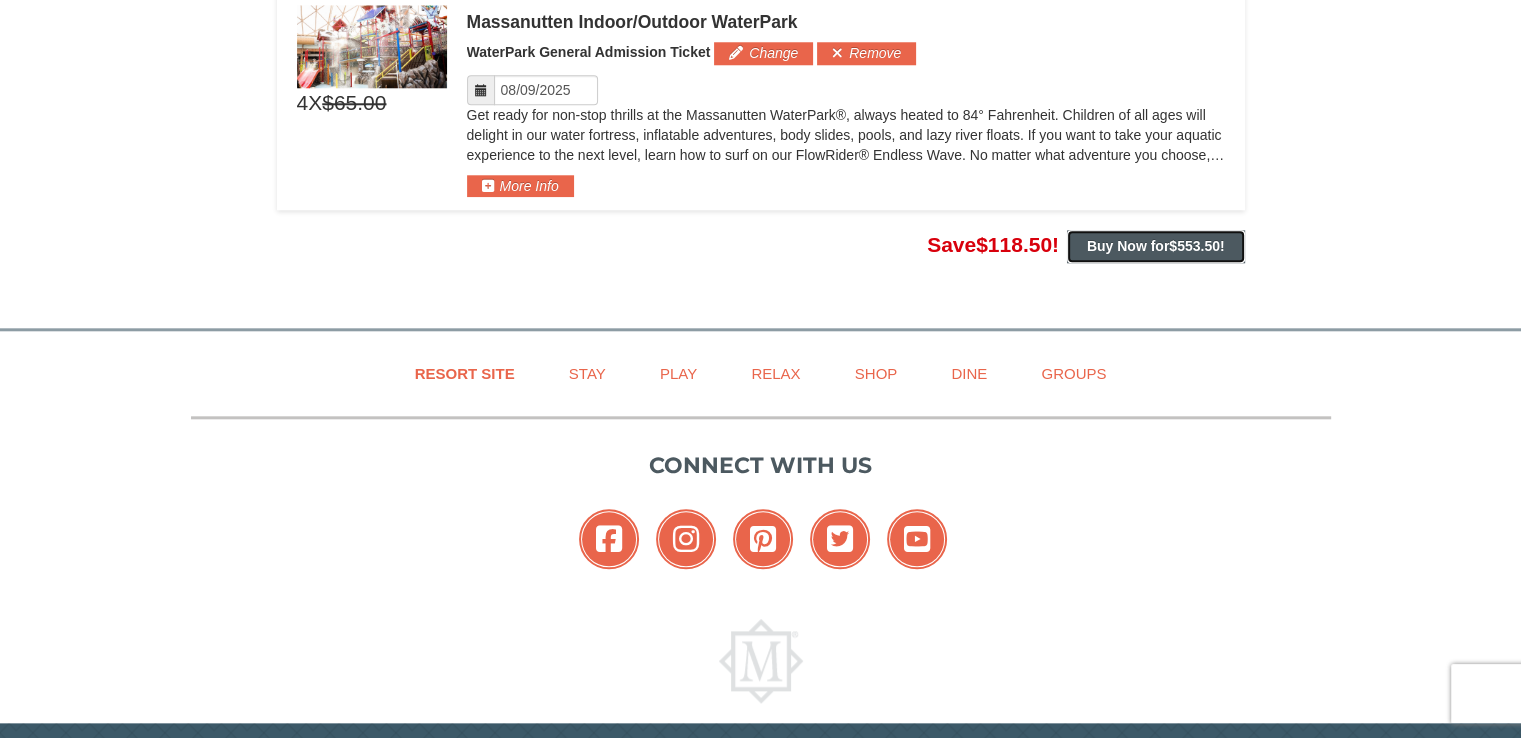 click on "Buy Now for
$553.50 !" at bounding box center [1156, 246] 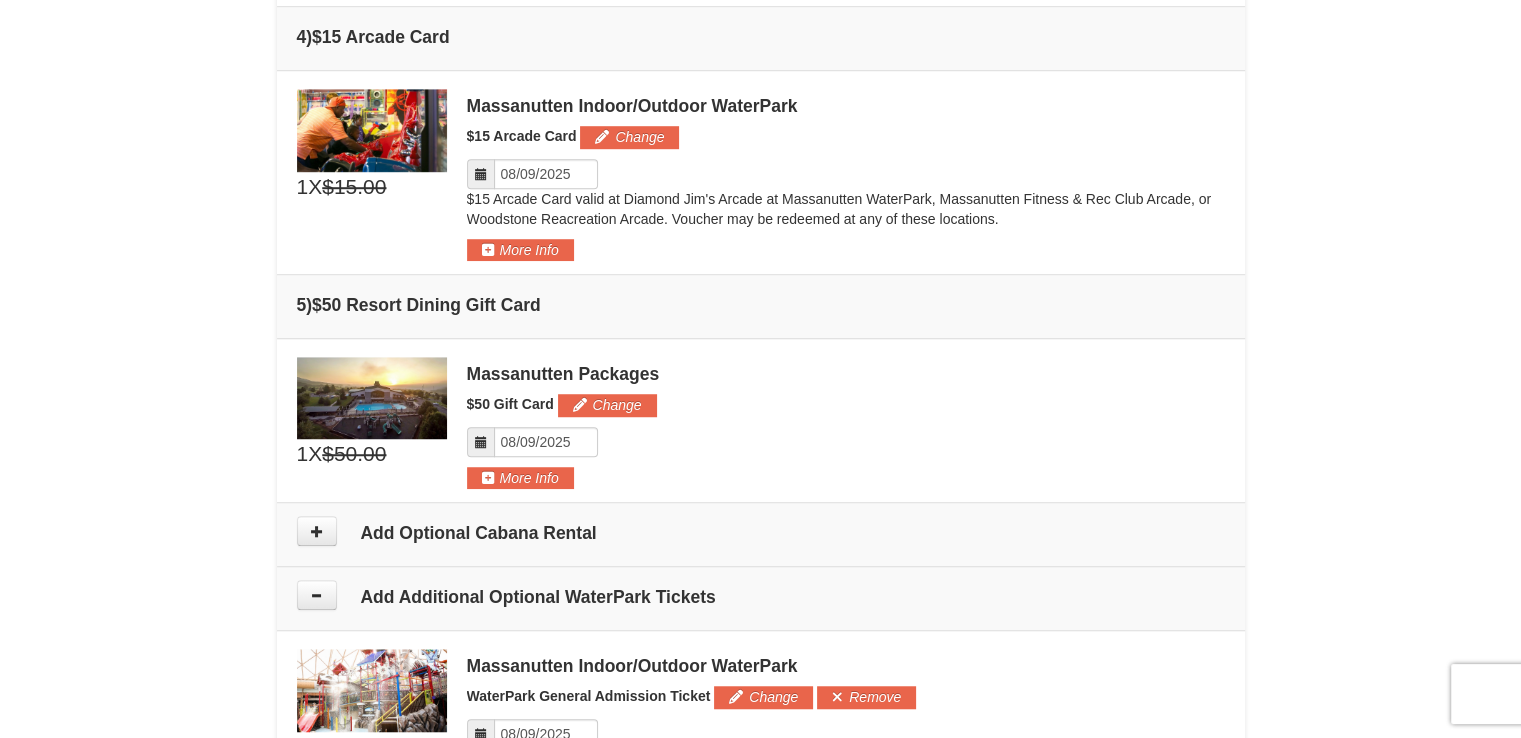 scroll, scrollTop: 734, scrollLeft: 0, axis: vertical 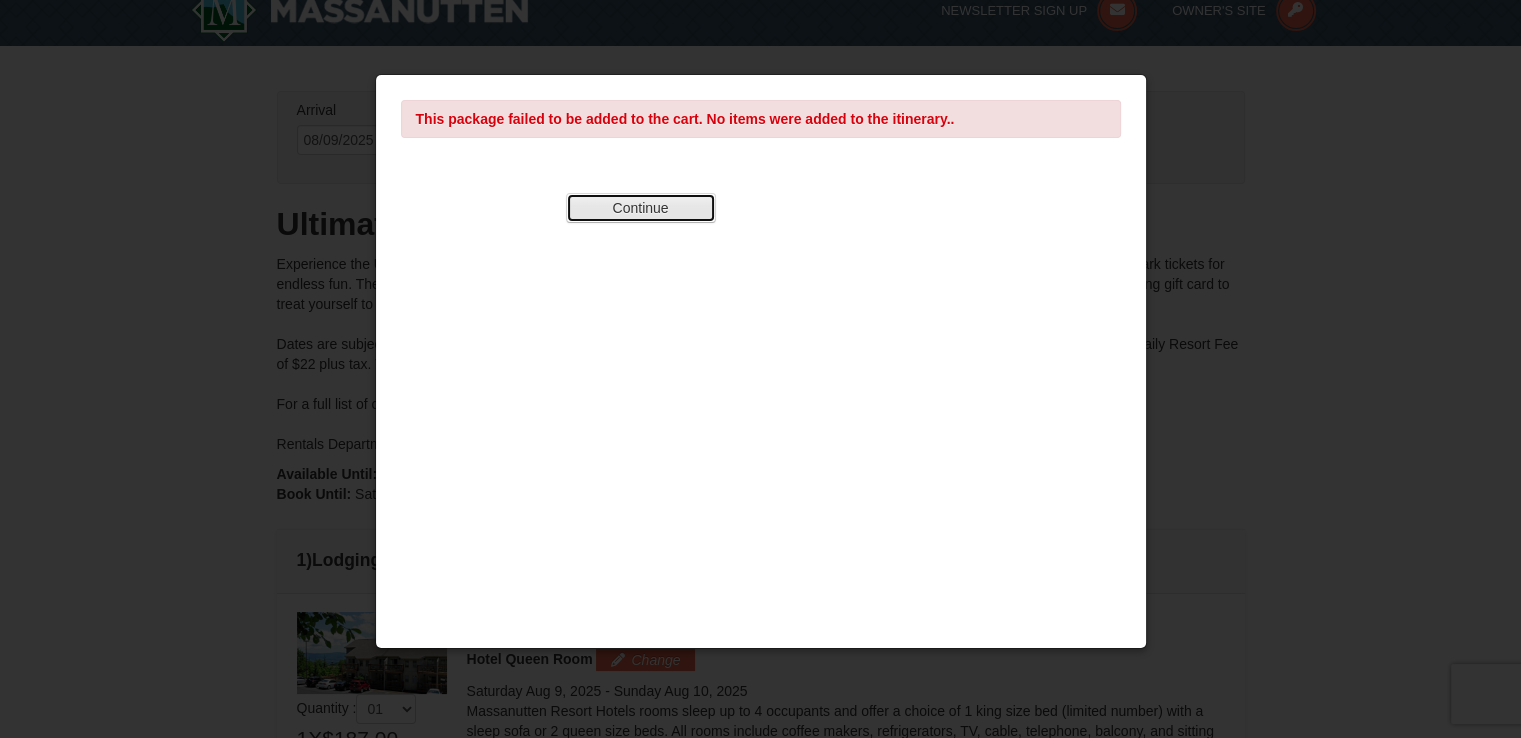 click on "Continue" at bounding box center [641, 208] 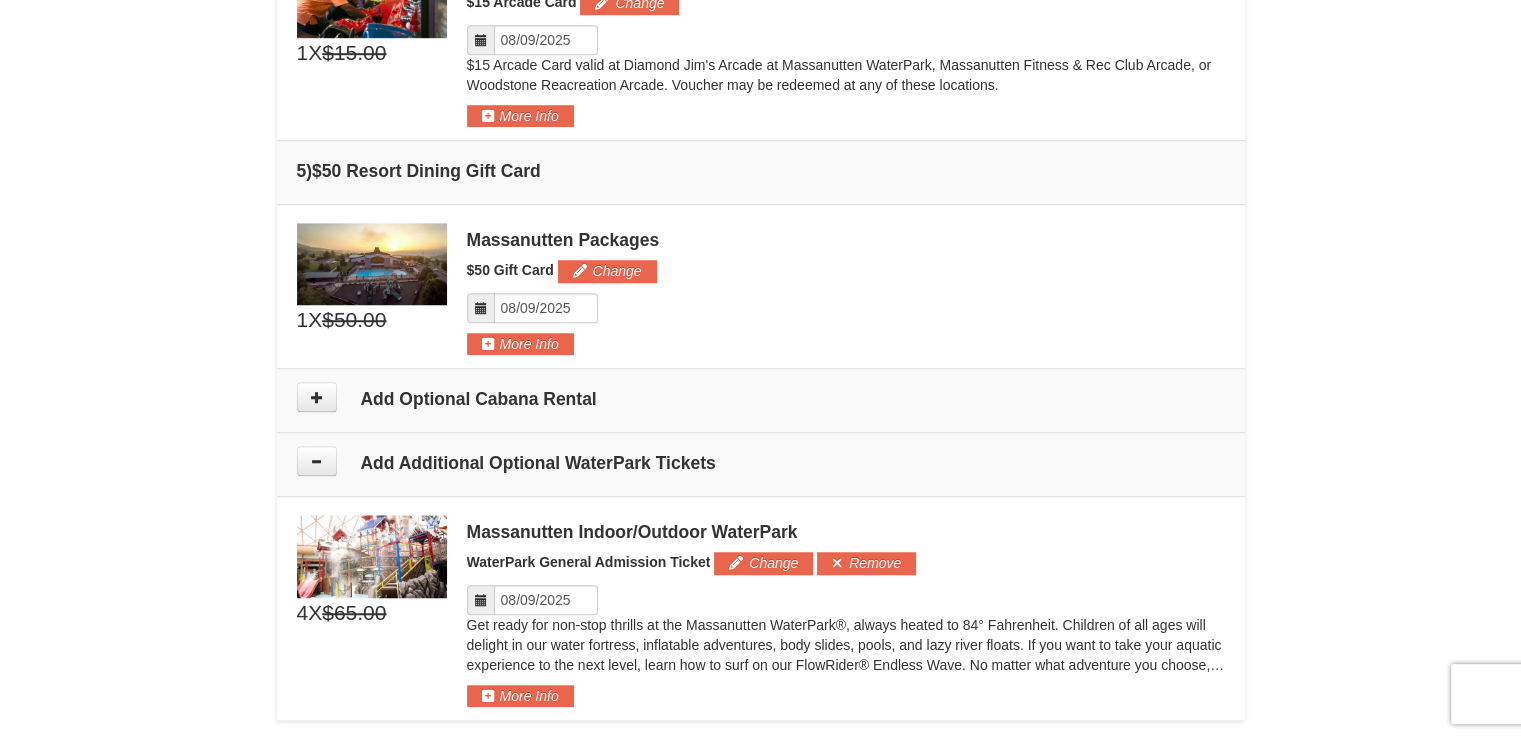 scroll, scrollTop: 1604, scrollLeft: 0, axis: vertical 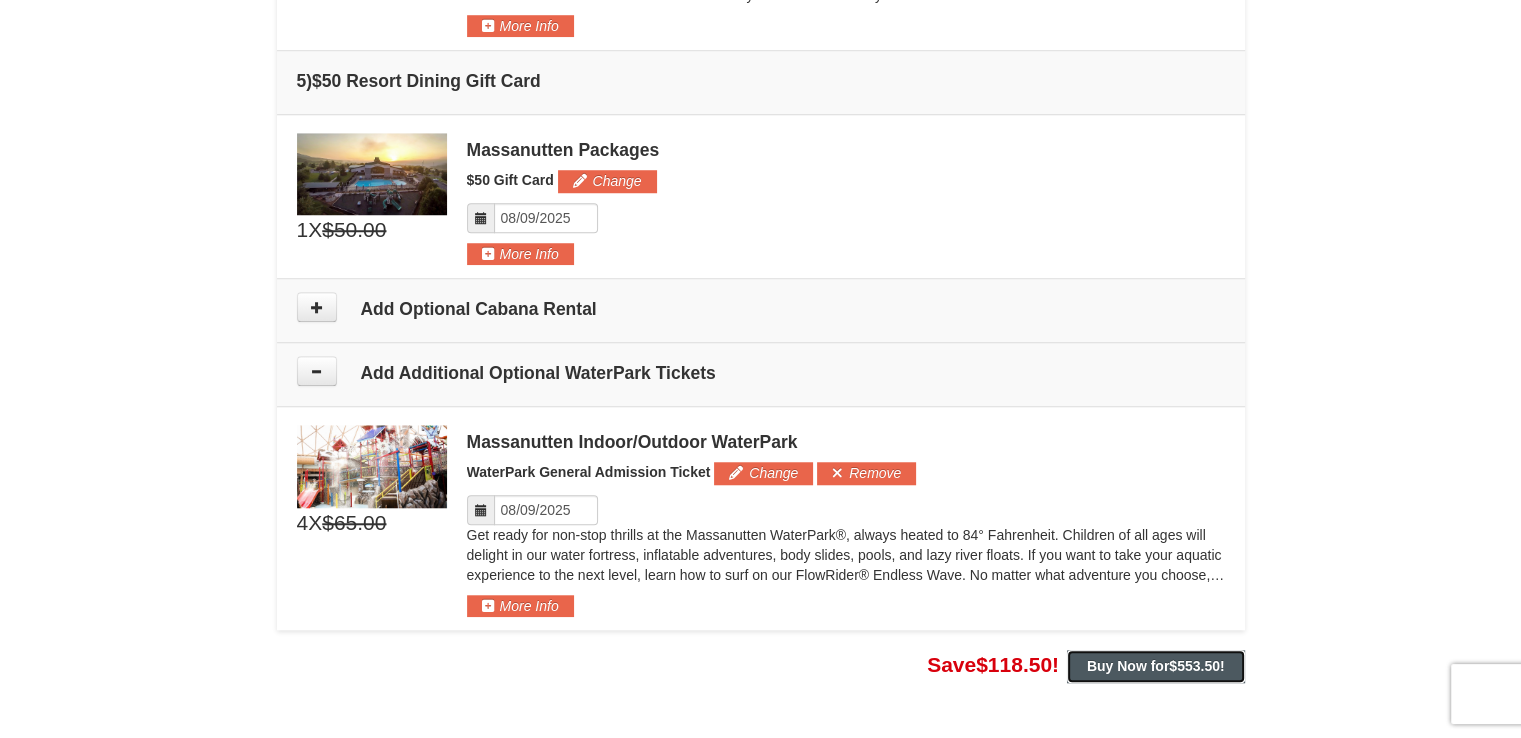 click on "Buy Now for
$553.50 !" at bounding box center (1156, 666) 